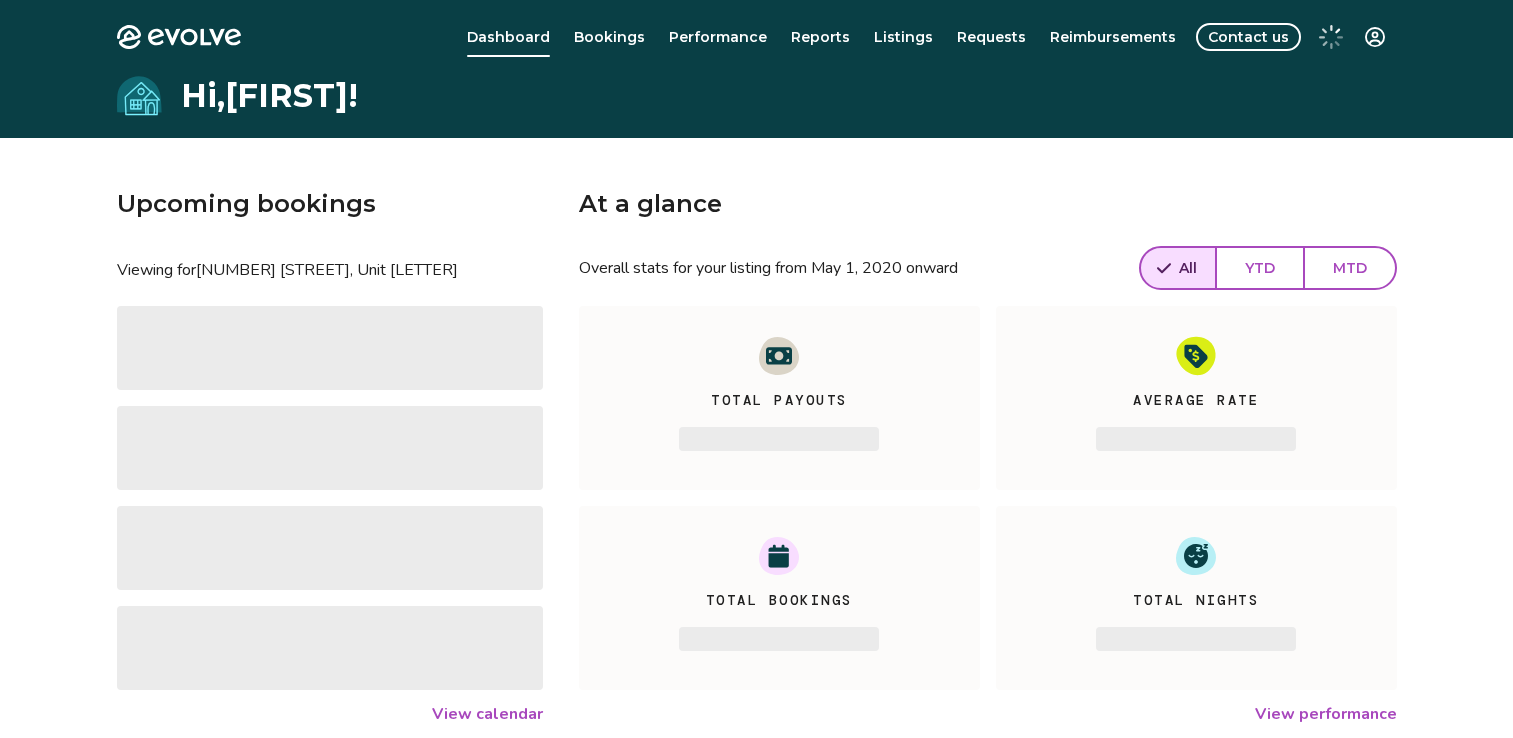 scroll, scrollTop: 0, scrollLeft: 0, axis: both 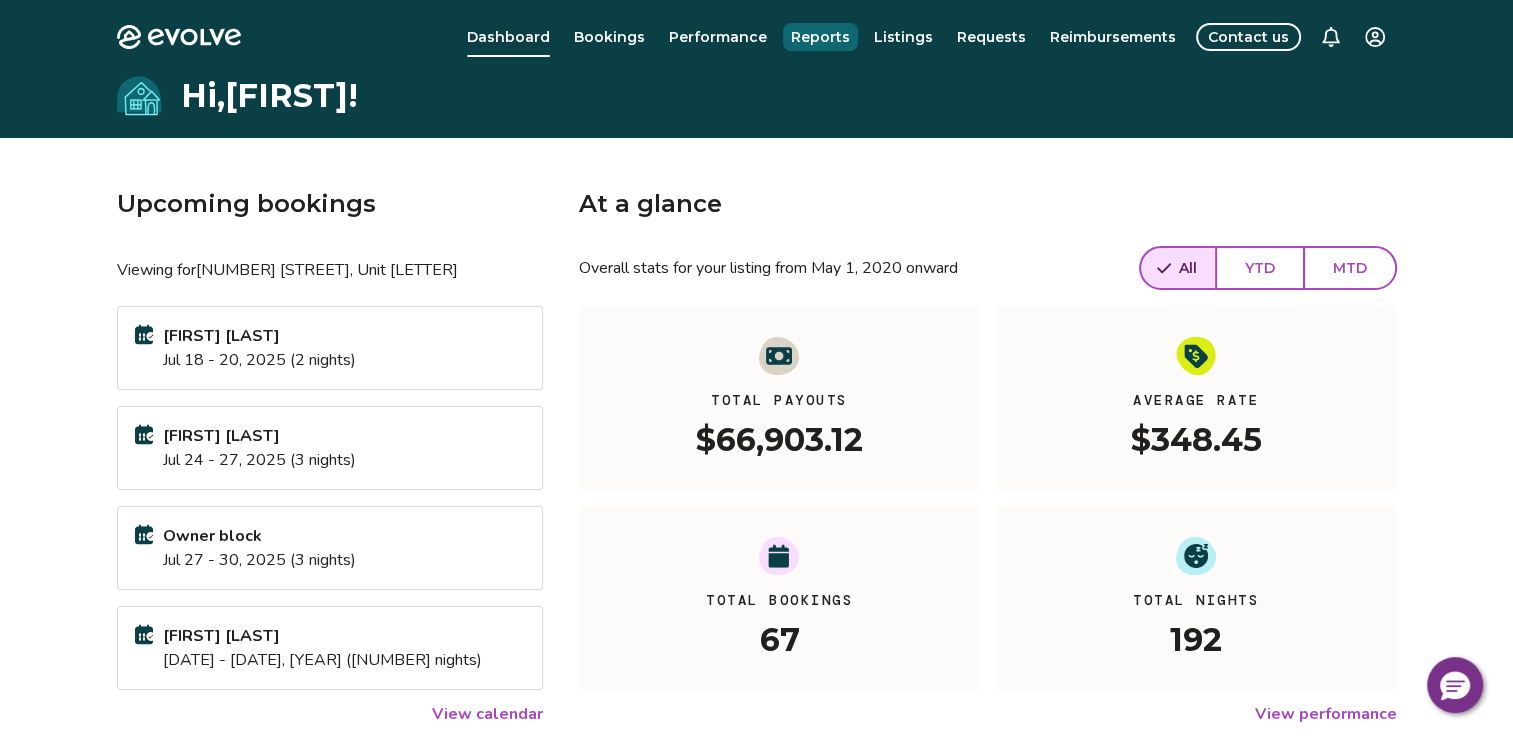 click on "Reports" at bounding box center [820, 37] 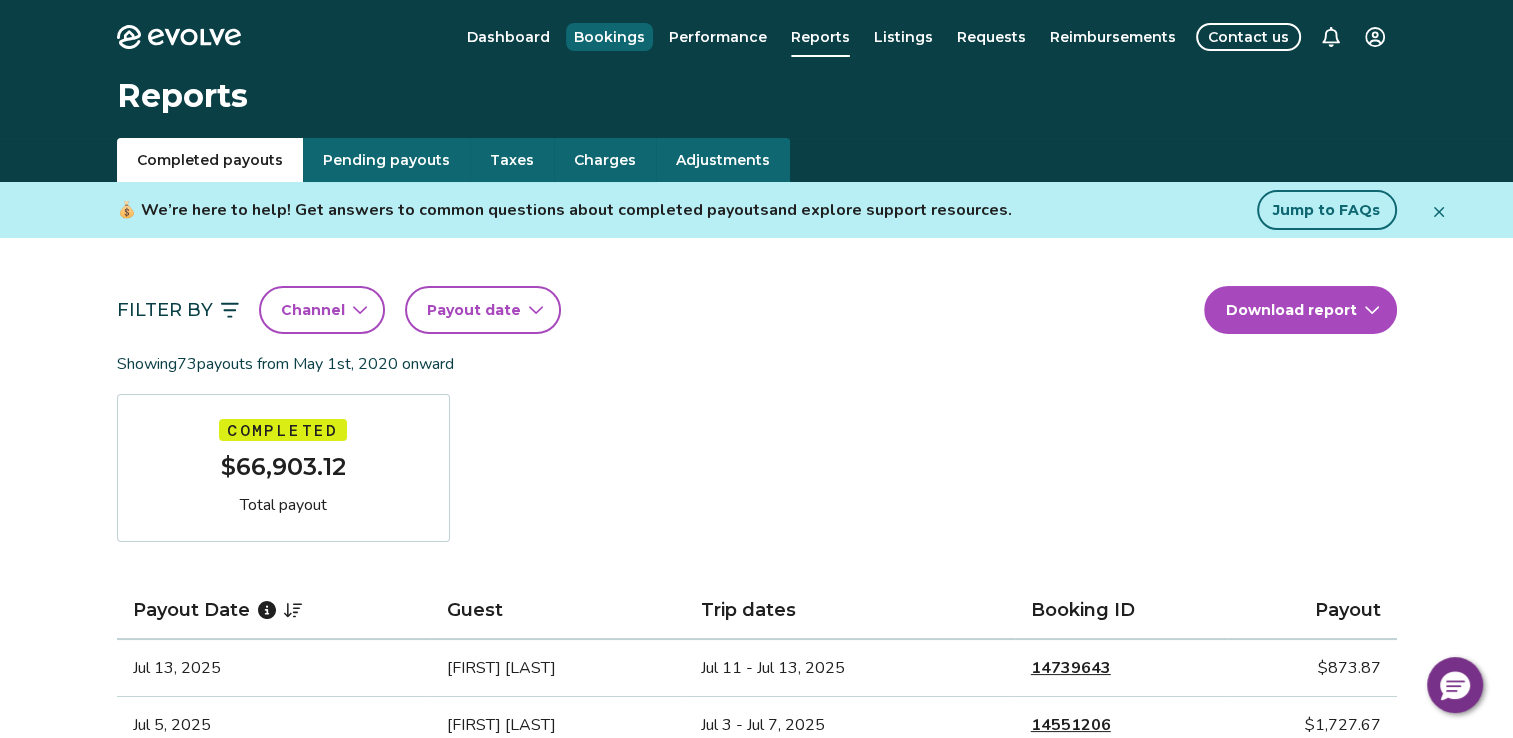 click on "Bookings" at bounding box center [609, 37] 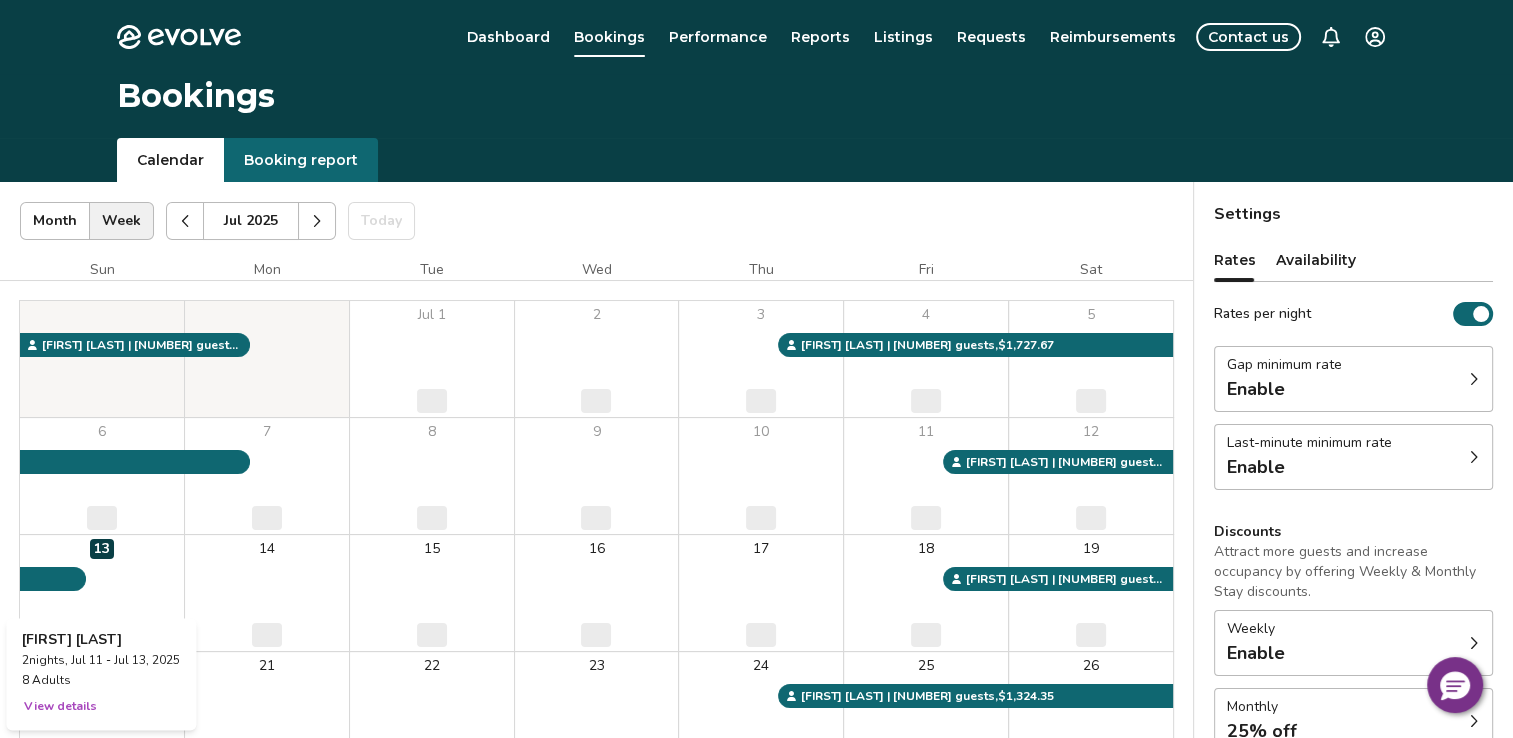 click on "13 ‌" at bounding box center [102, 593] 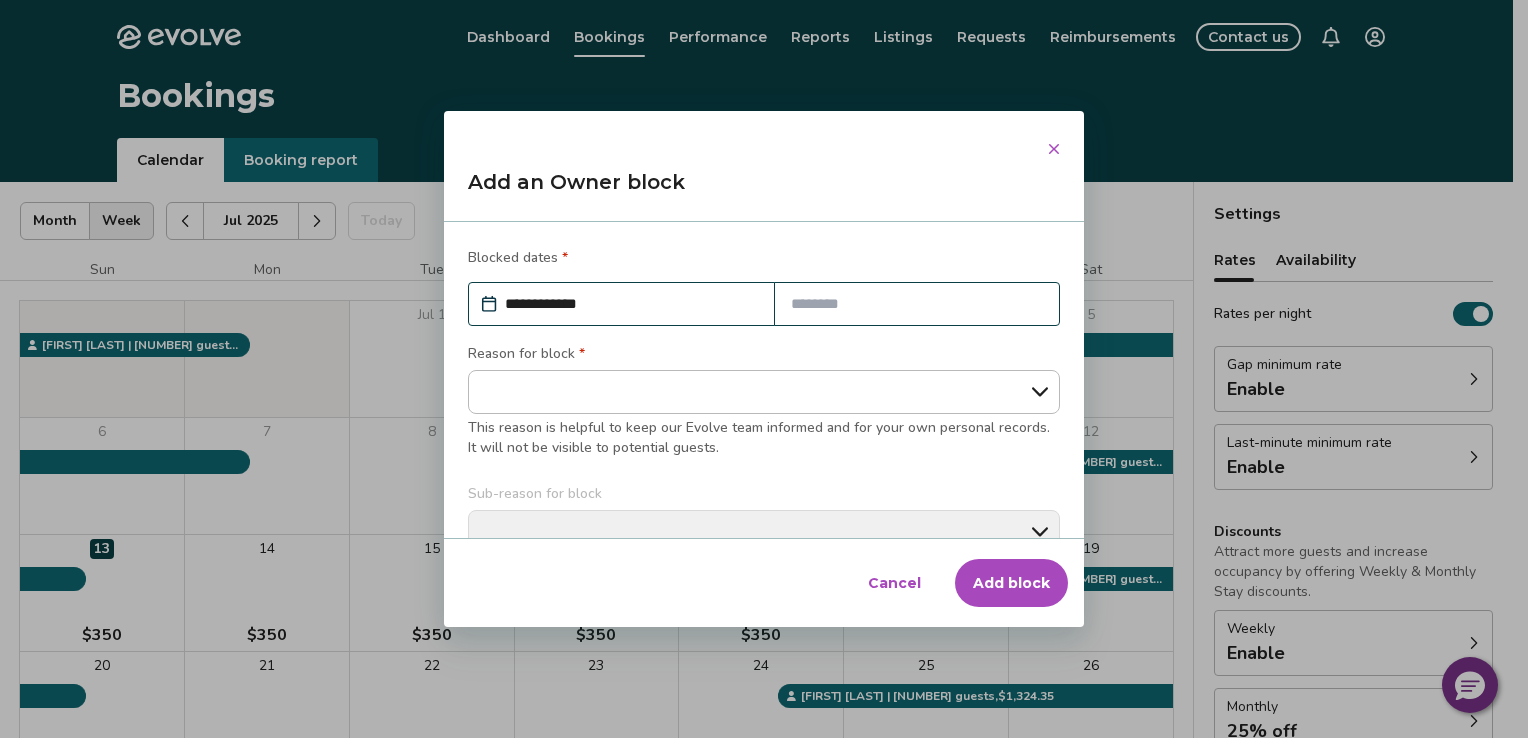 click 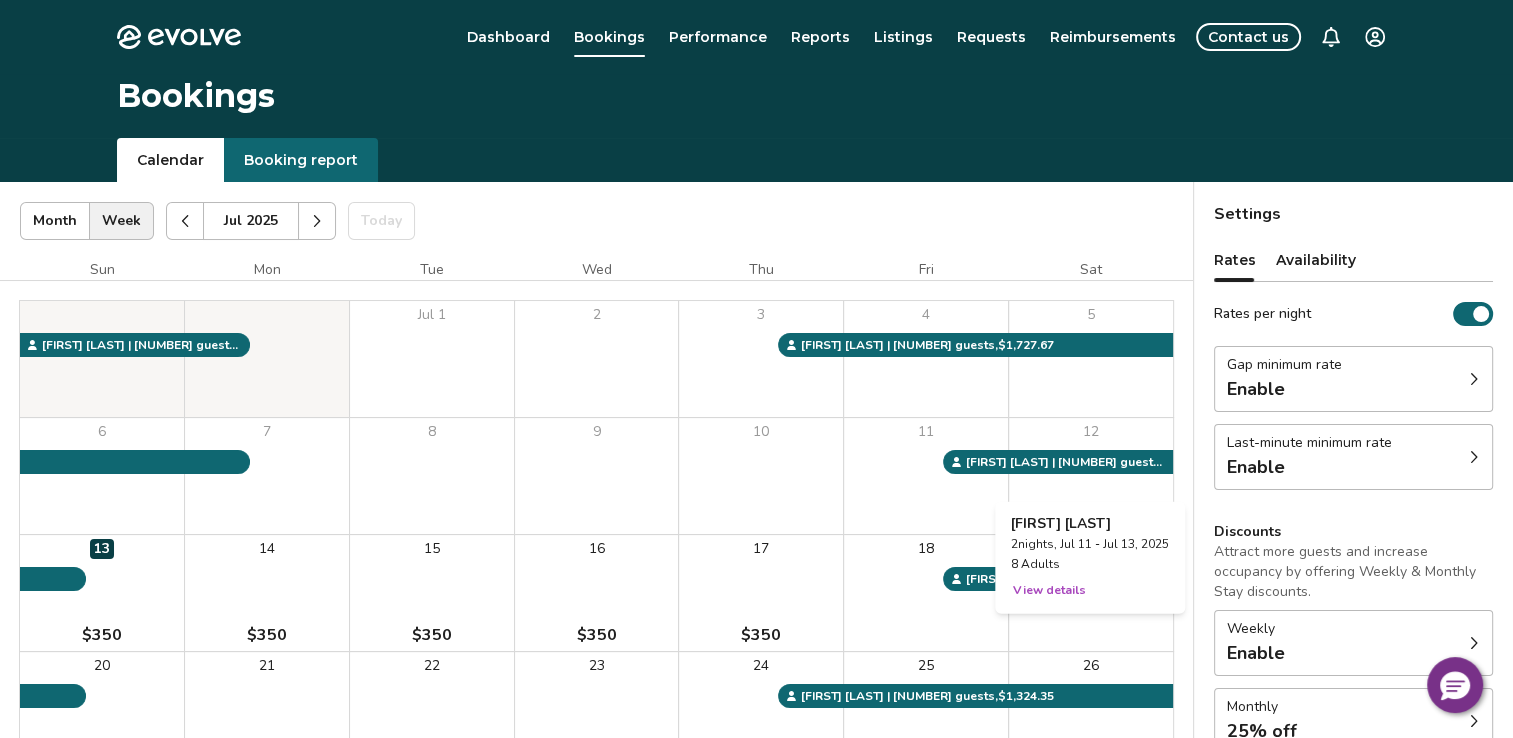 click on "12" at bounding box center (1091, 476) 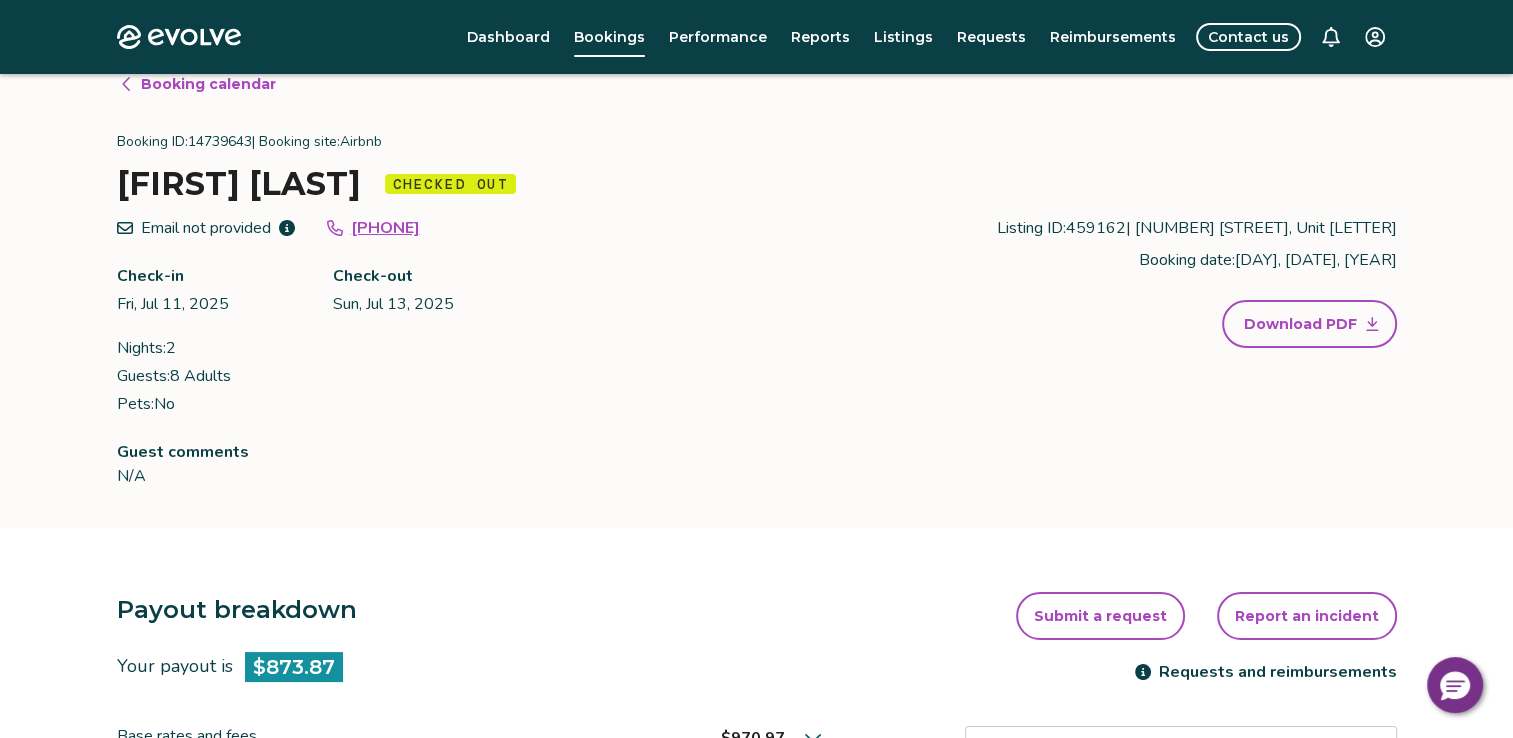 scroll, scrollTop: 126, scrollLeft: 0, axis: vertical 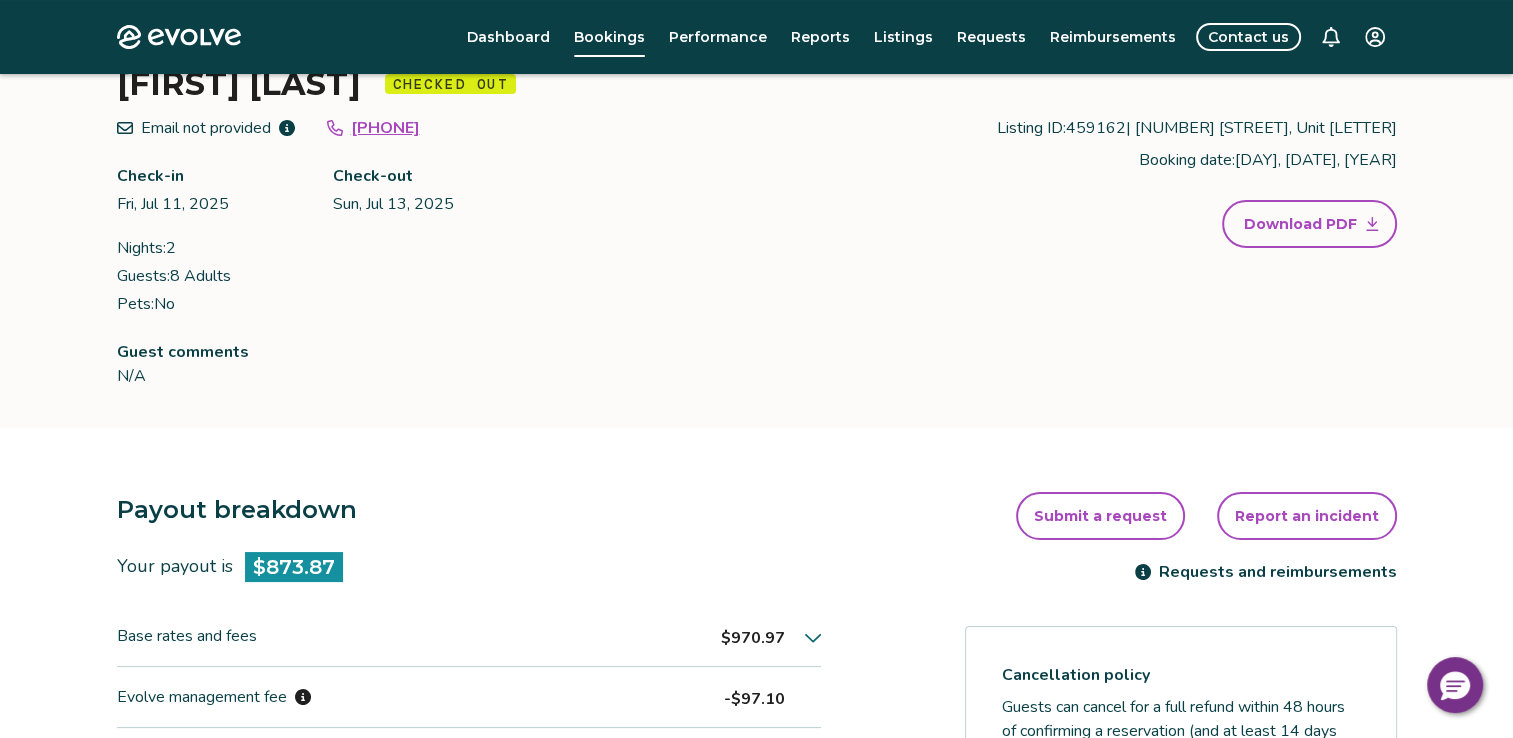 click on "Report an incident" at bounding box center [1307, 516] 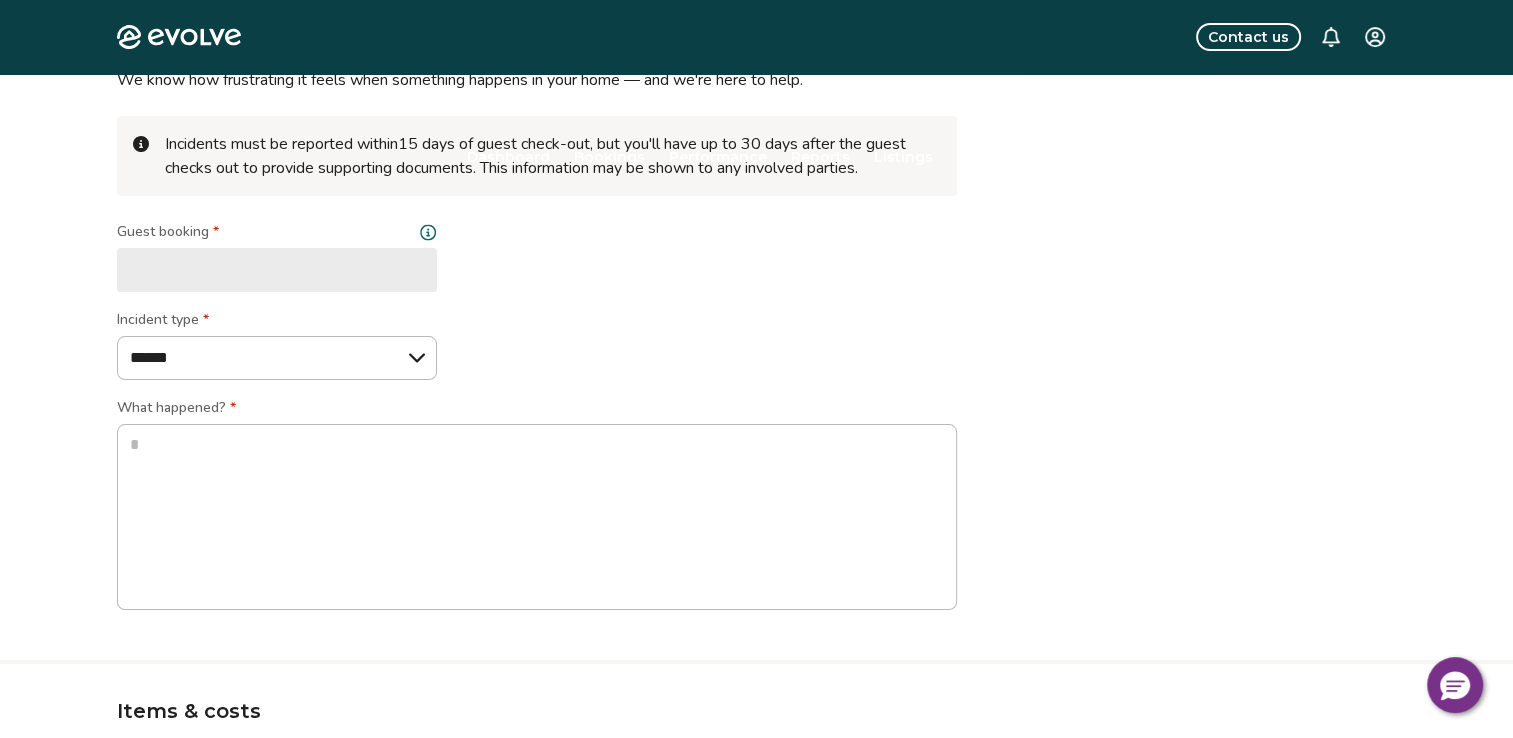scroll, scrollTop: 0, scrollLeft: 0, axis: both 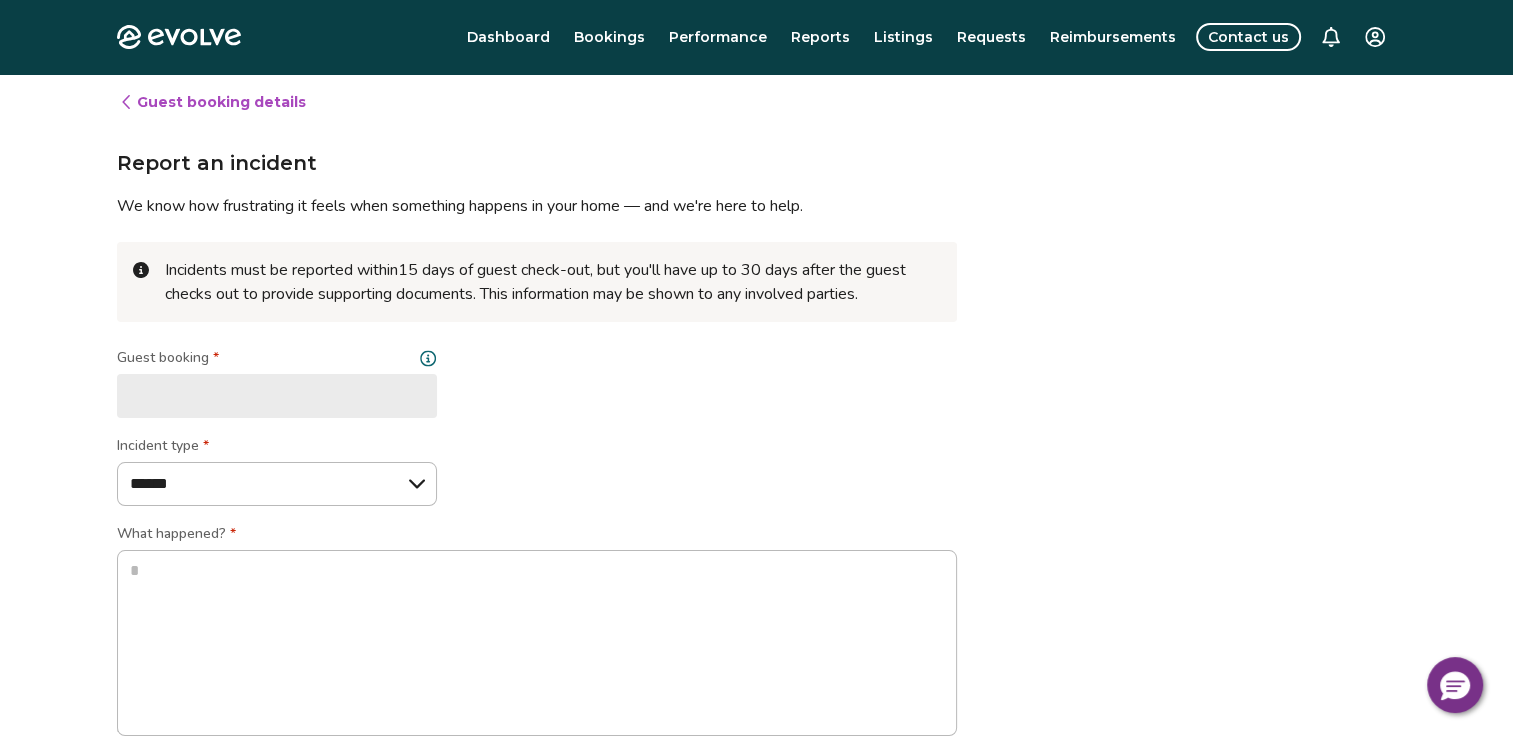 type on "*" 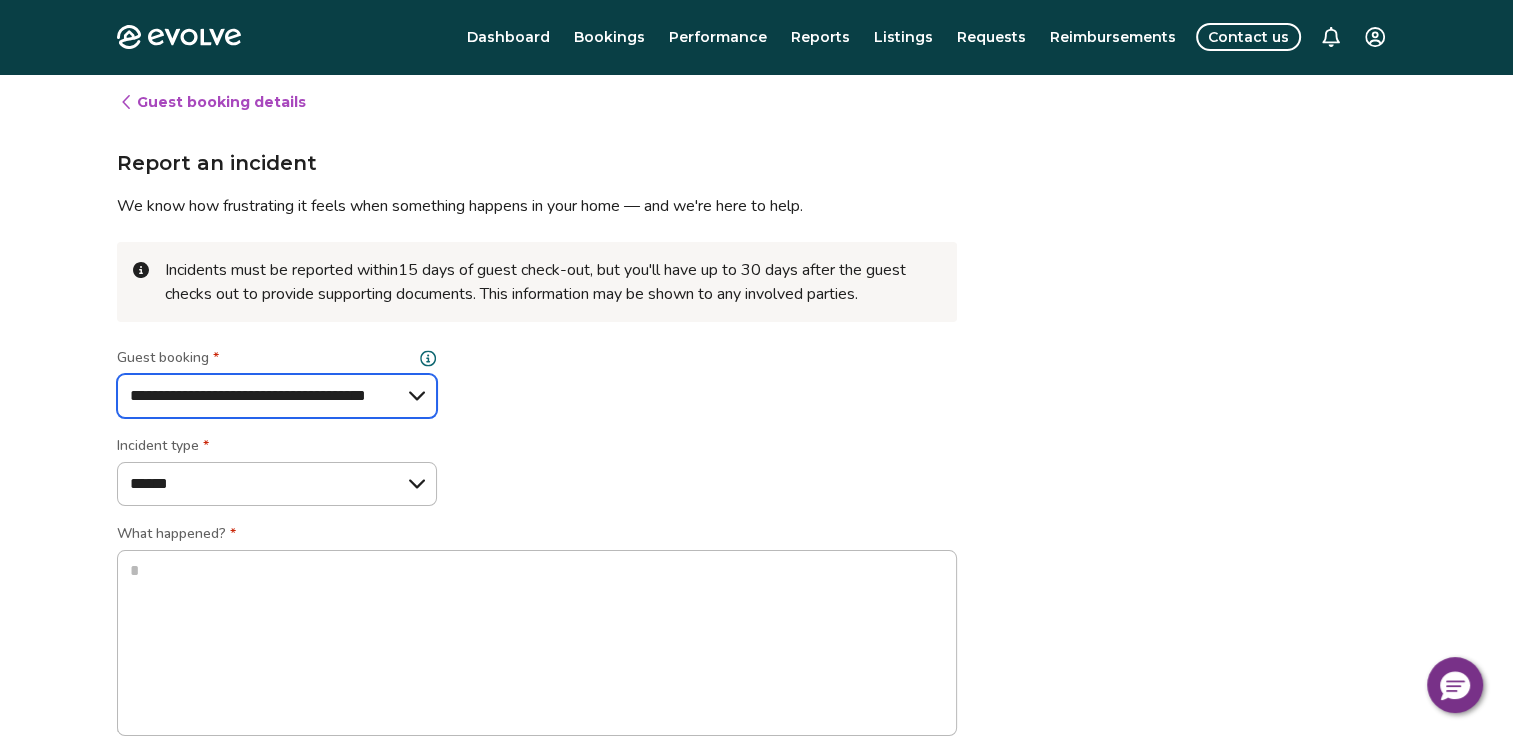 click on "**********" at bounding box center (277, 396) 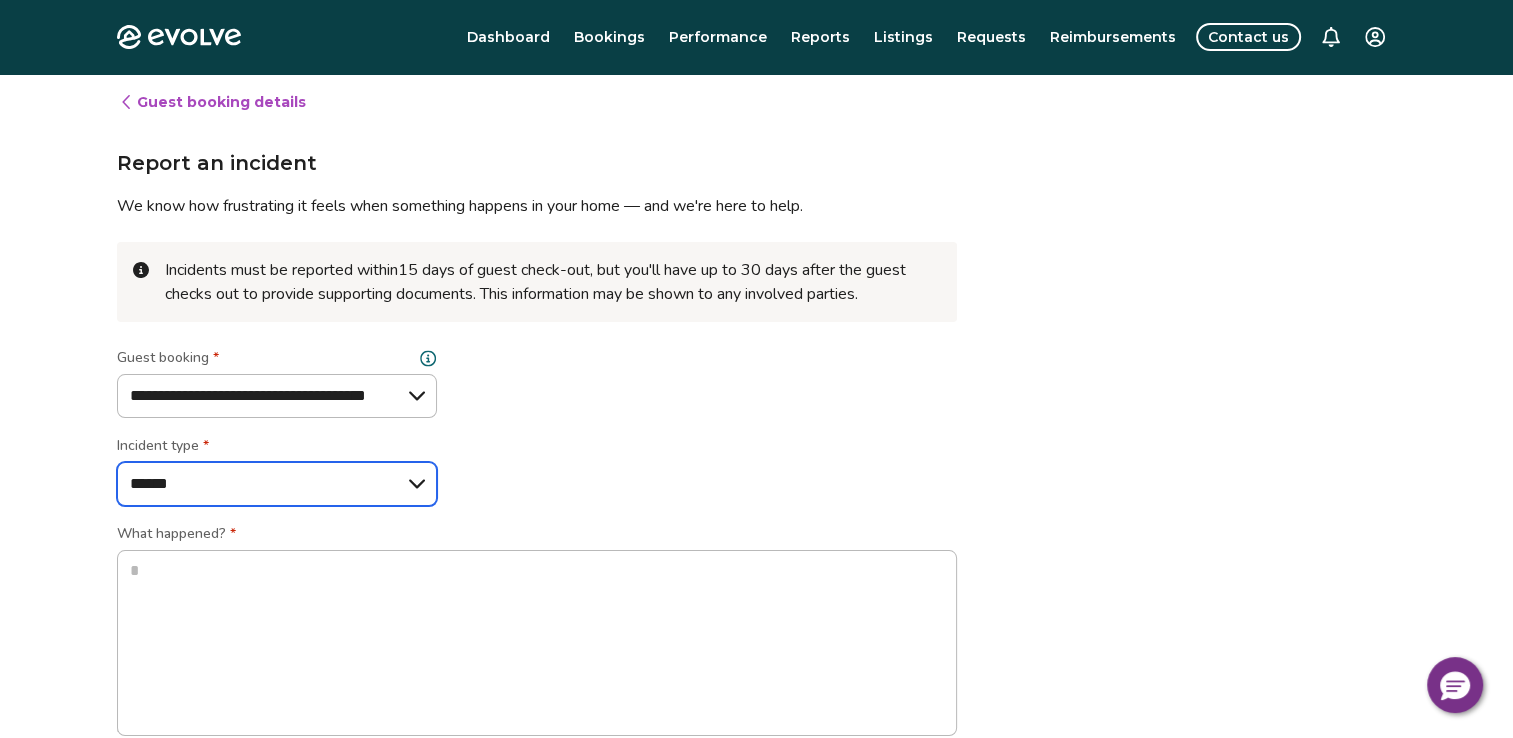 click on "**********" at bounding box center (277, 484) 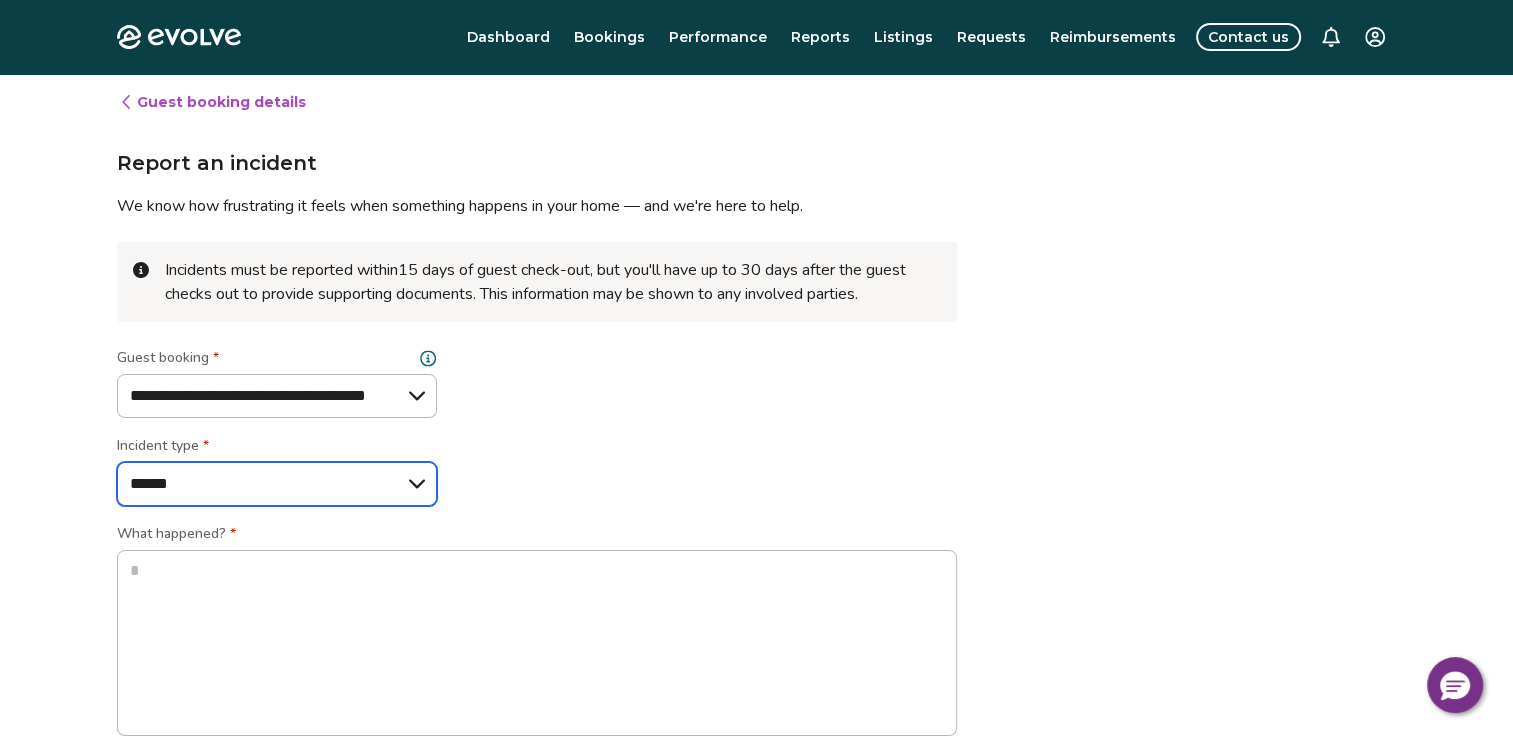 select on "**********" 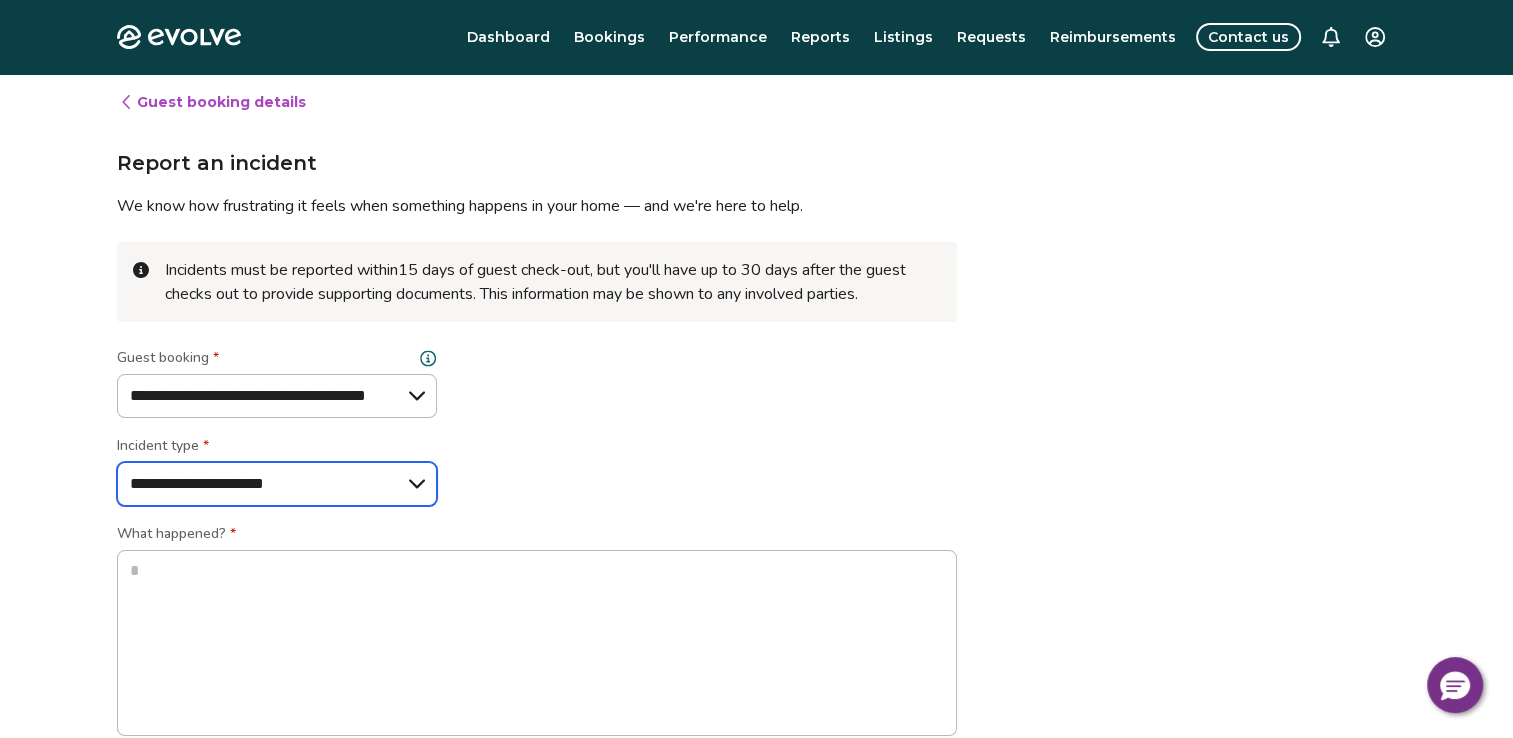 click on "**********" at bounding box center (277, 484) 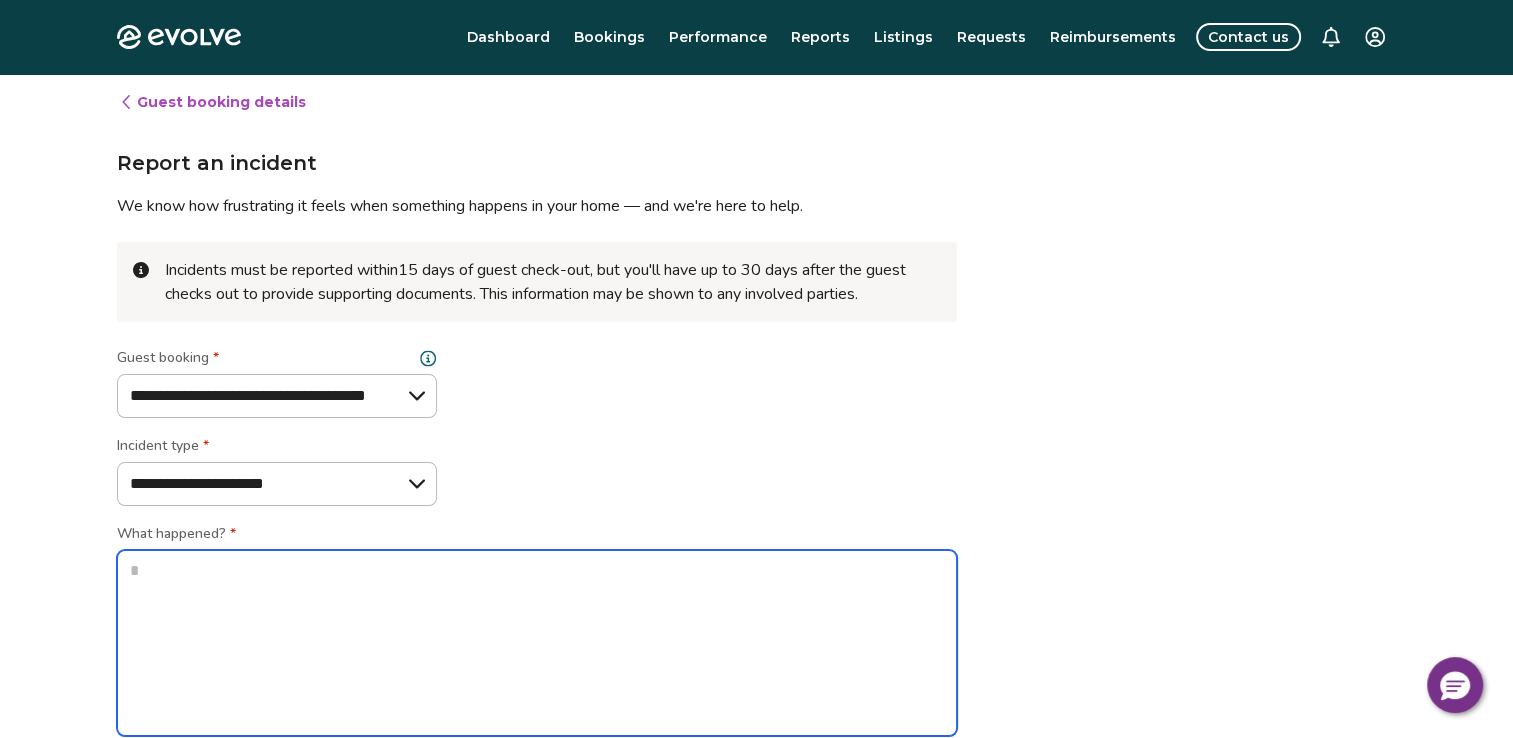 click at bounding box center (537, 643) 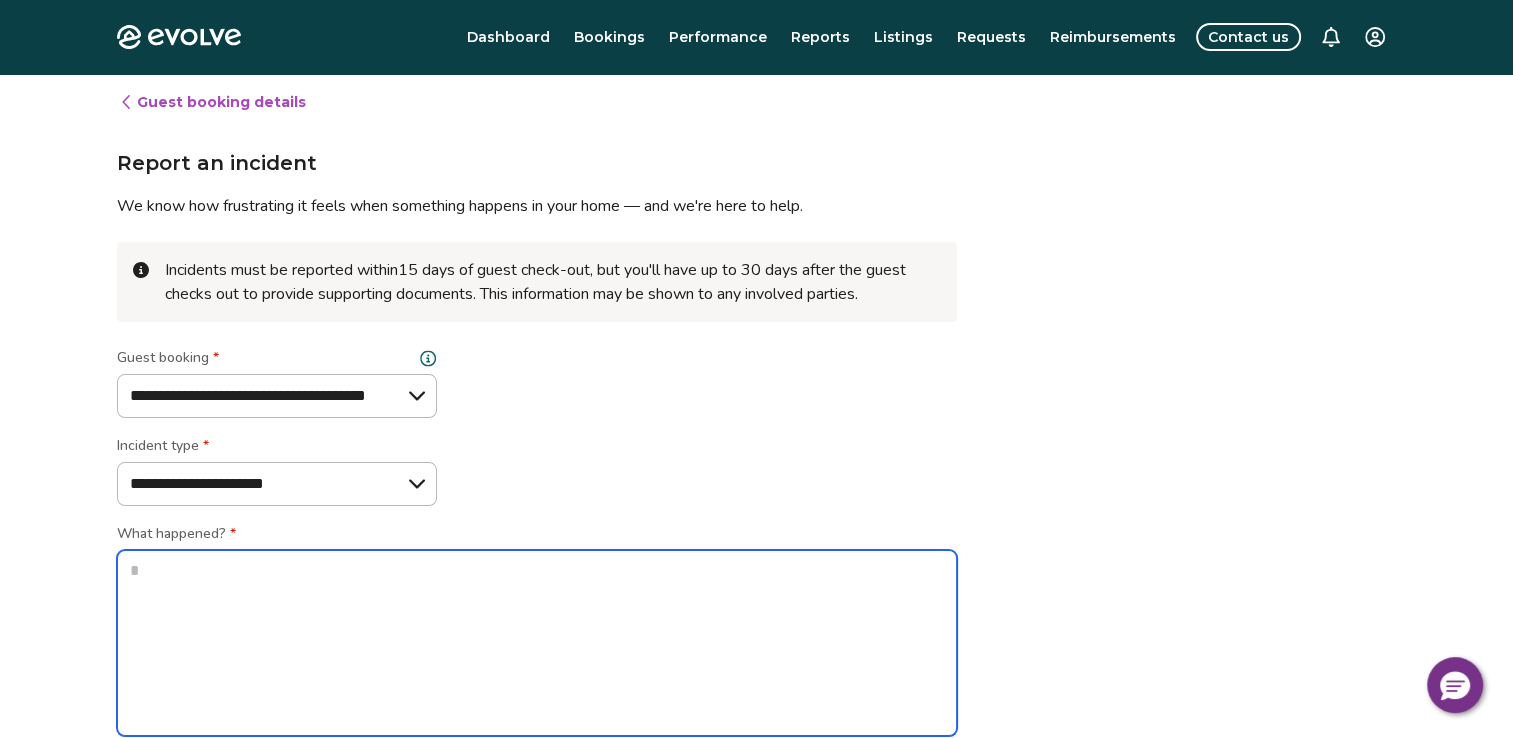 type on "*" 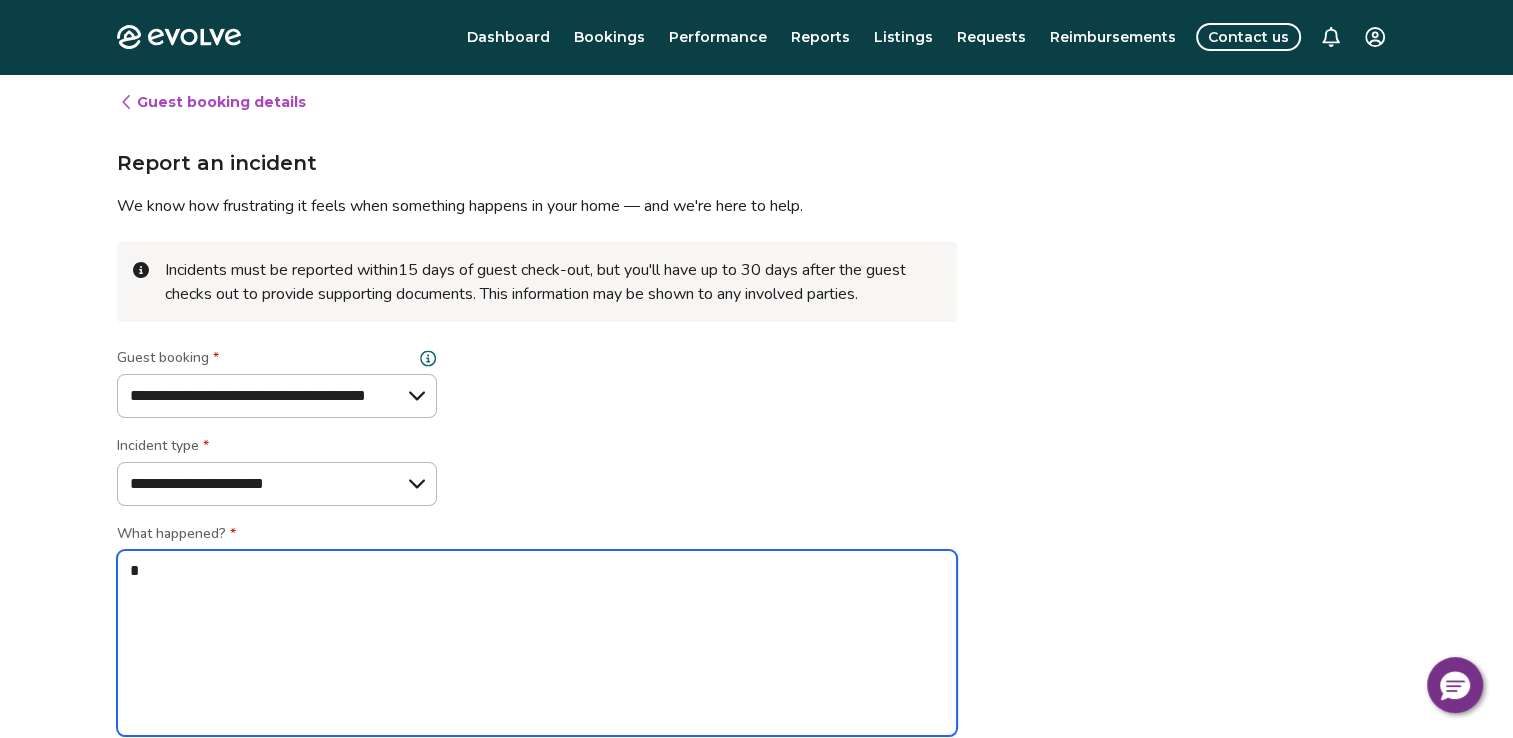 type on "*" 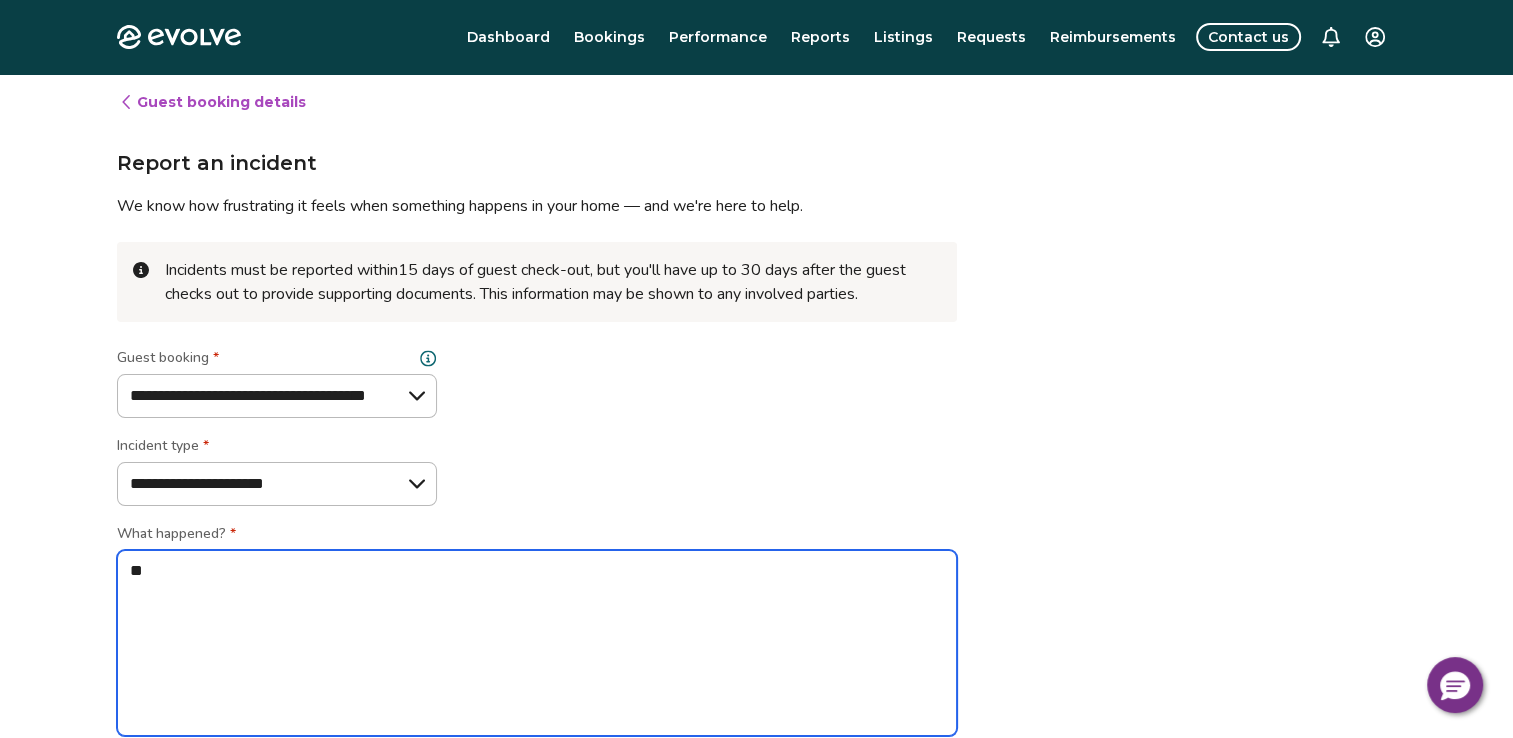 type on "*" 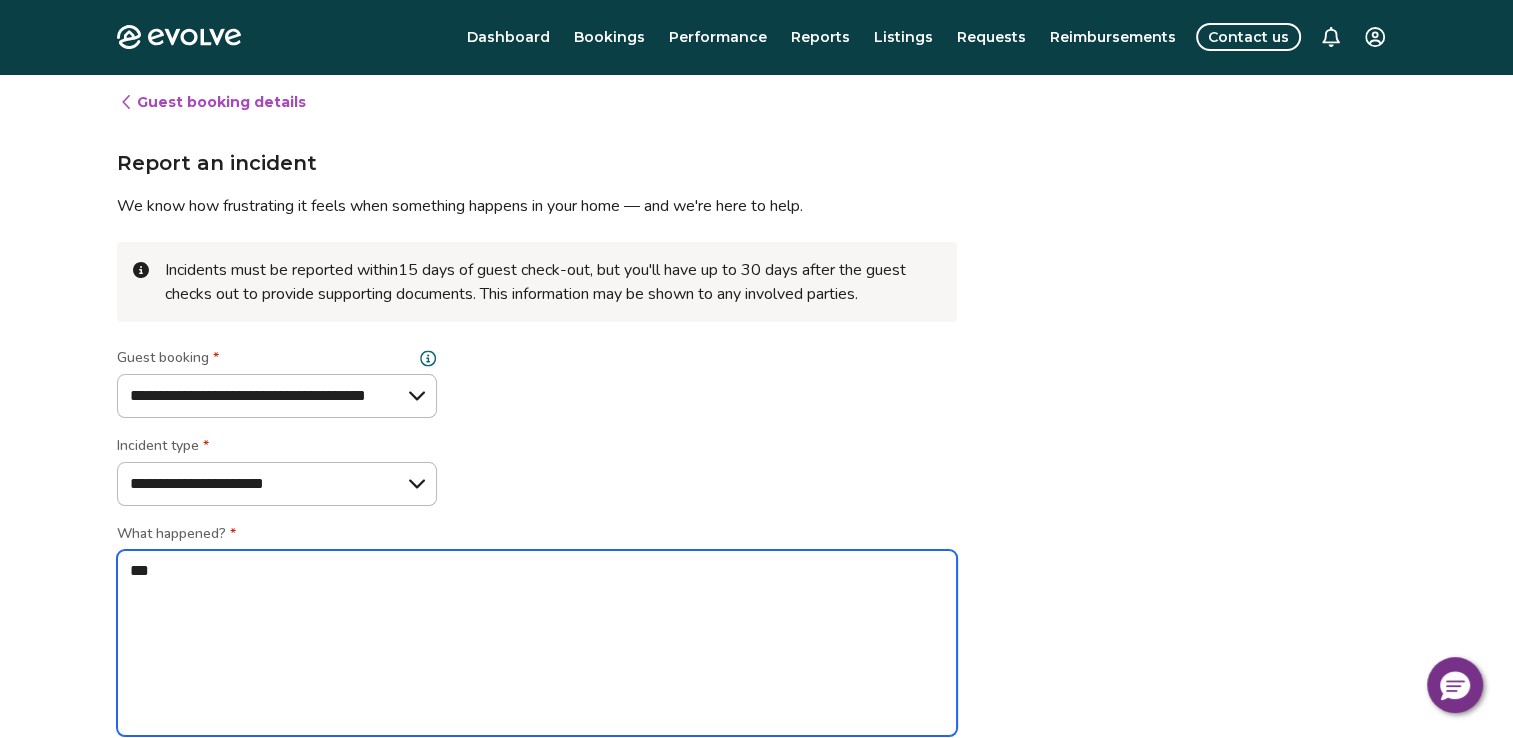 type on "*" 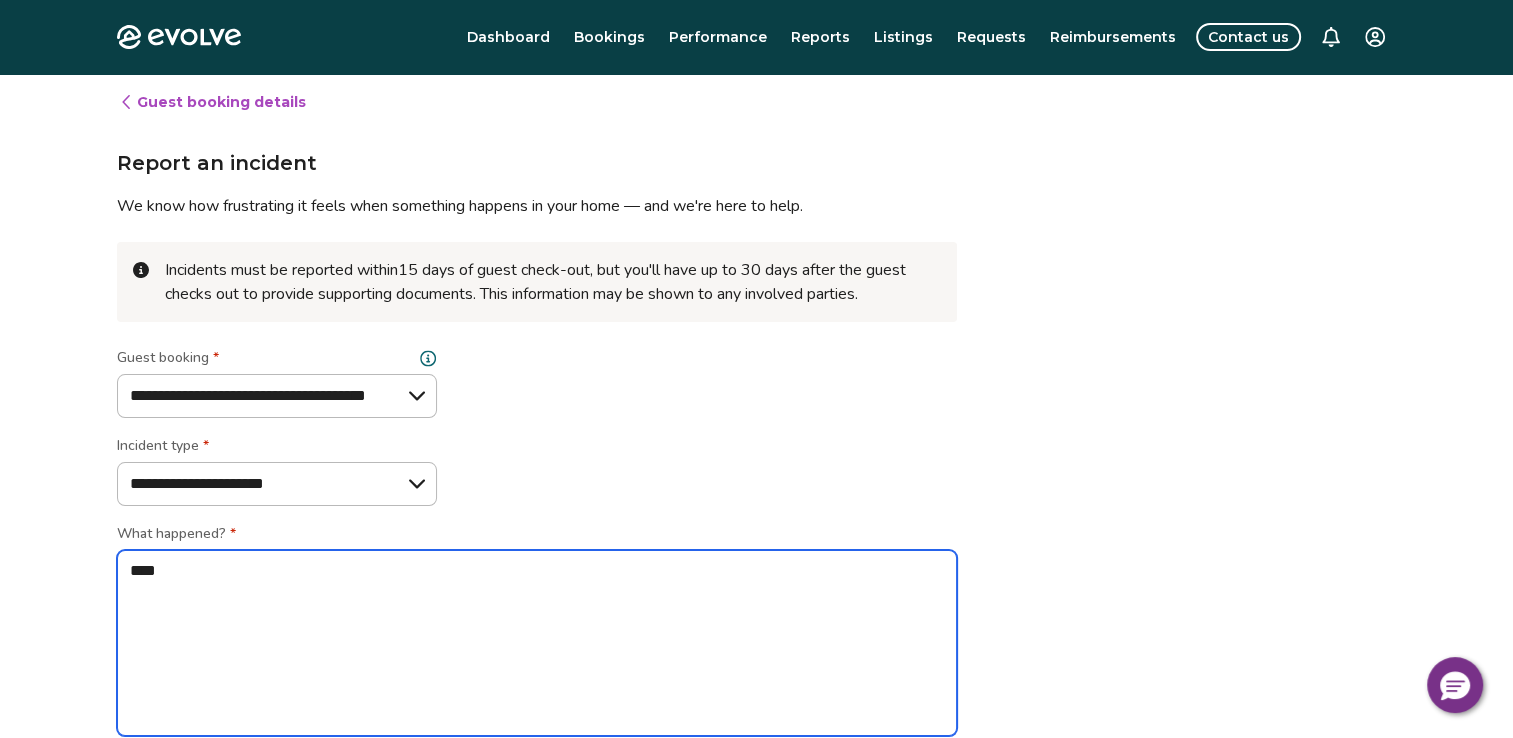 type on "*" 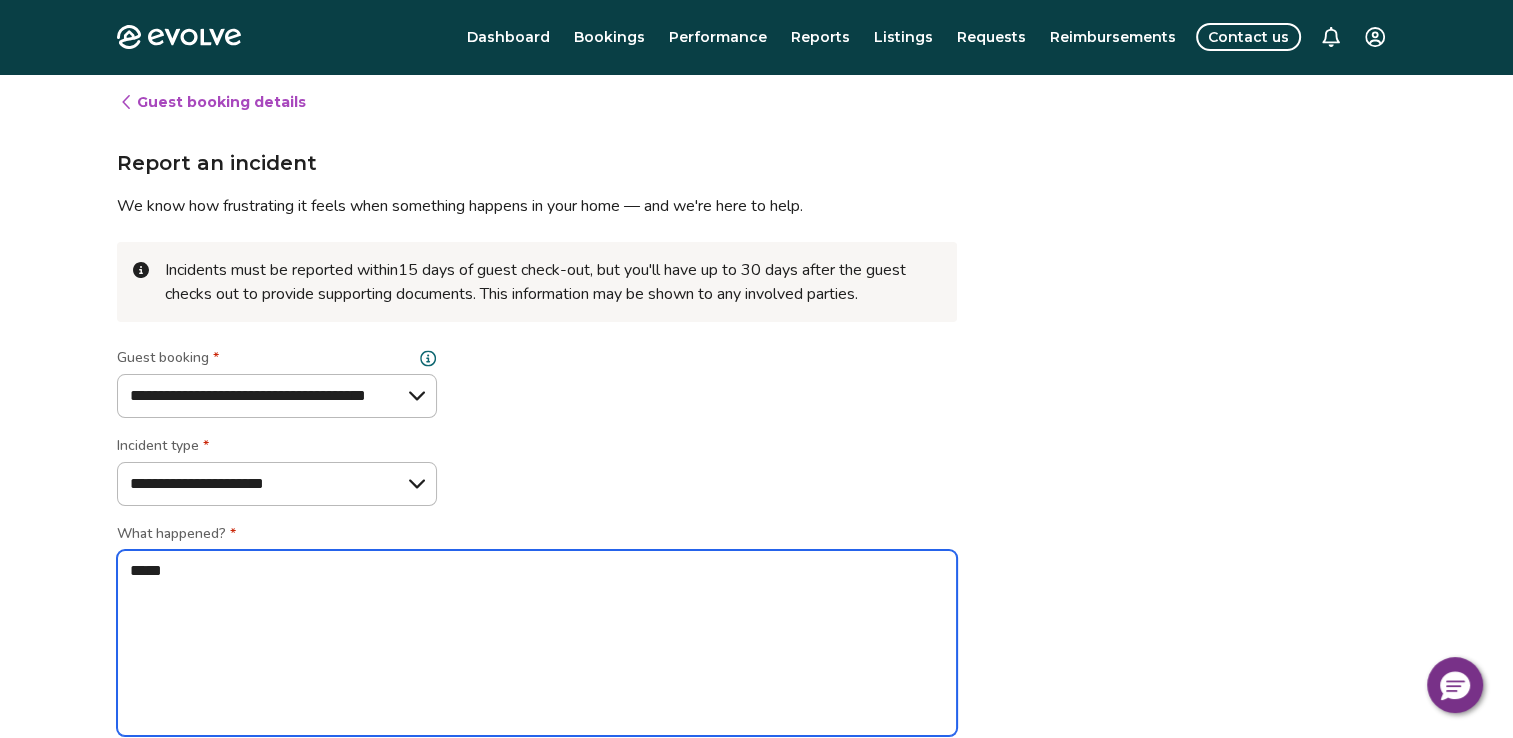 type on "*" 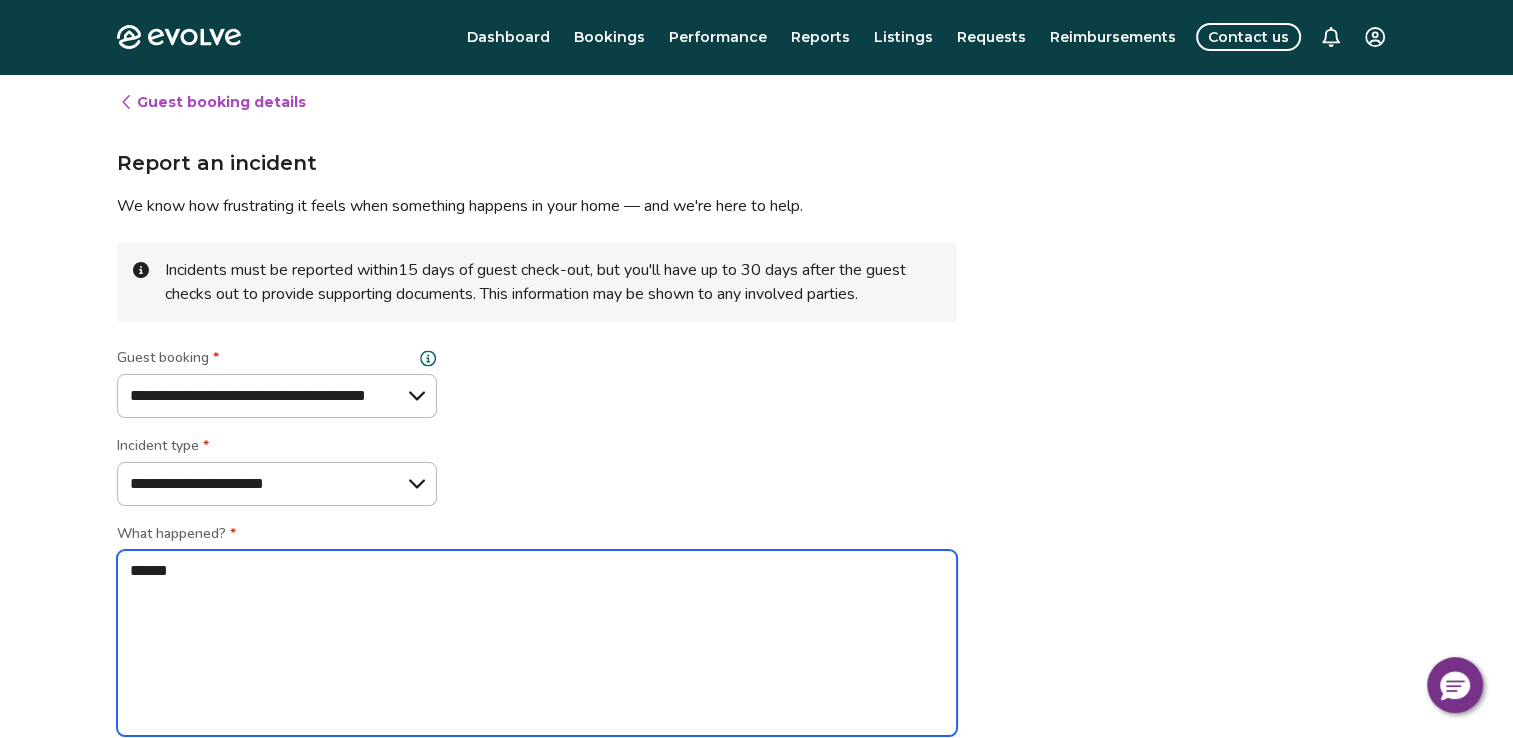 type on "*" 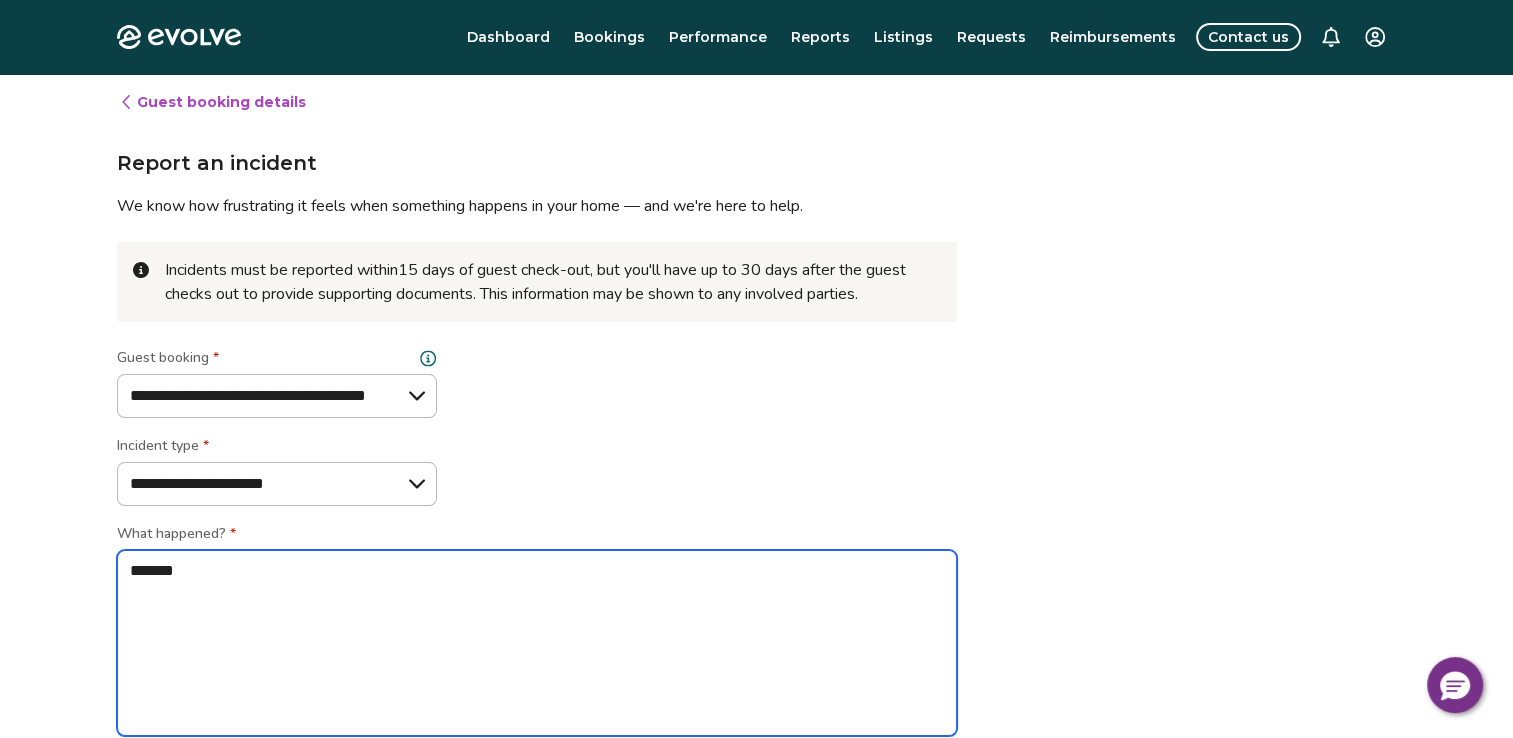 type on "*" 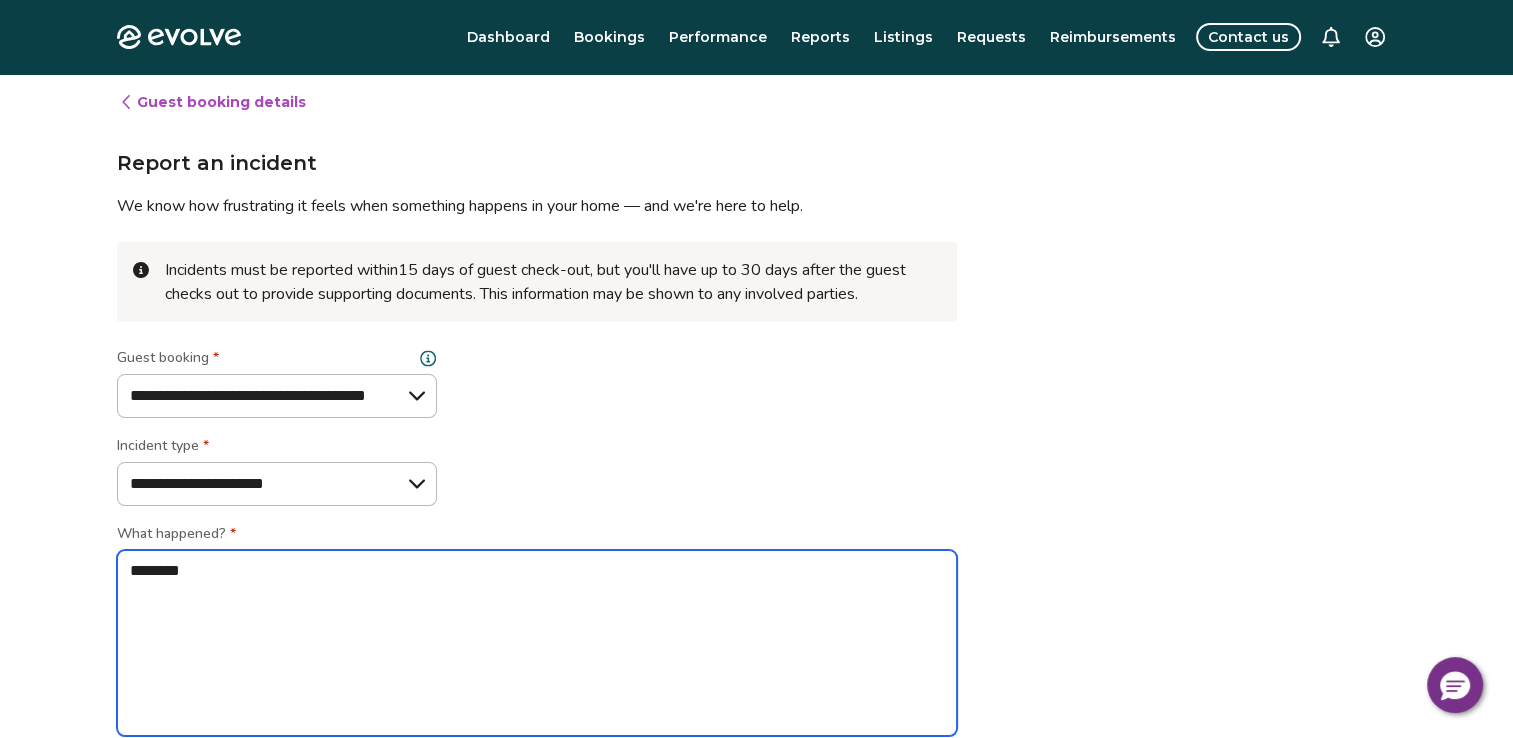 type on "*" 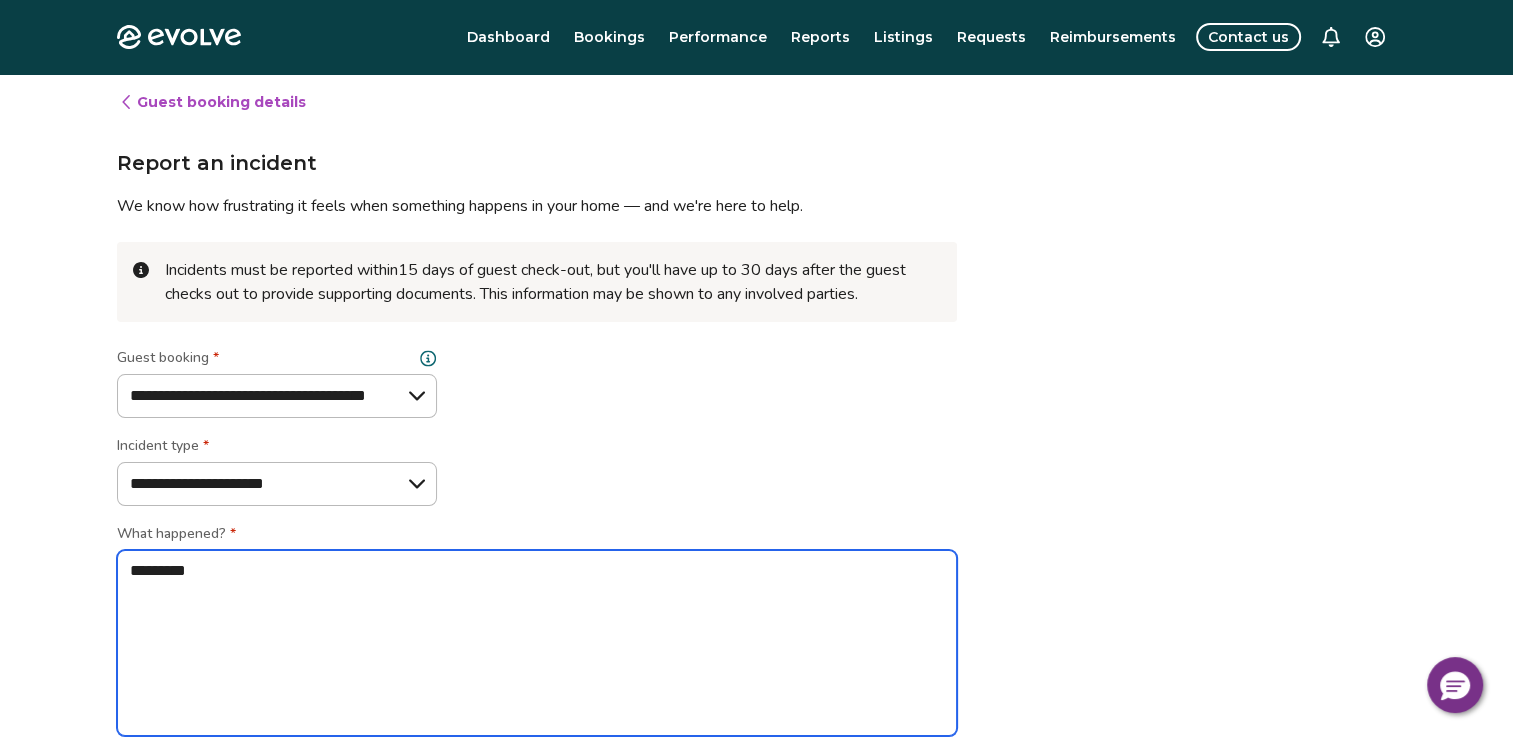 type on "*" 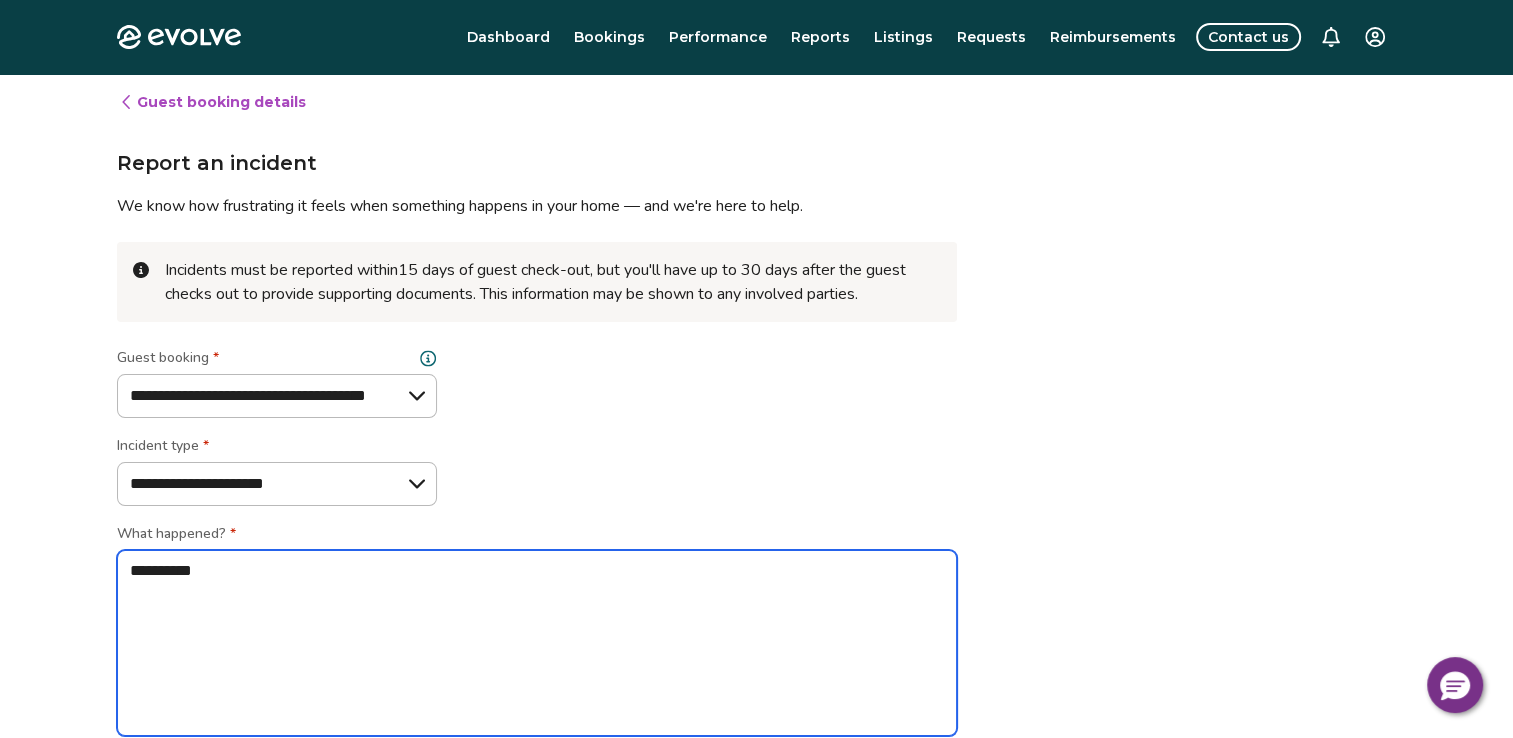 type on "*" 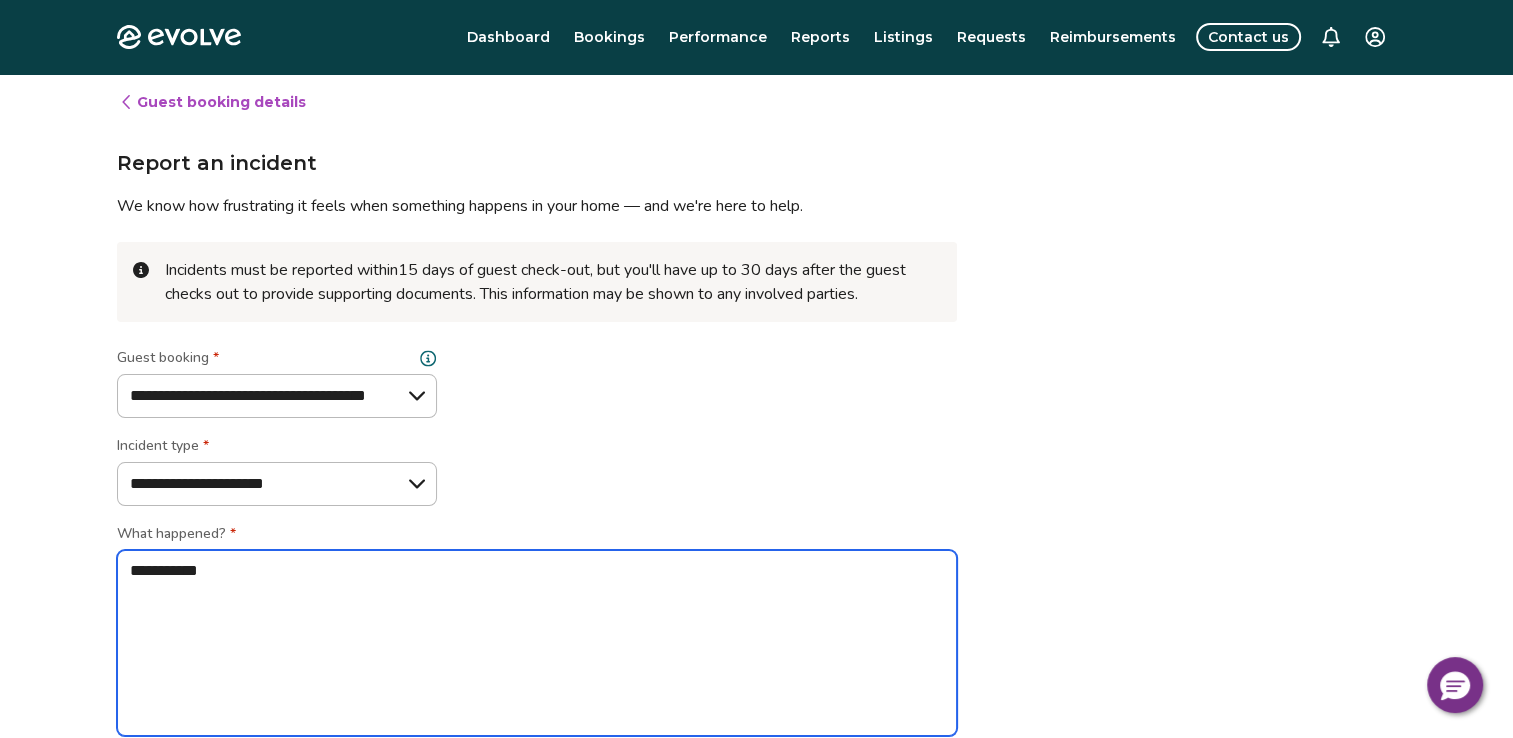 type on "*" 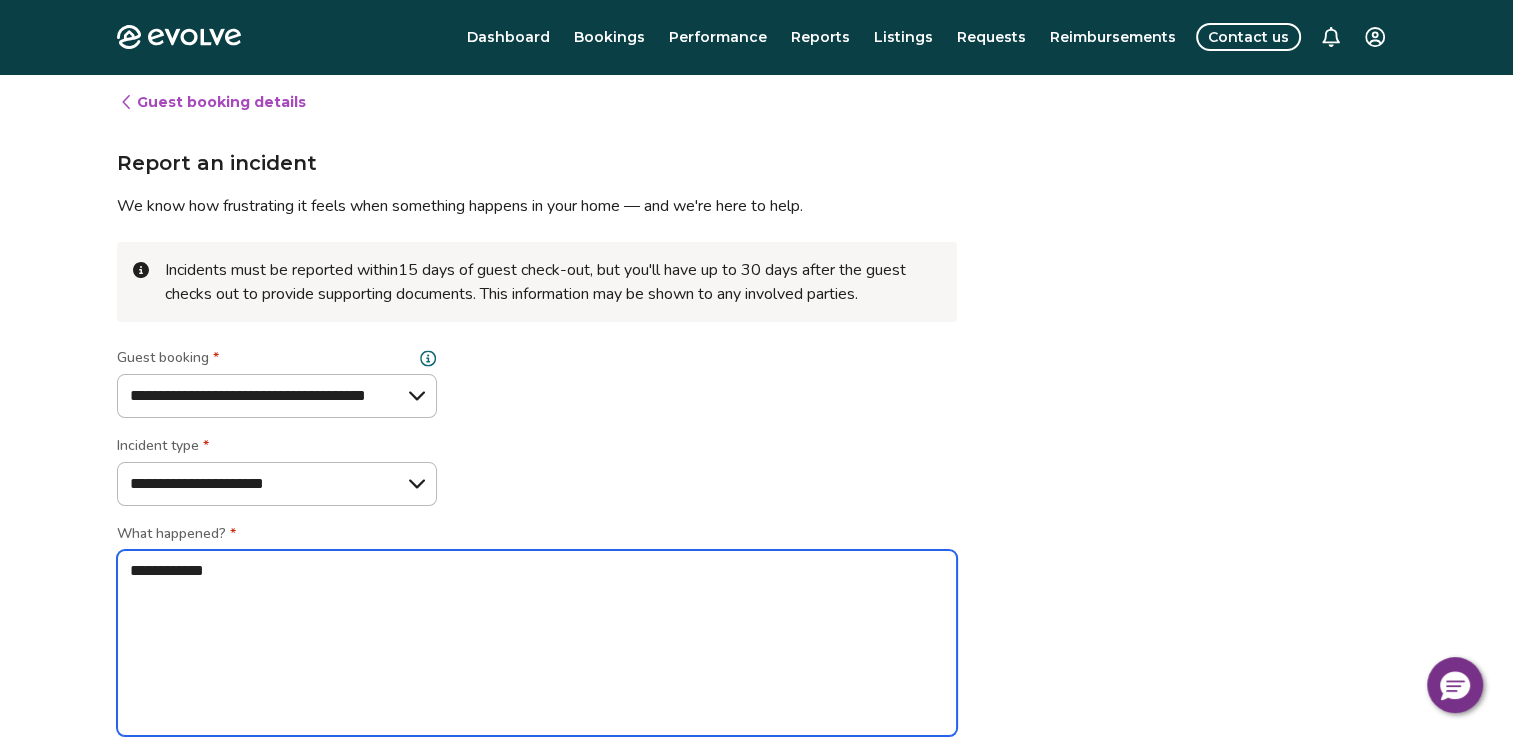 type on "*" 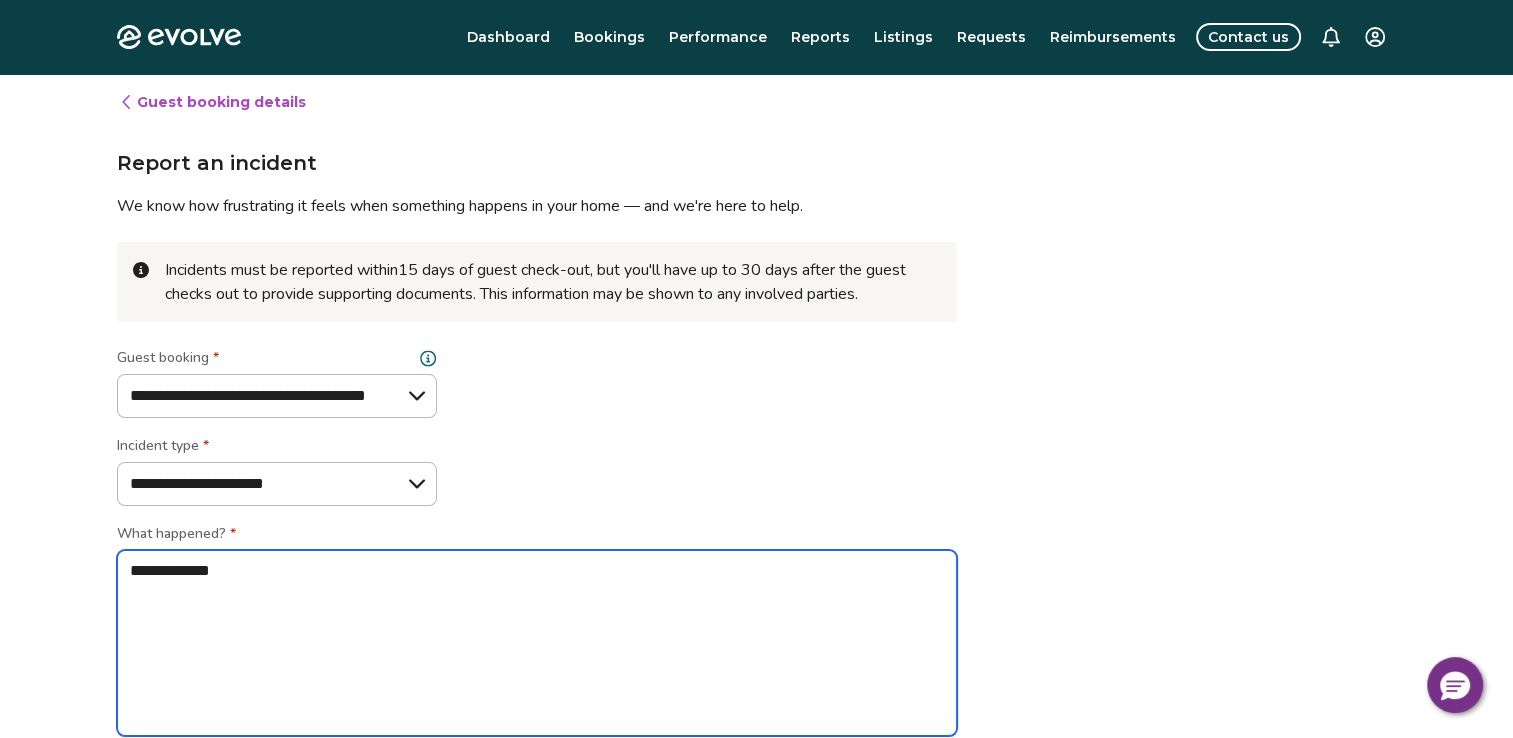 type on "*" 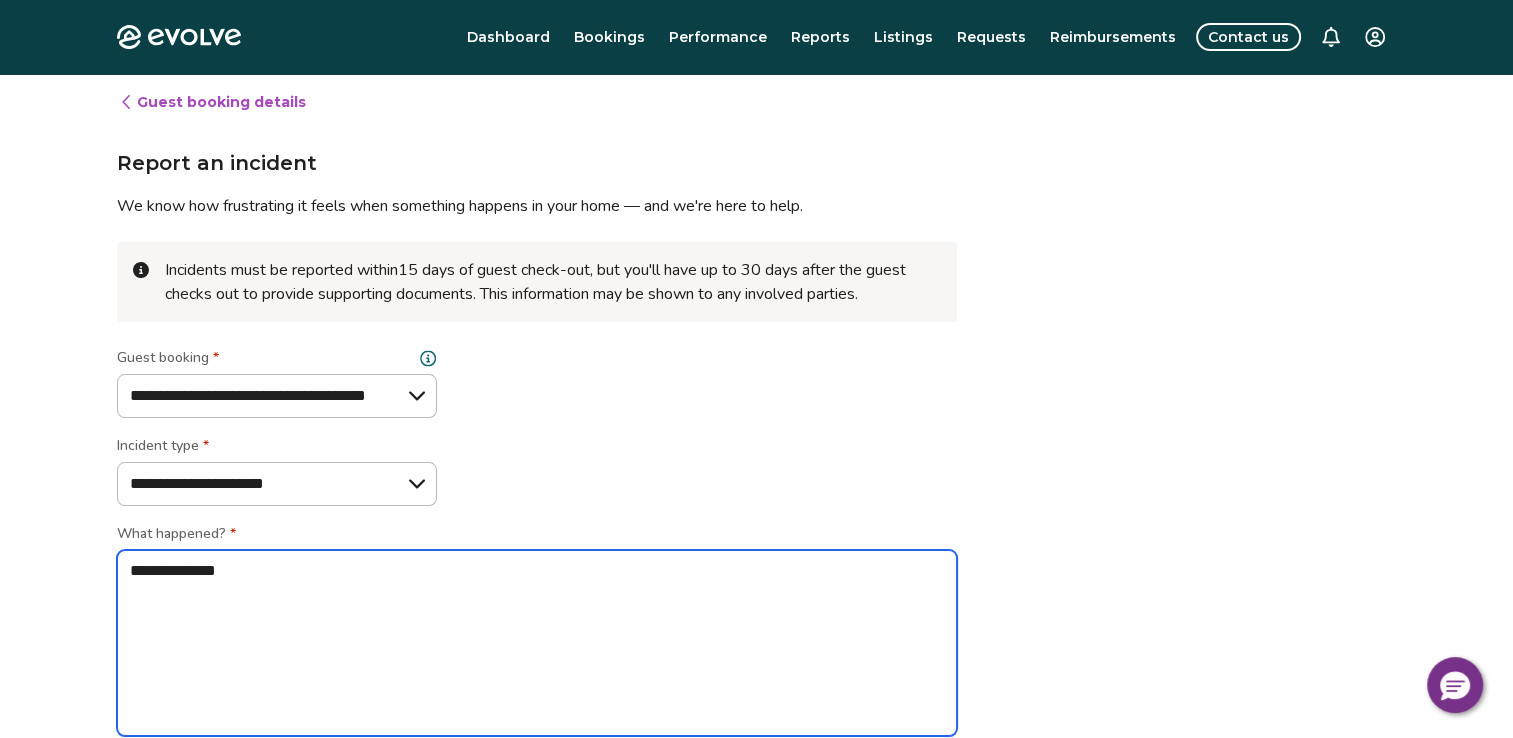 type on "*" 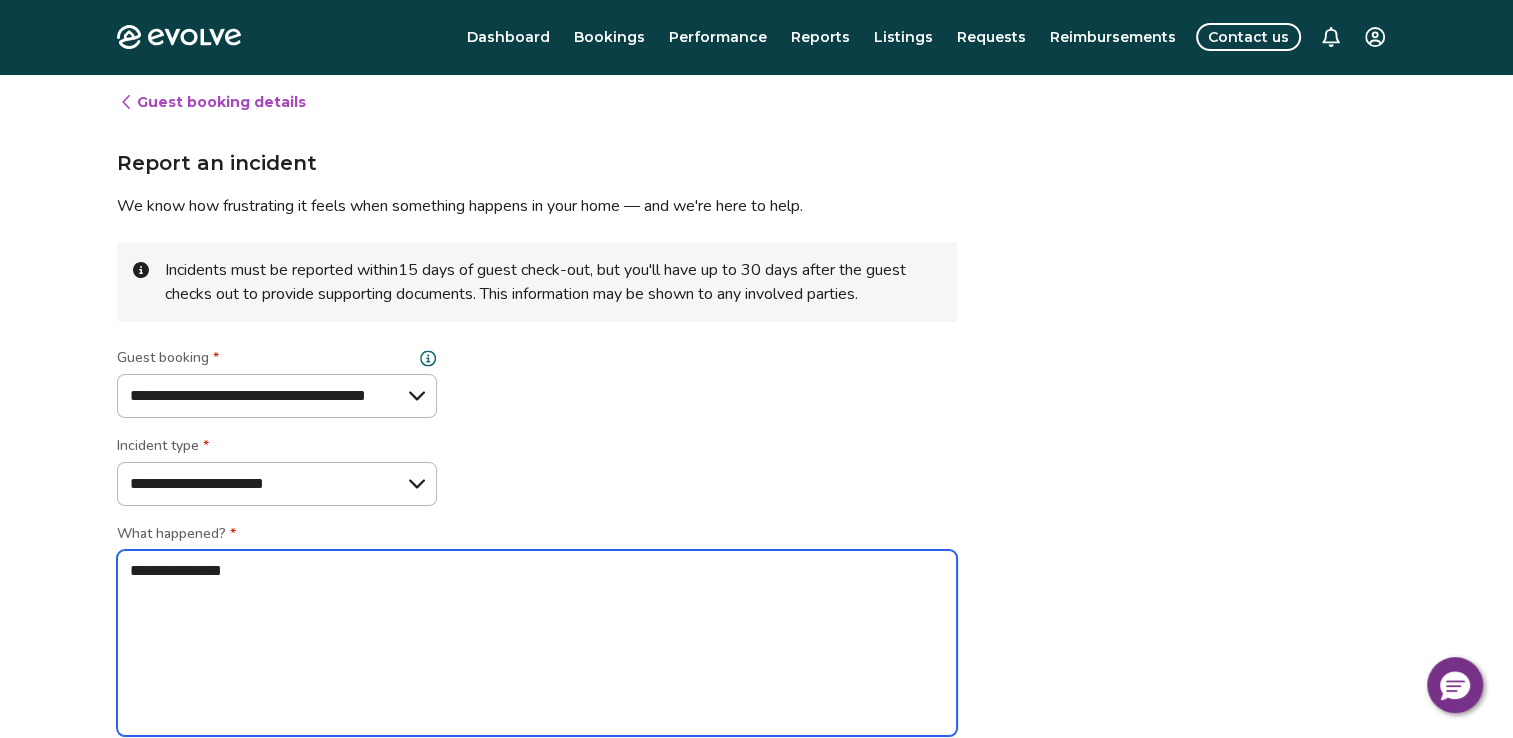 type on "*" 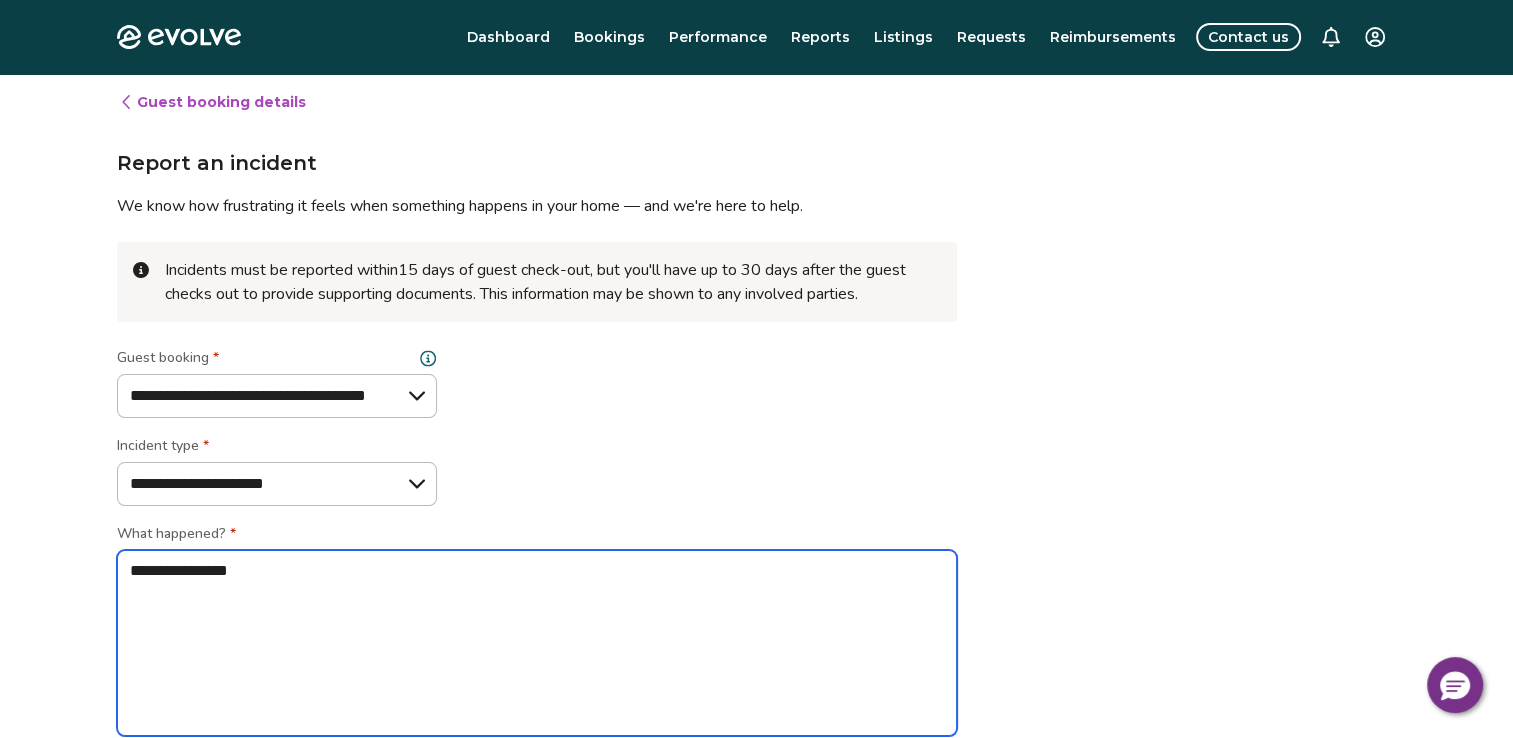 type on "*" 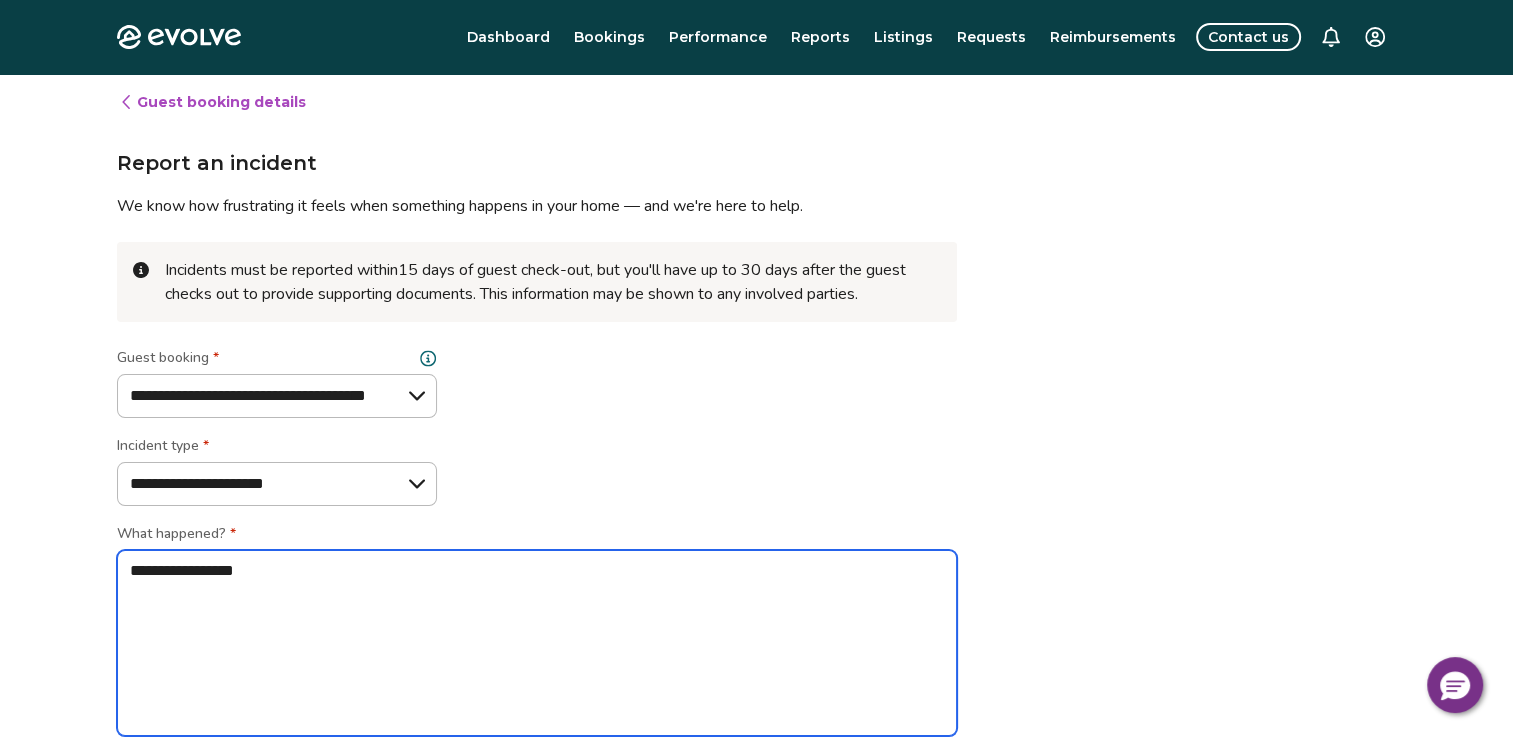 type on "*" 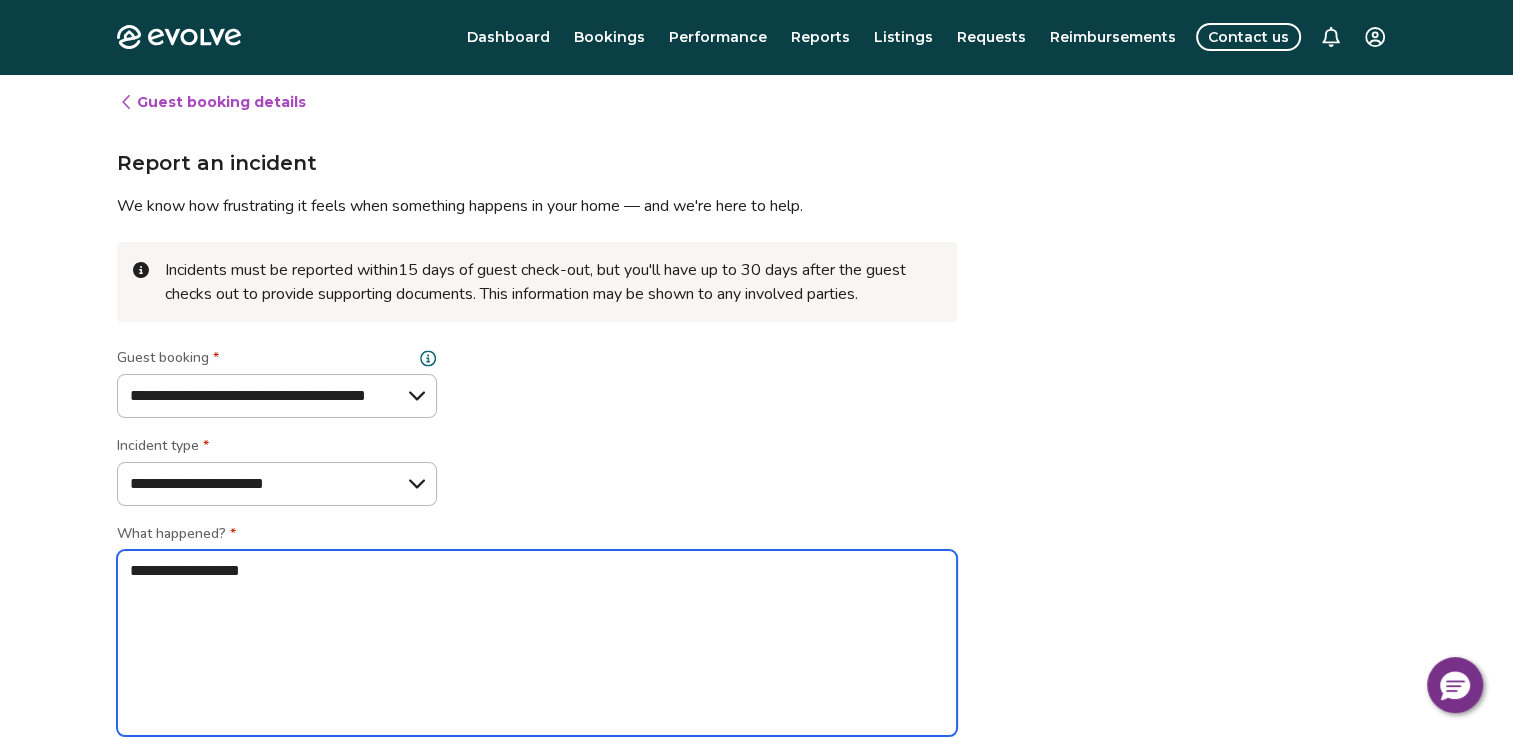 type on "*" 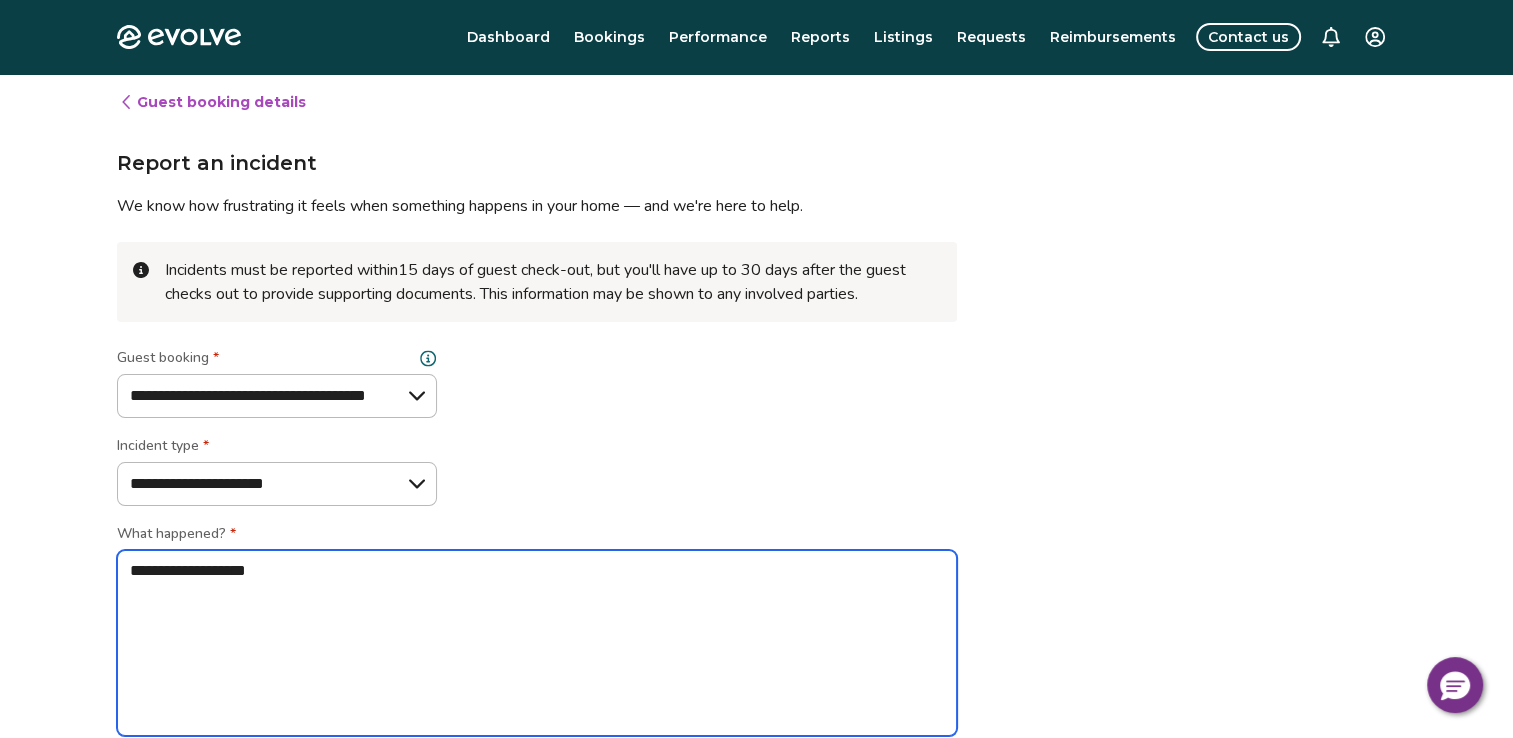 type on "*" 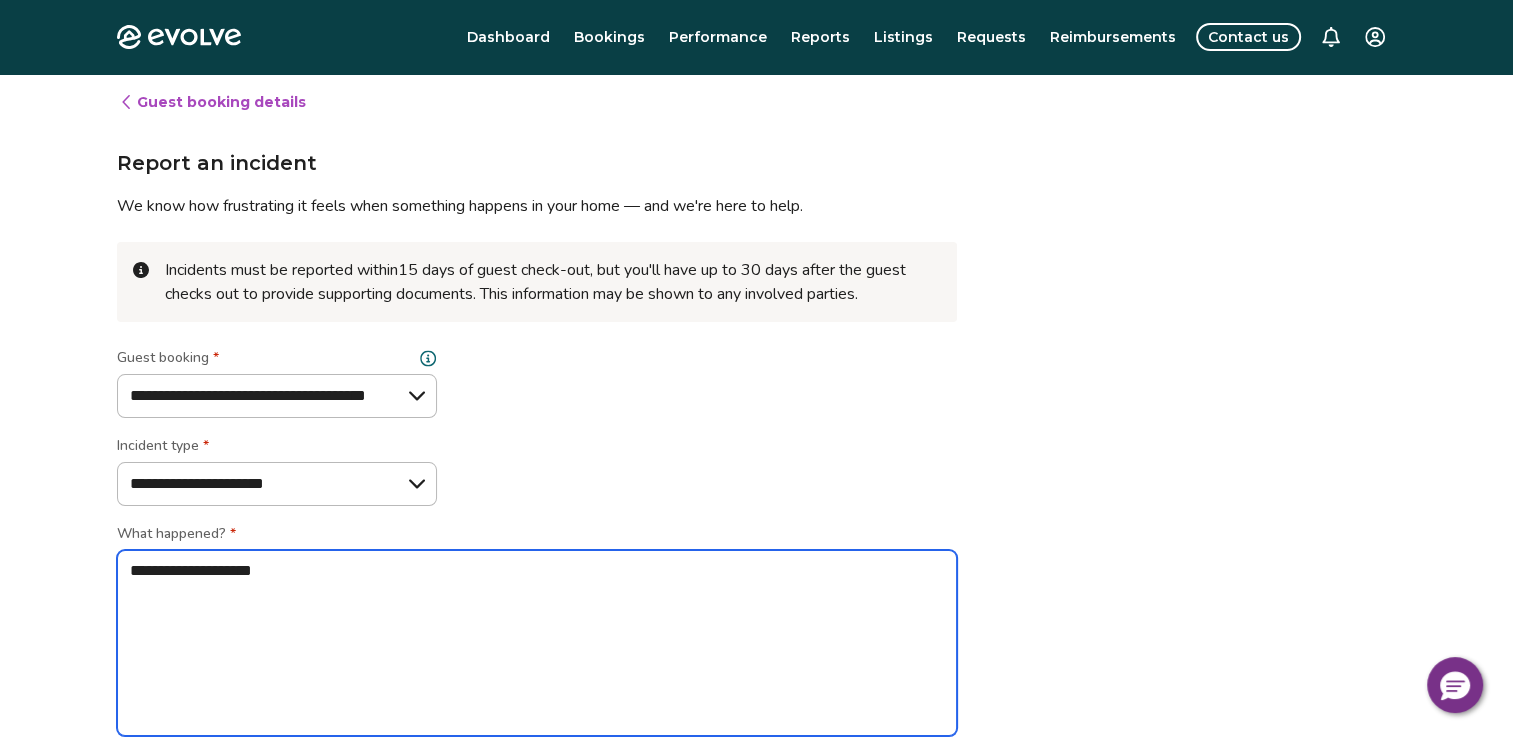 type on "*" 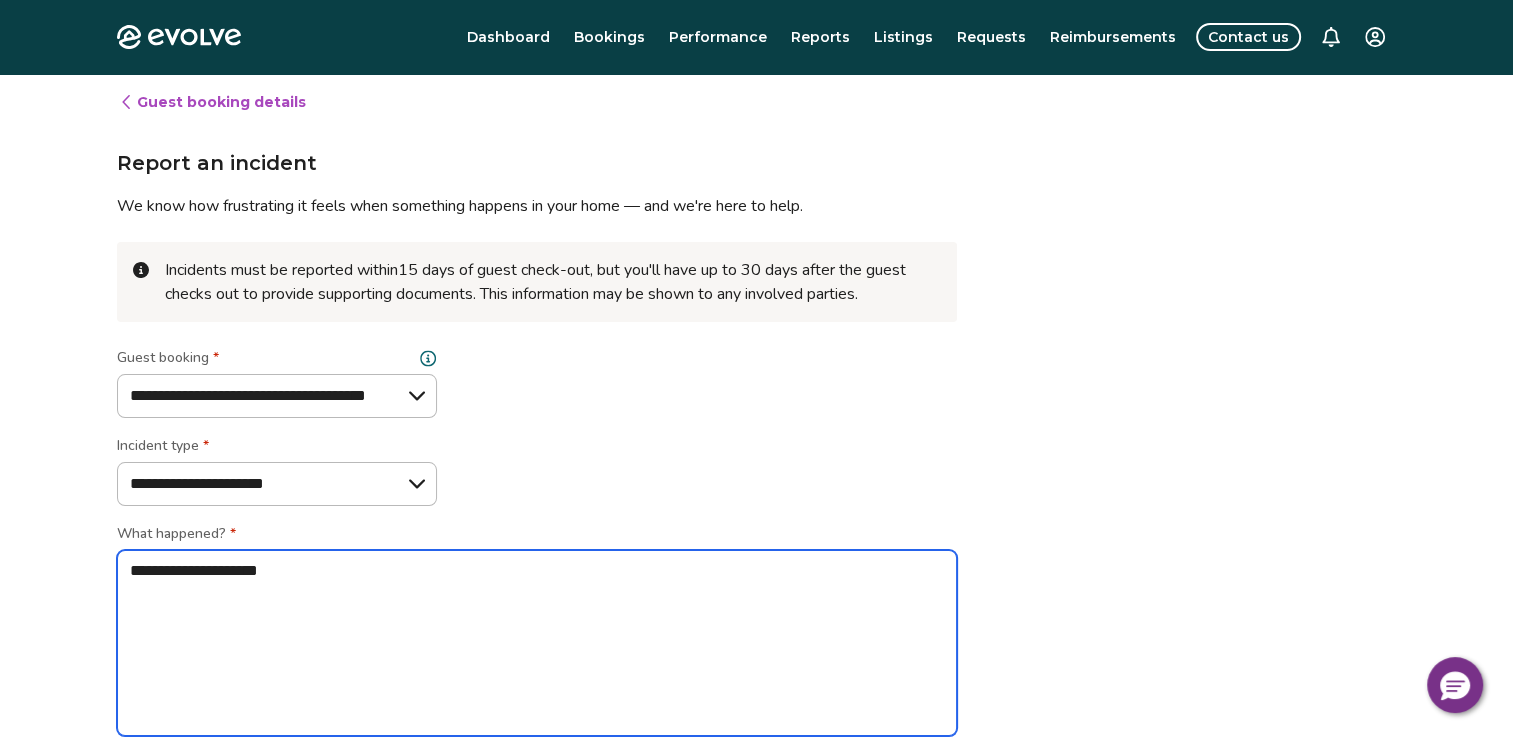 type on "*" 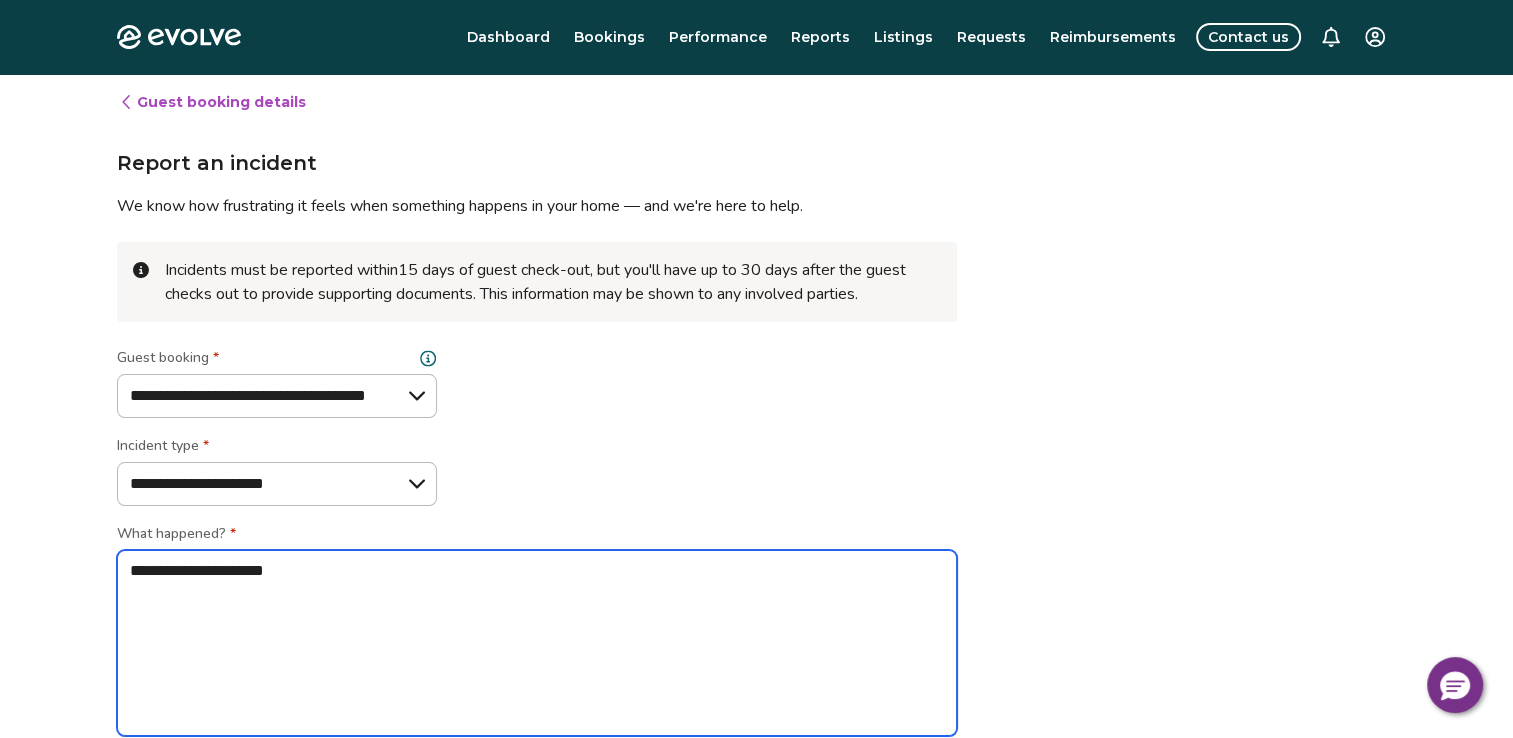 type on "*" 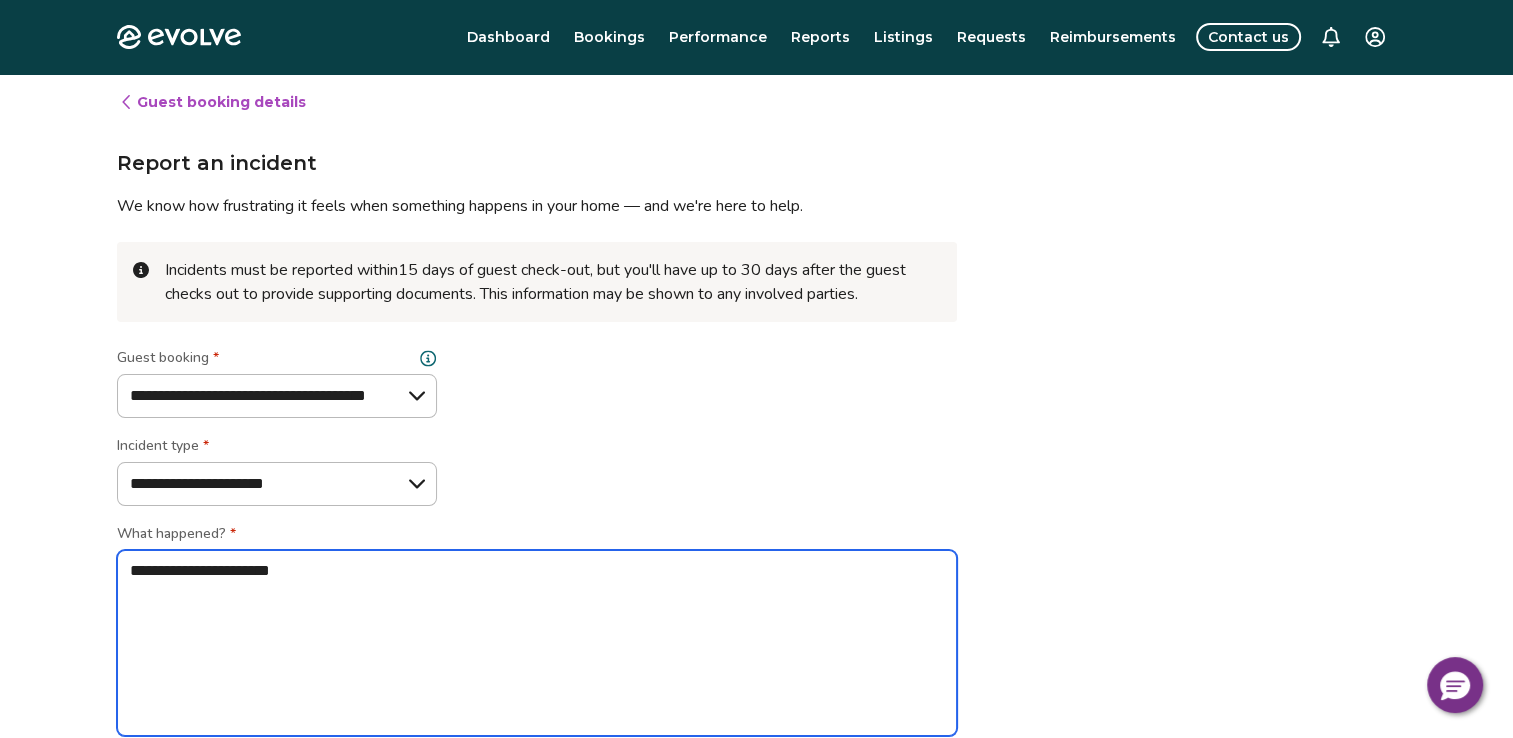 type on "*" 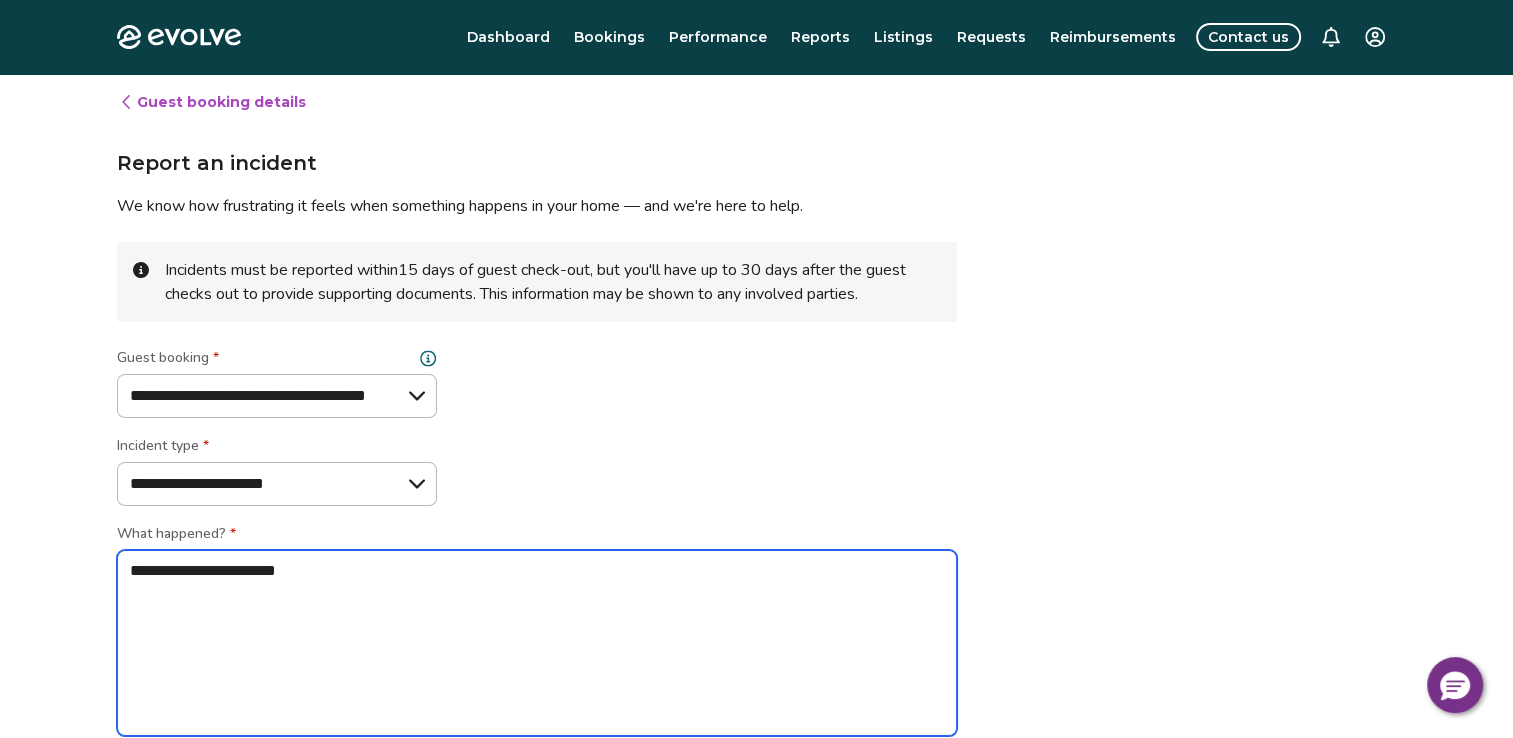 type on "*" 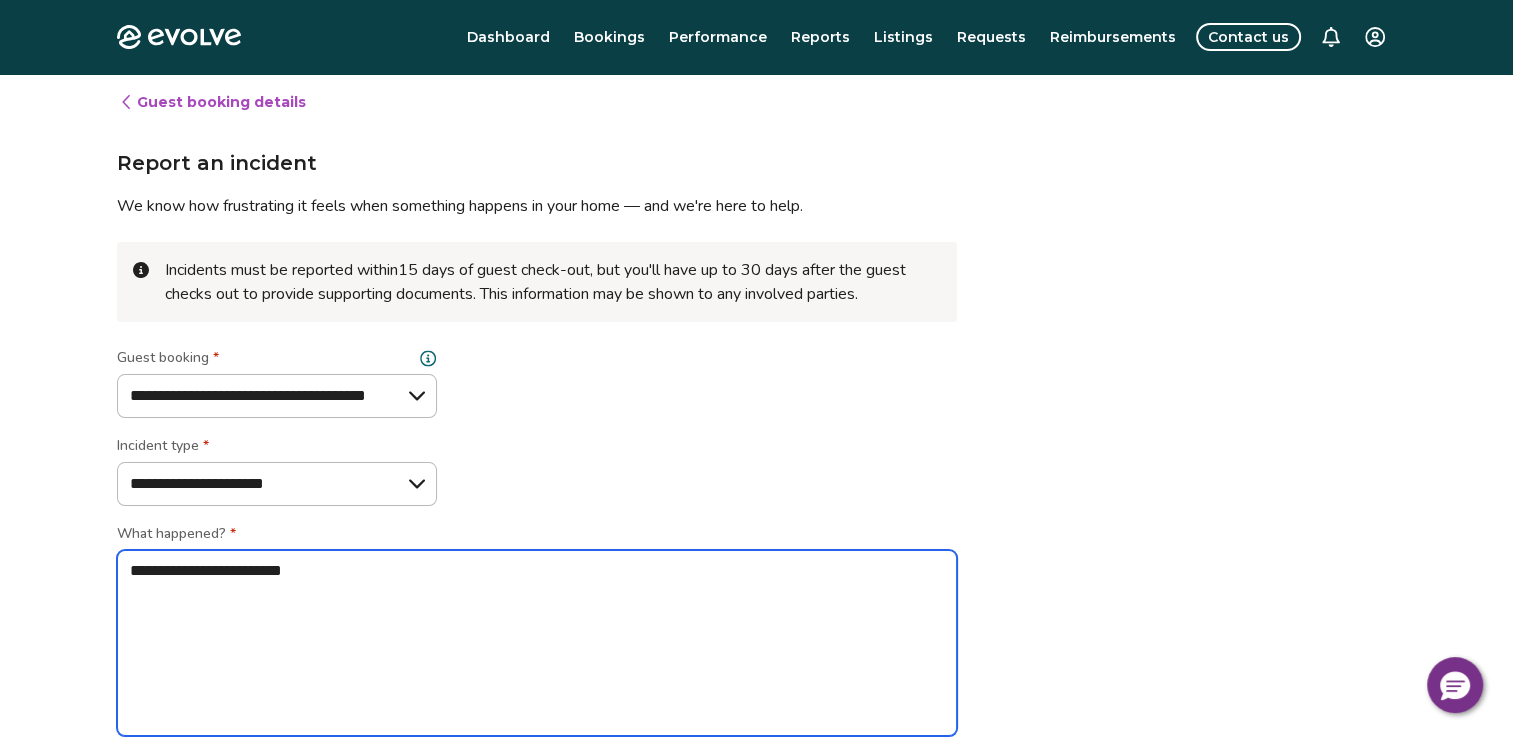 type on "*" 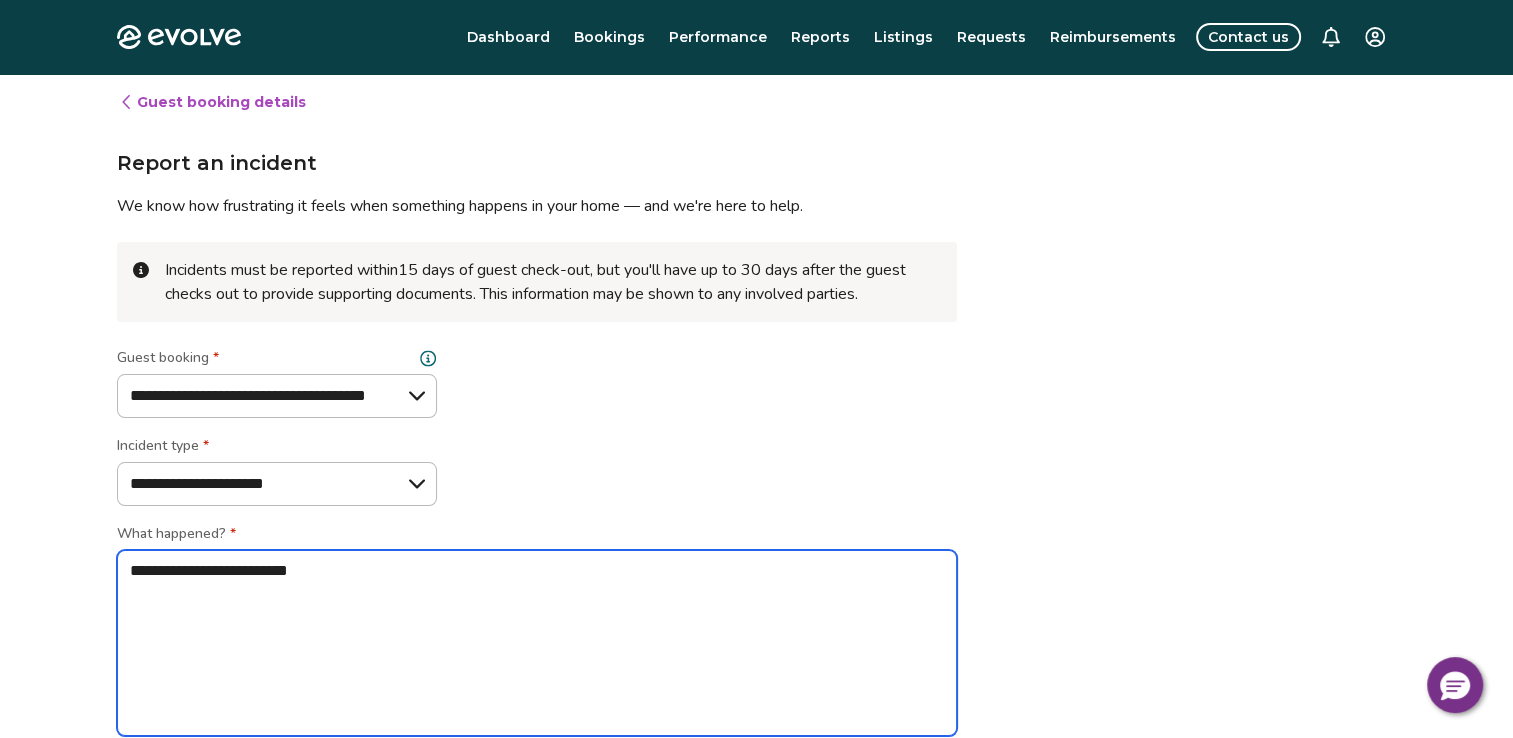 type on "*" 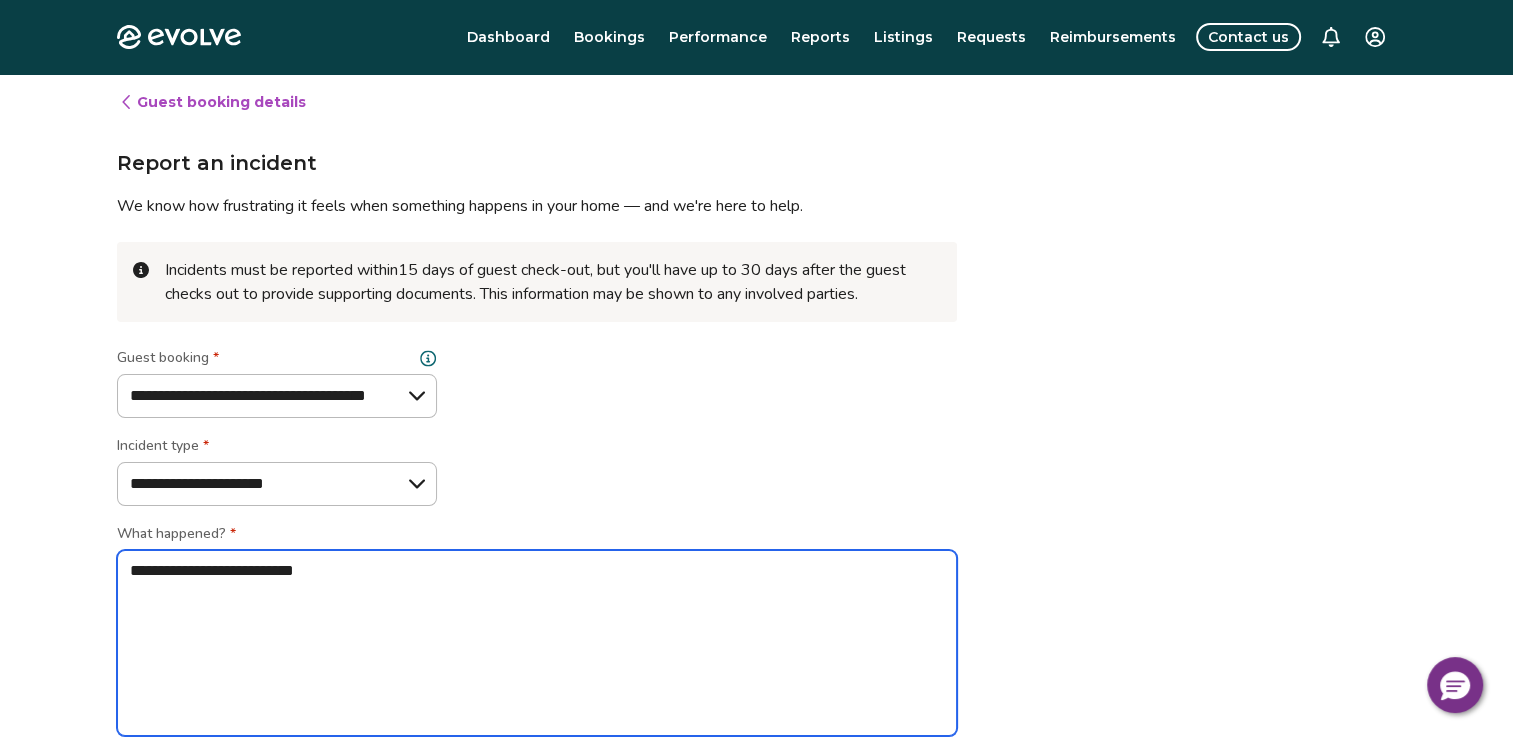 type on "*" 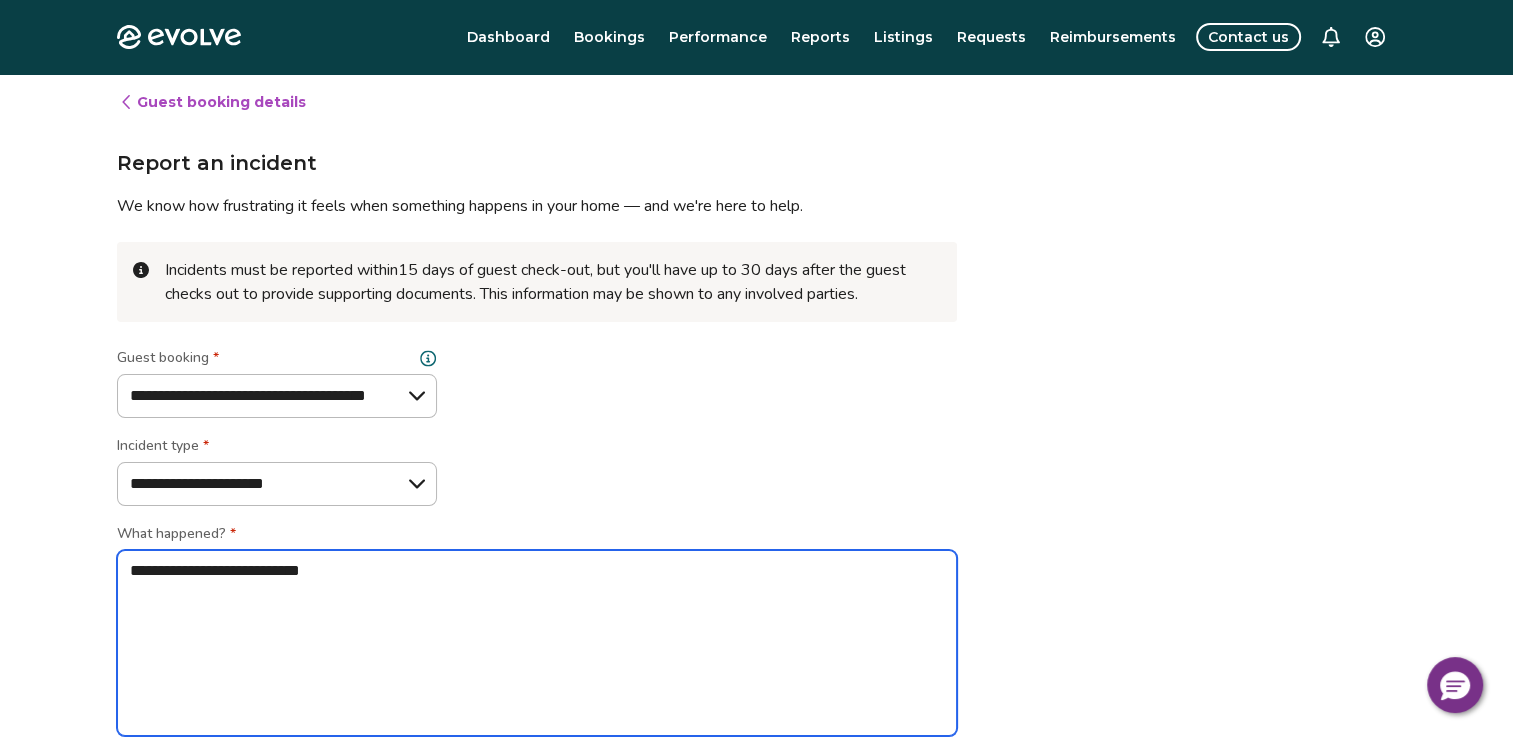 type on "*" 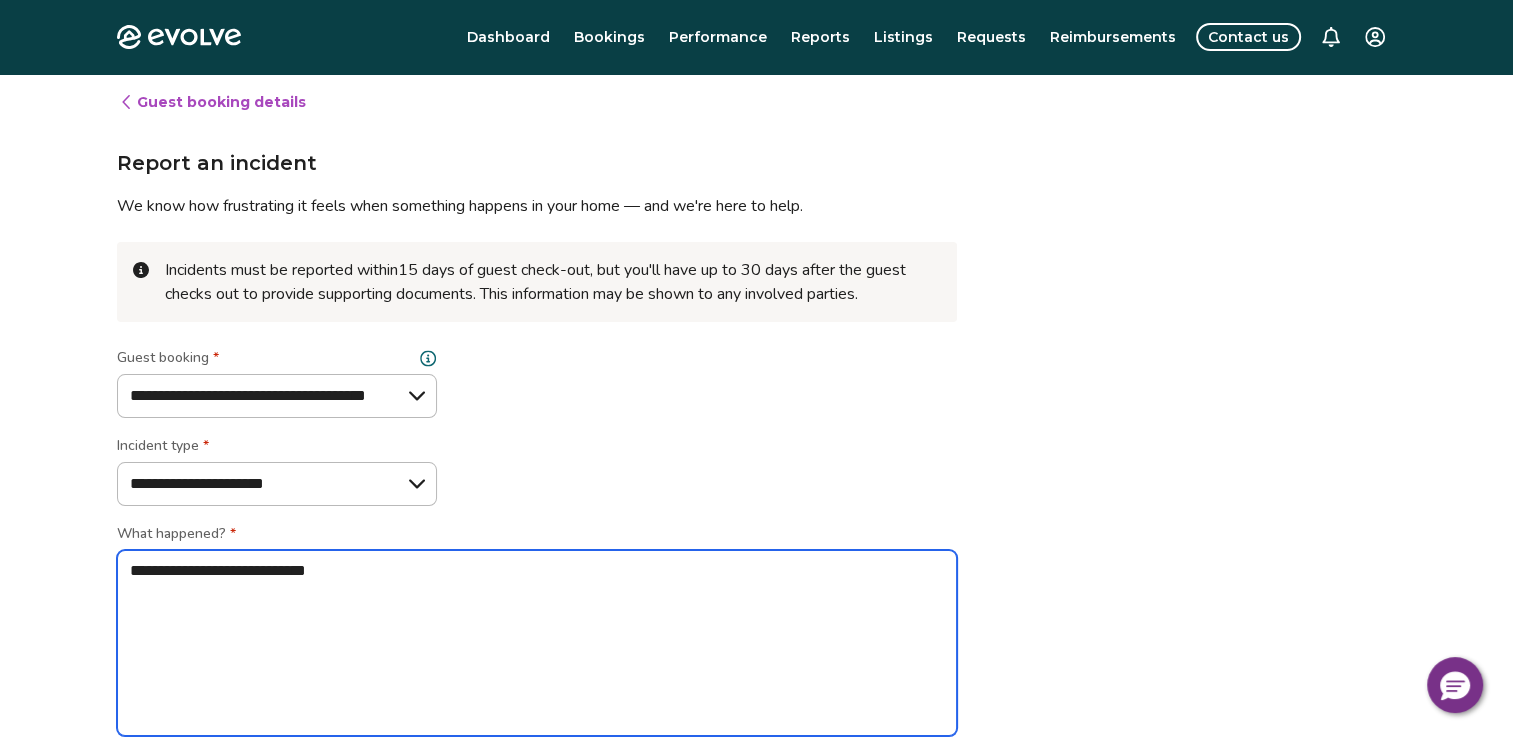 type on "*" 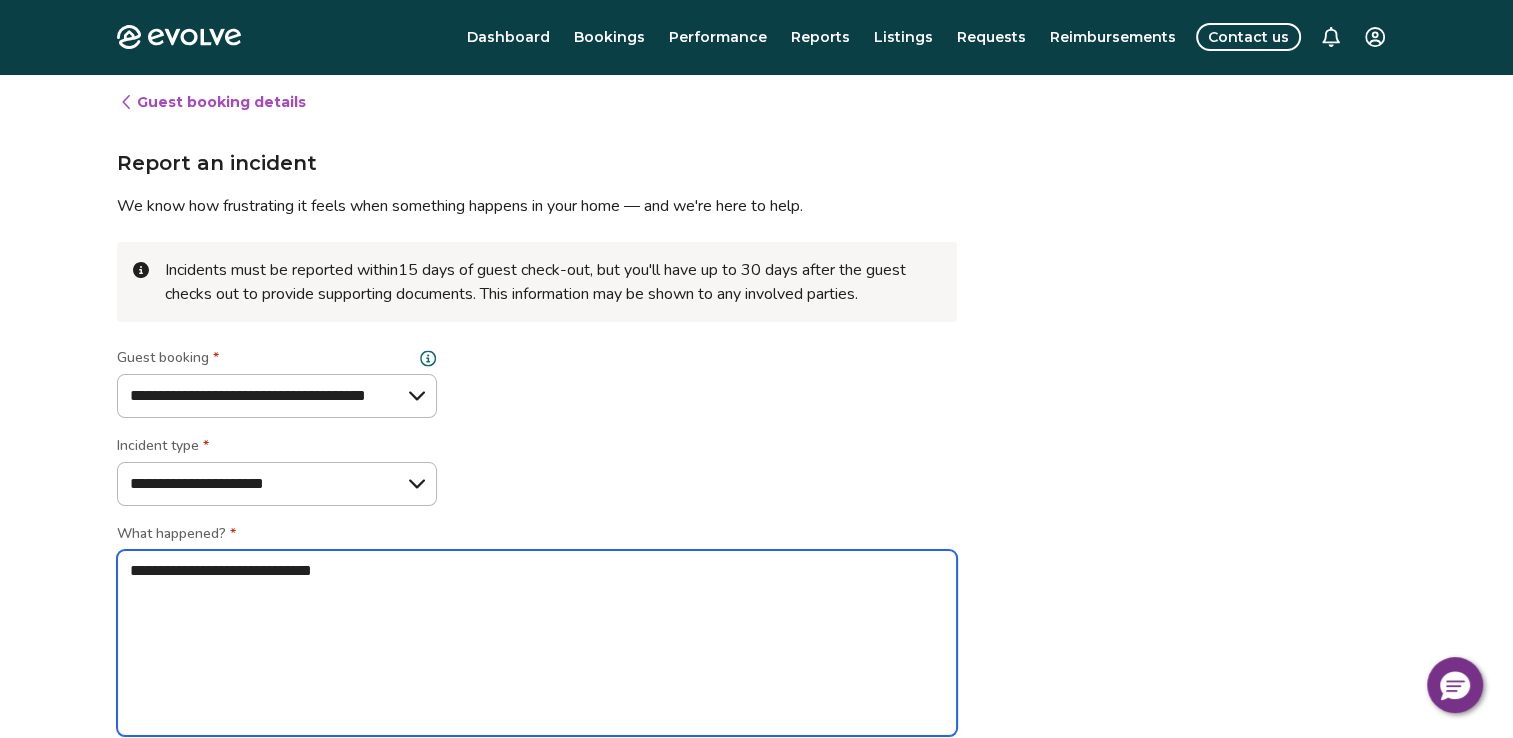 type on "*" 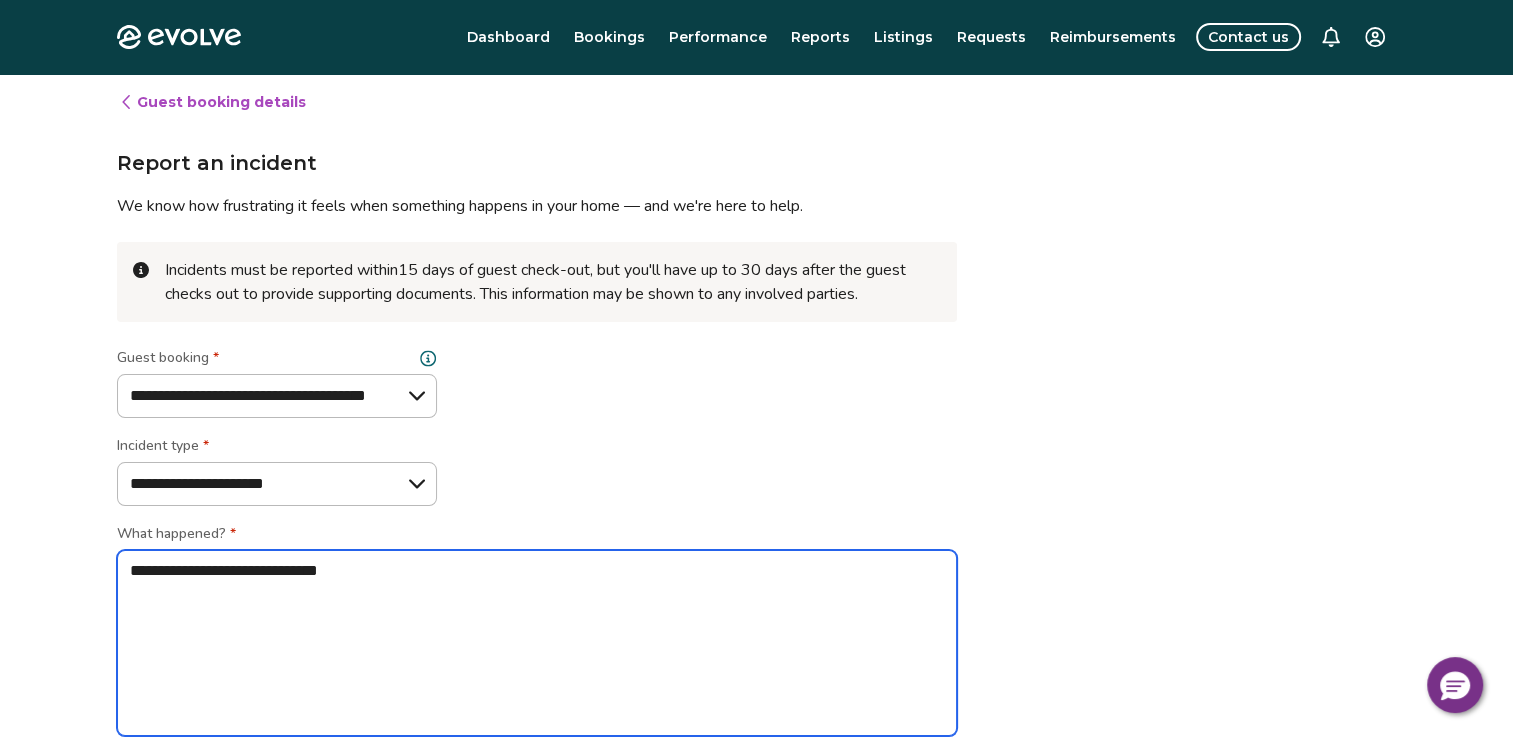 type on "*" 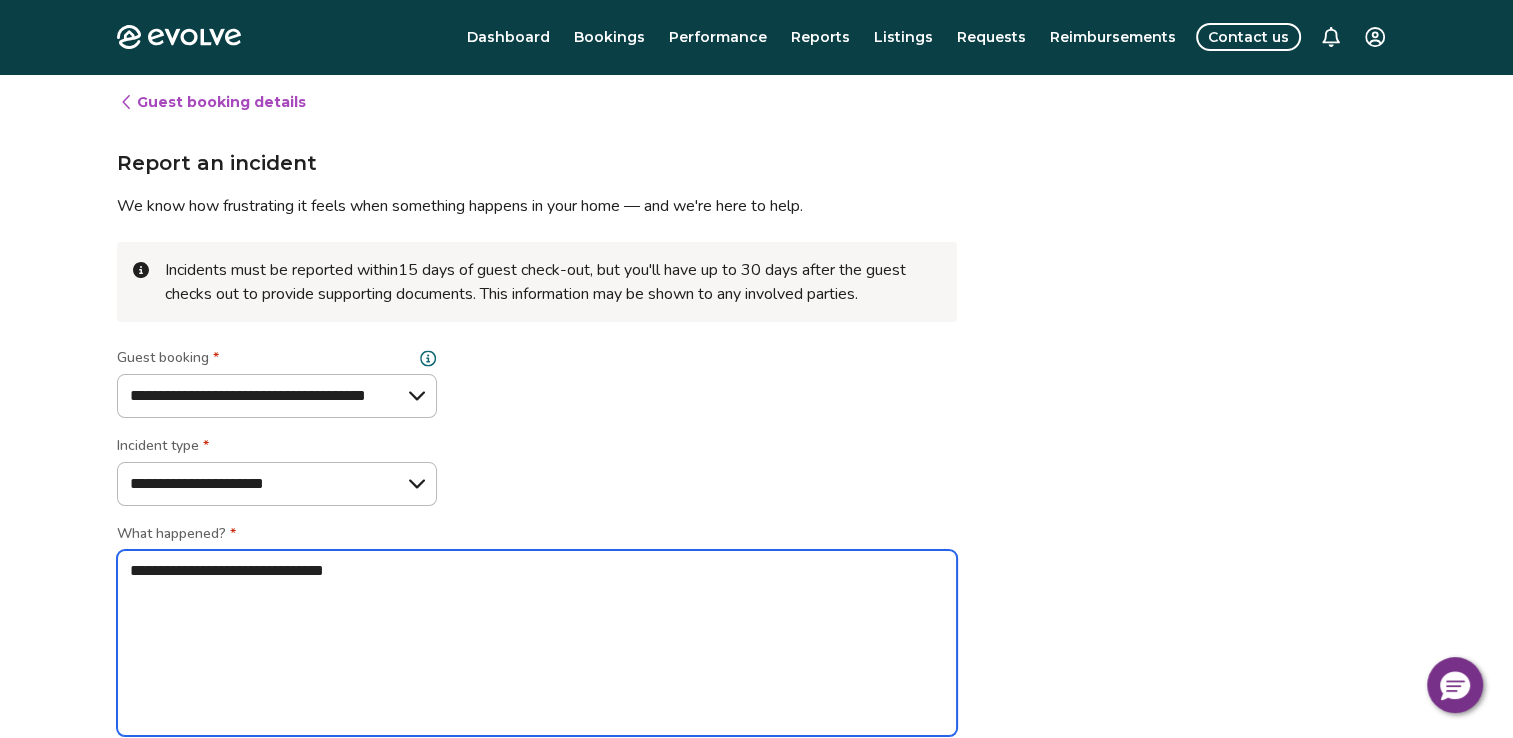 type on "*" 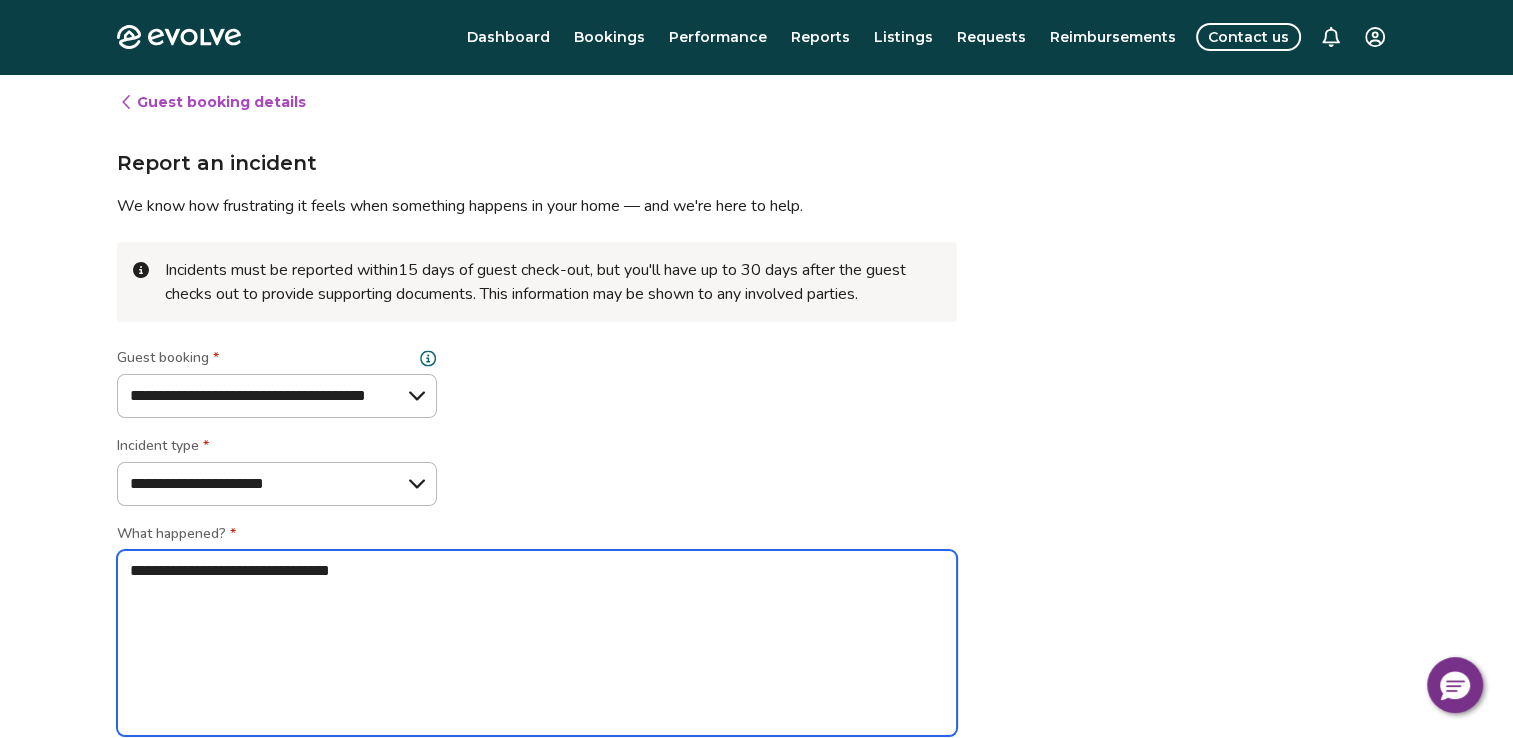 type on "*" 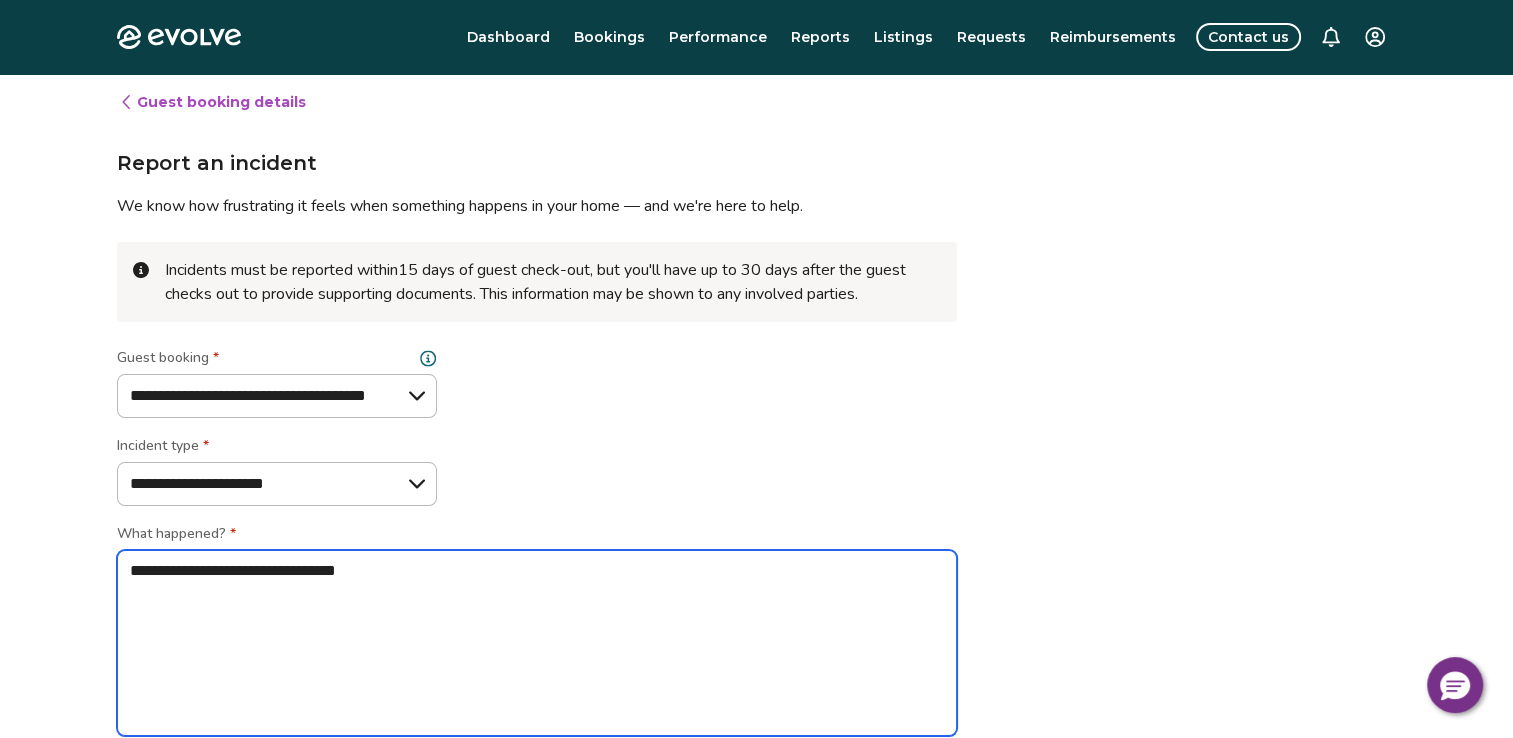 type on "*" 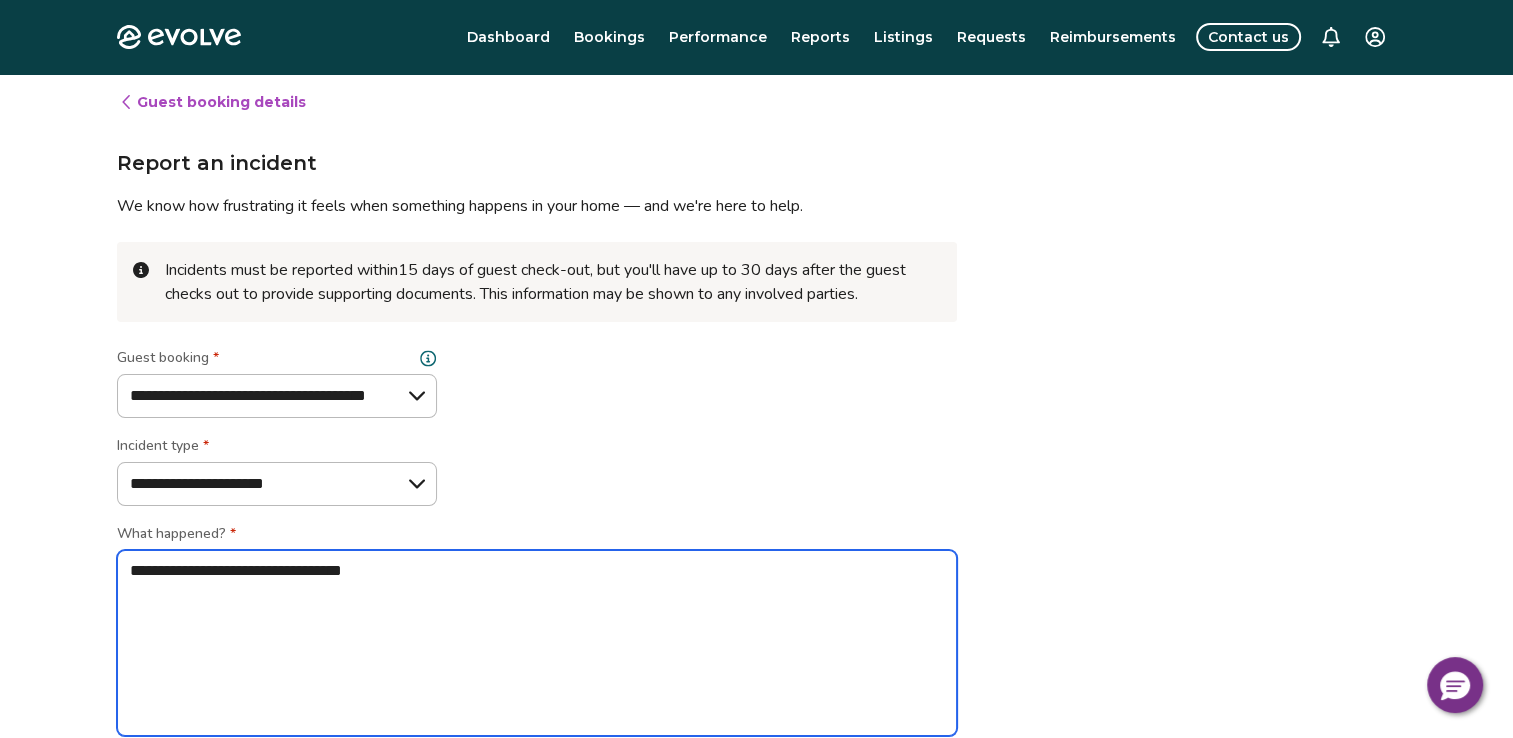 type on "*" 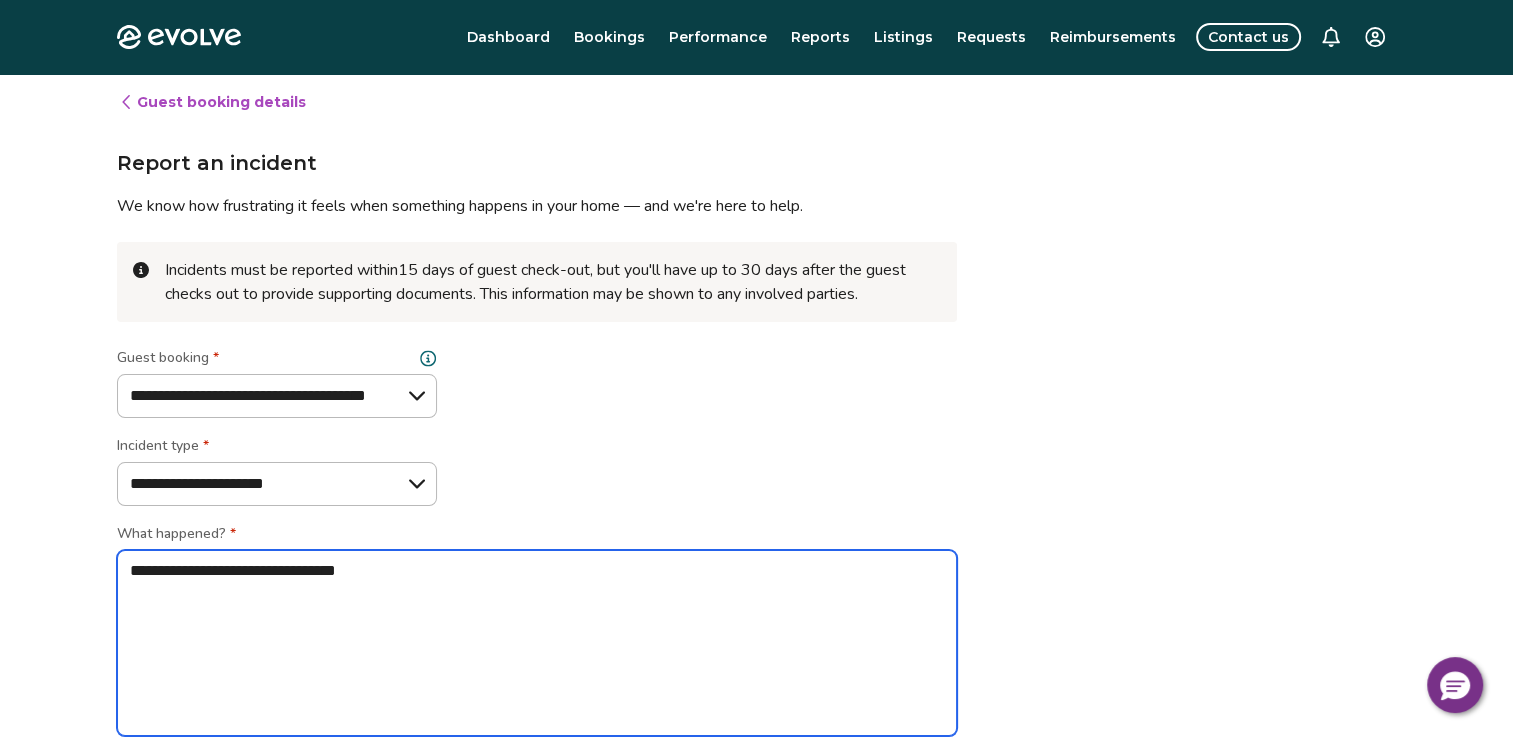 type on "*" 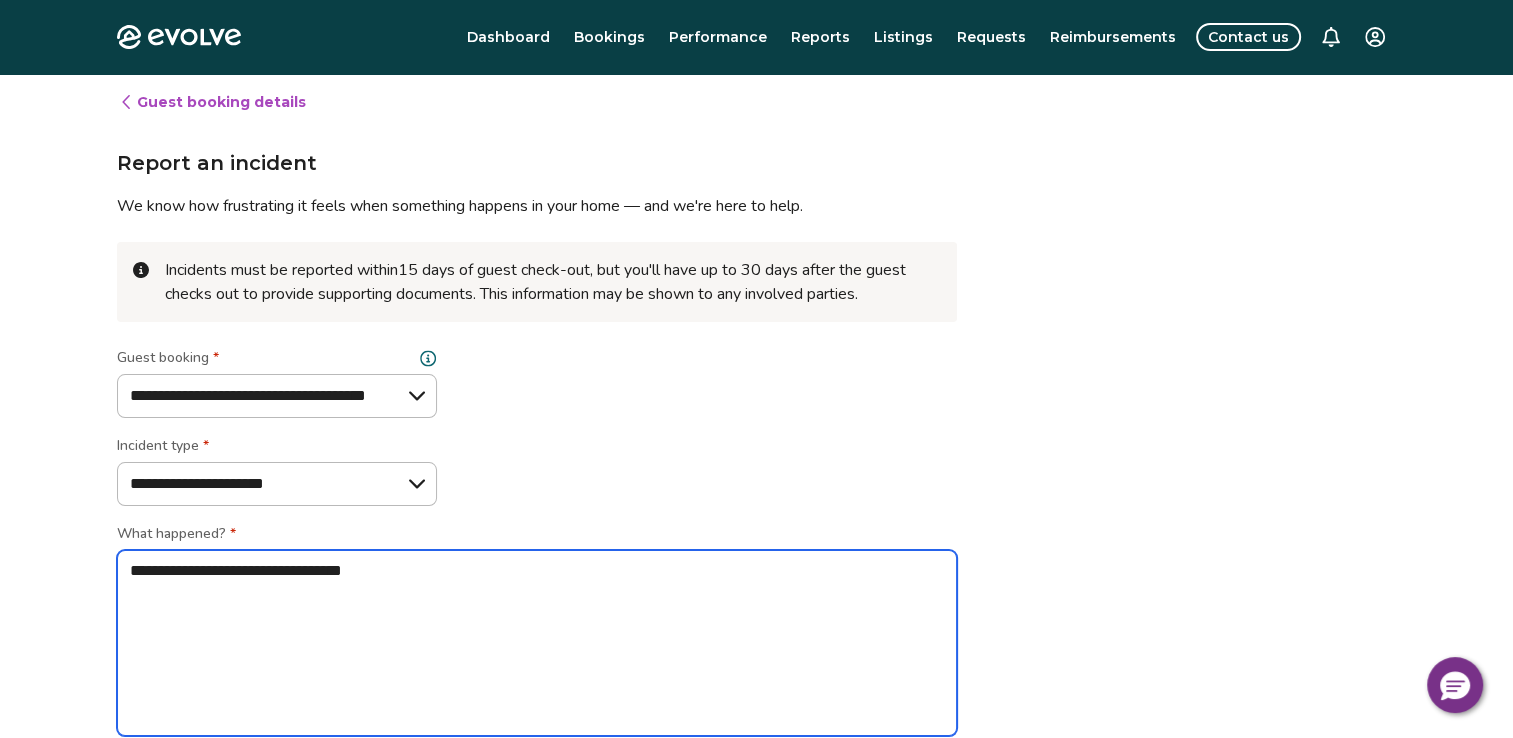 type on "*" 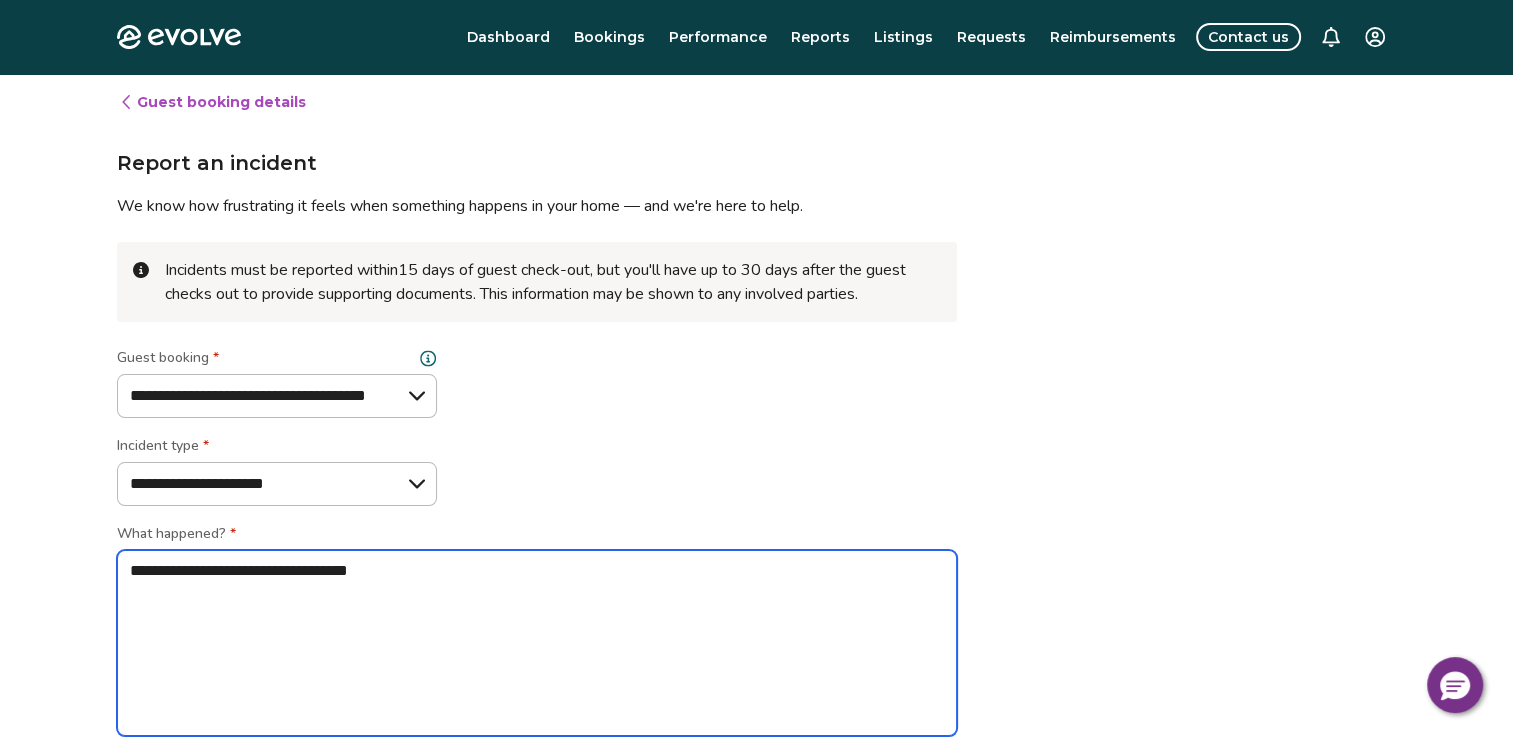 type on "*" 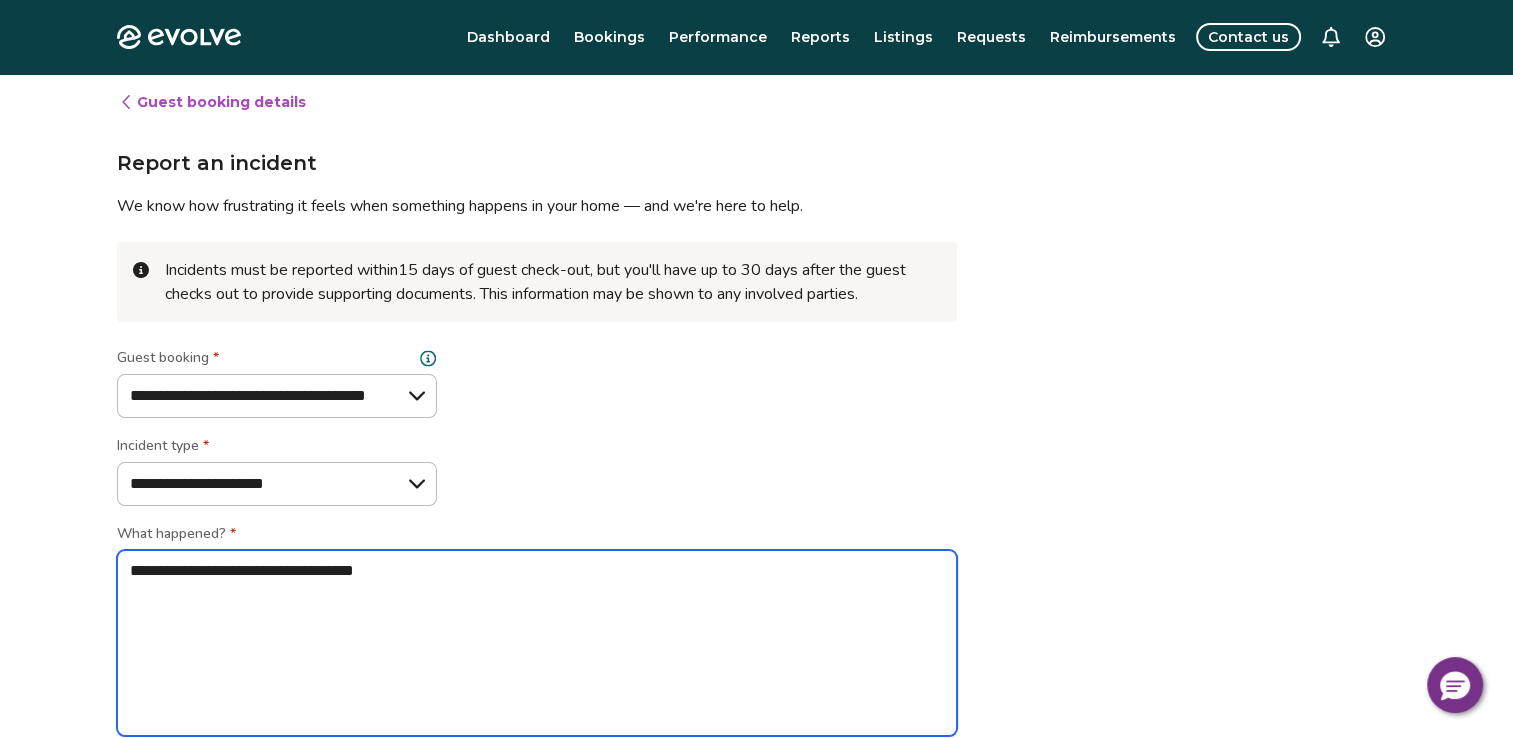 type on "*" 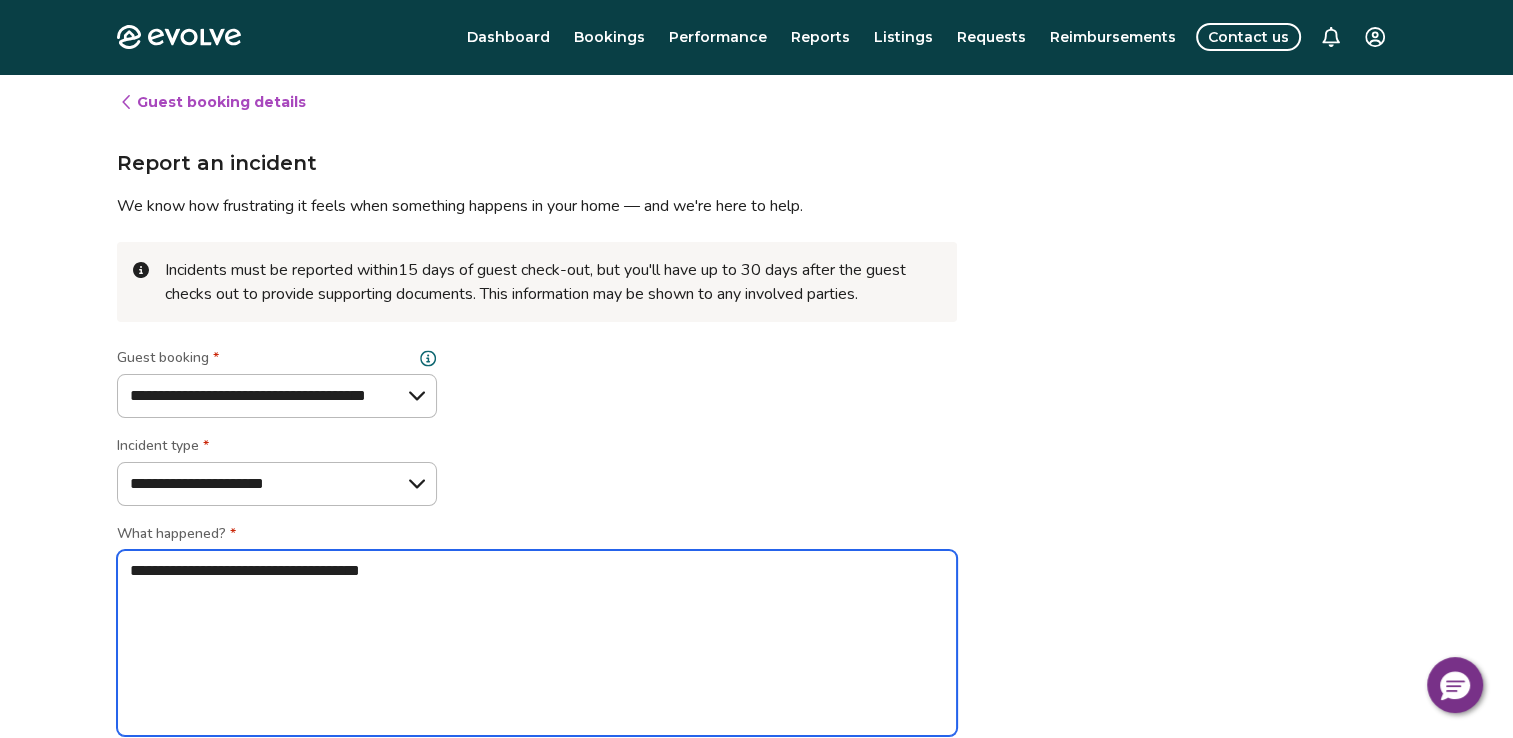 type on "*" 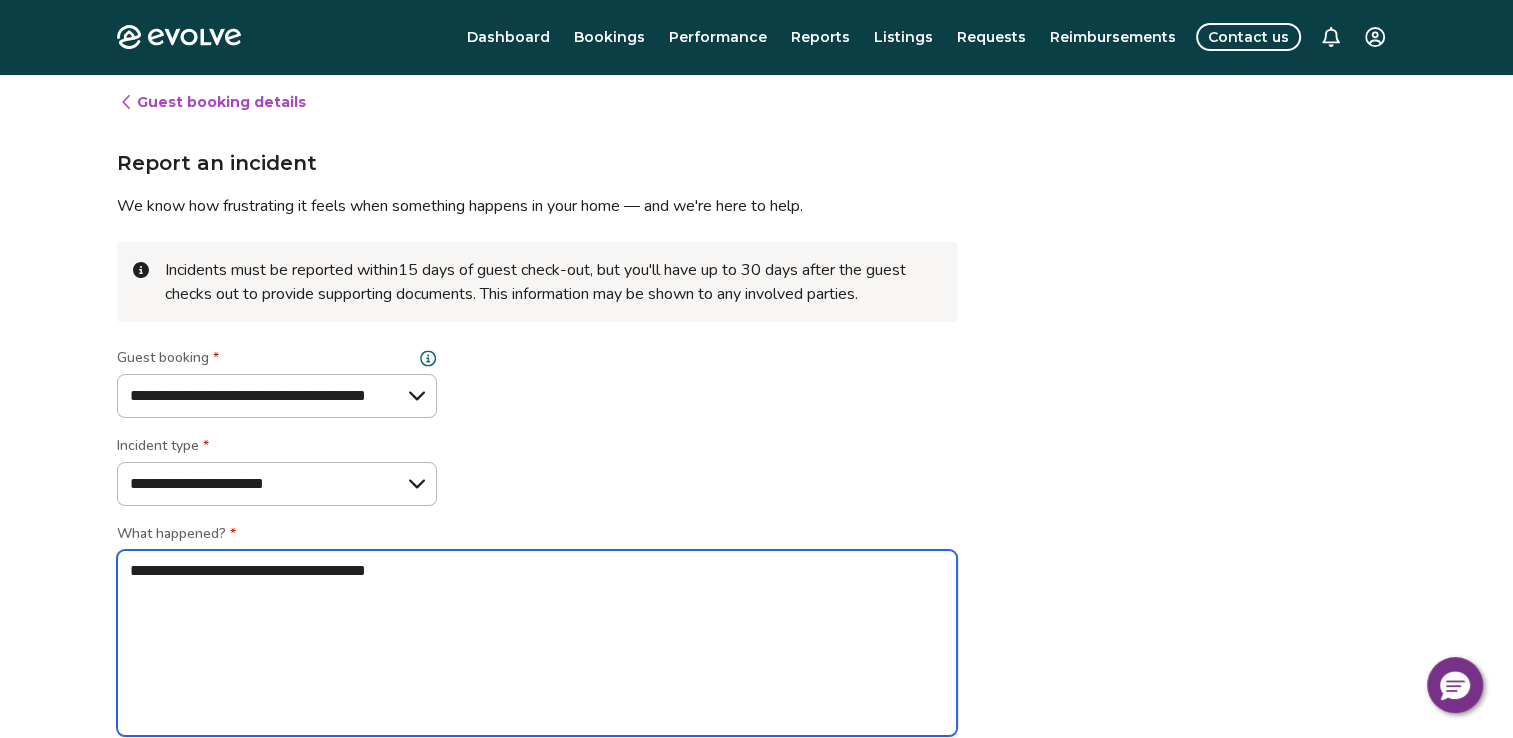 type on "*" 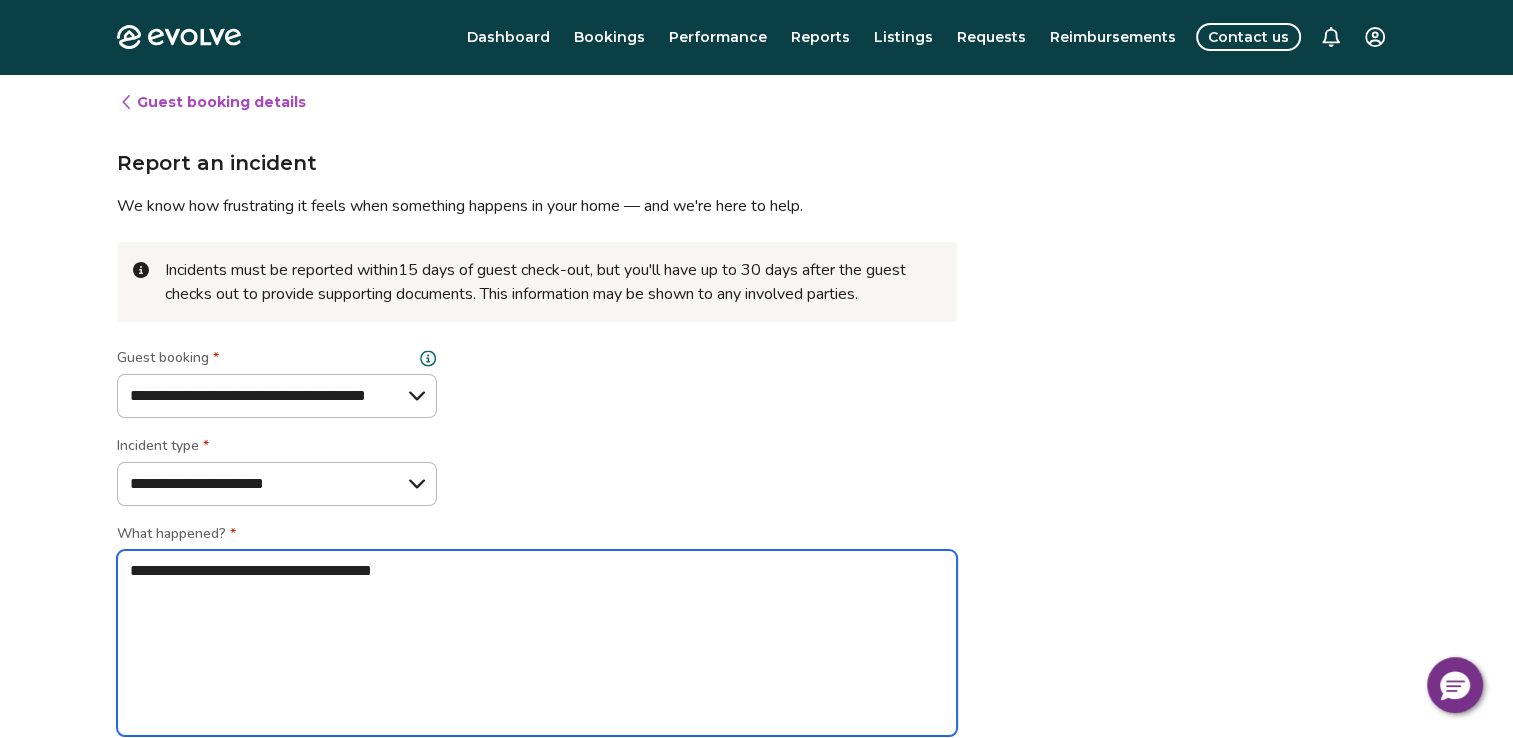type on "*" 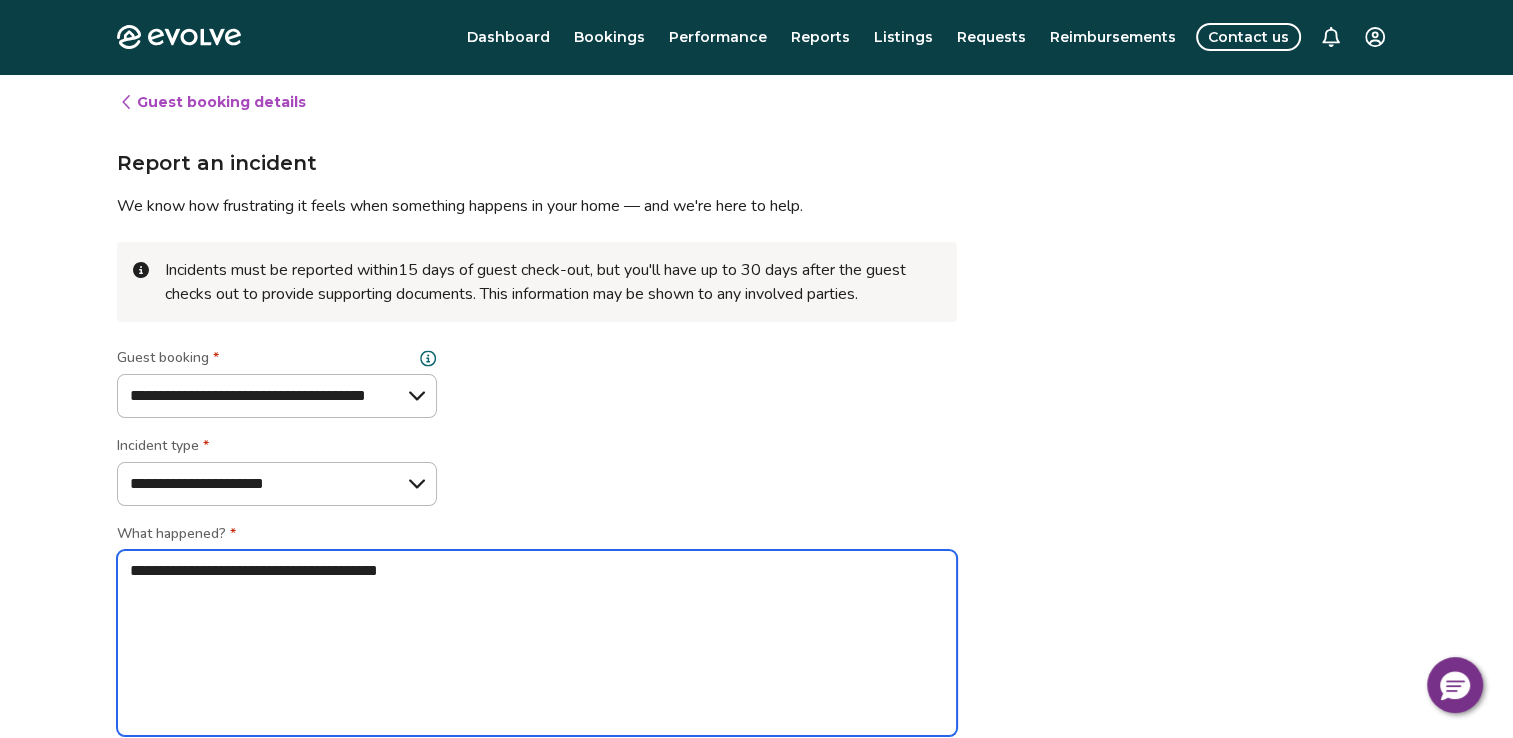 type on "*" 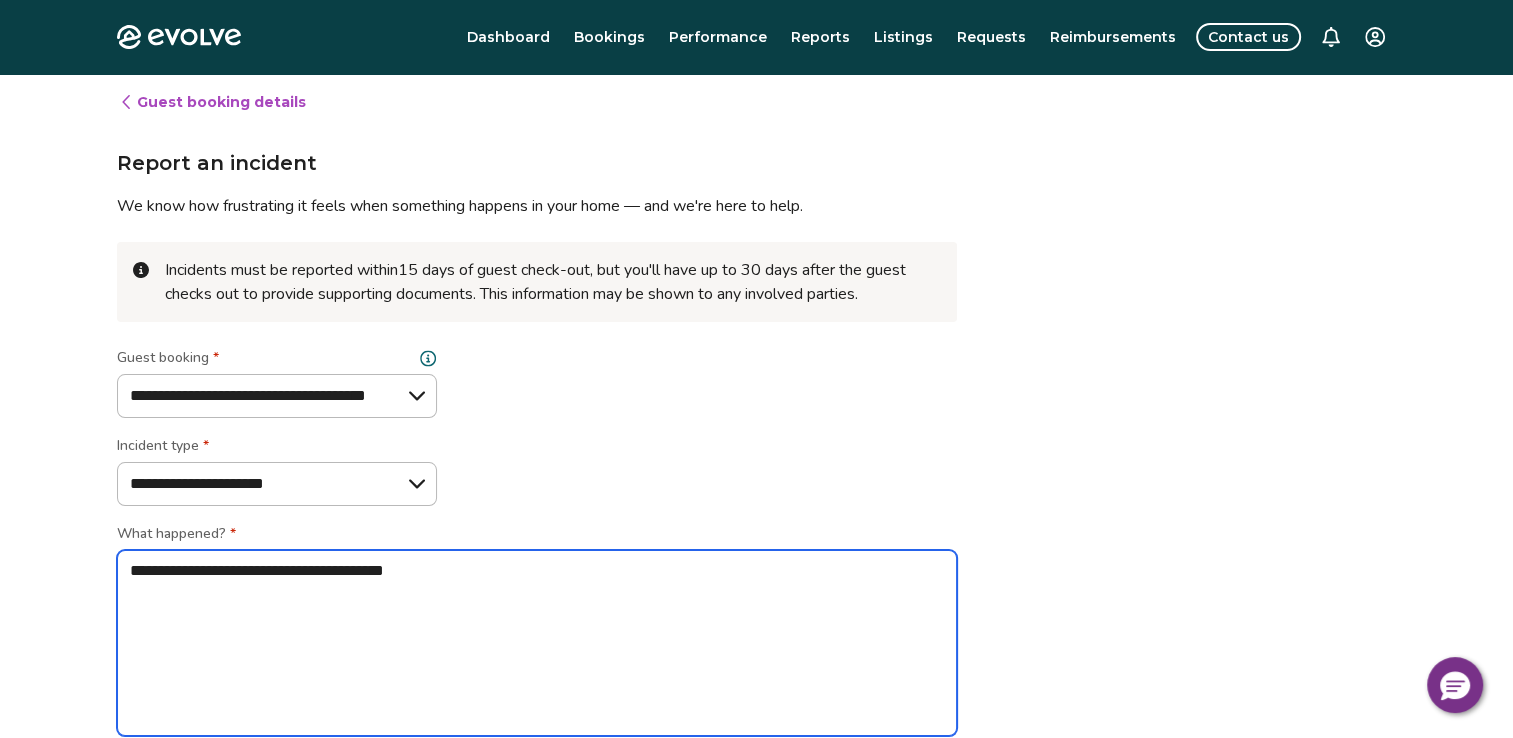 type on "*" 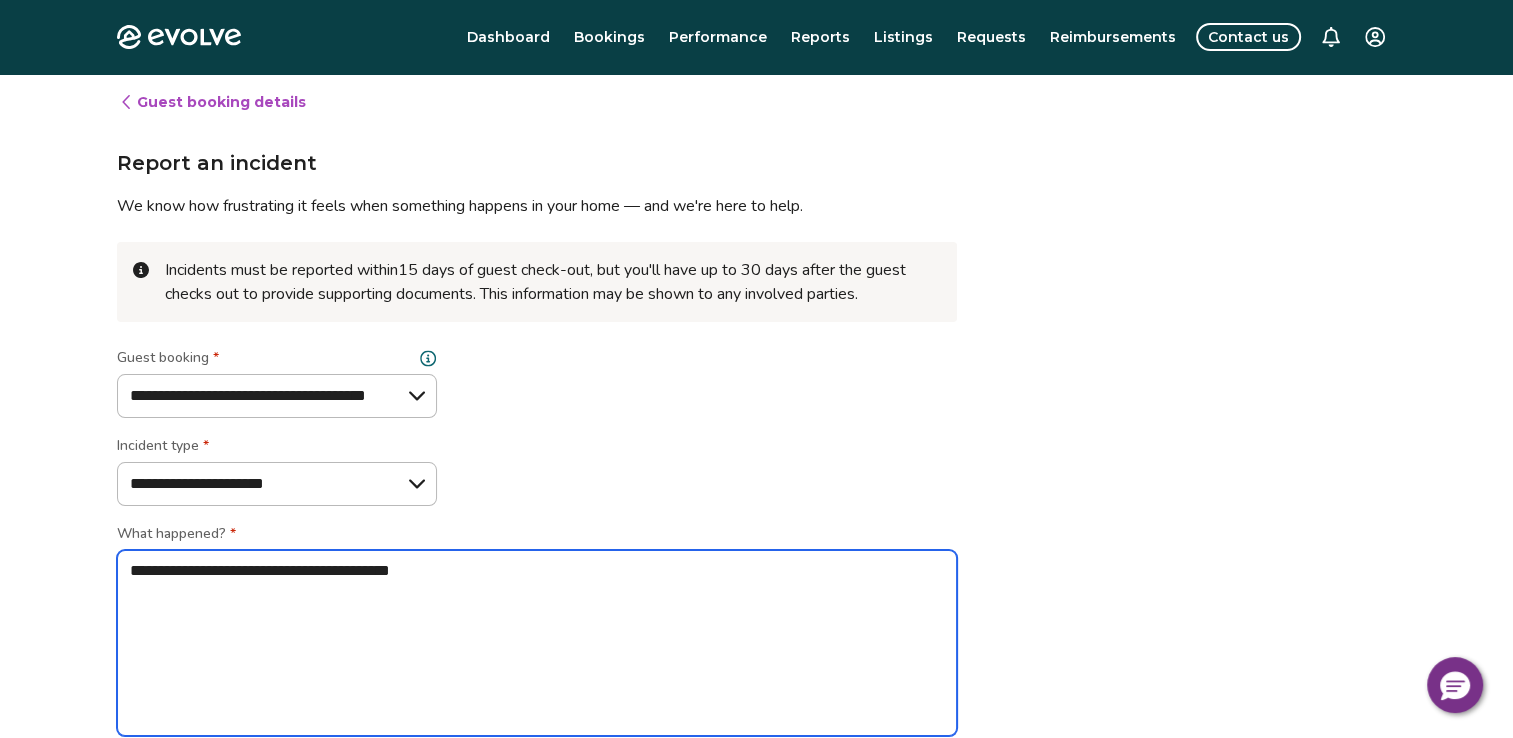 type on "*" 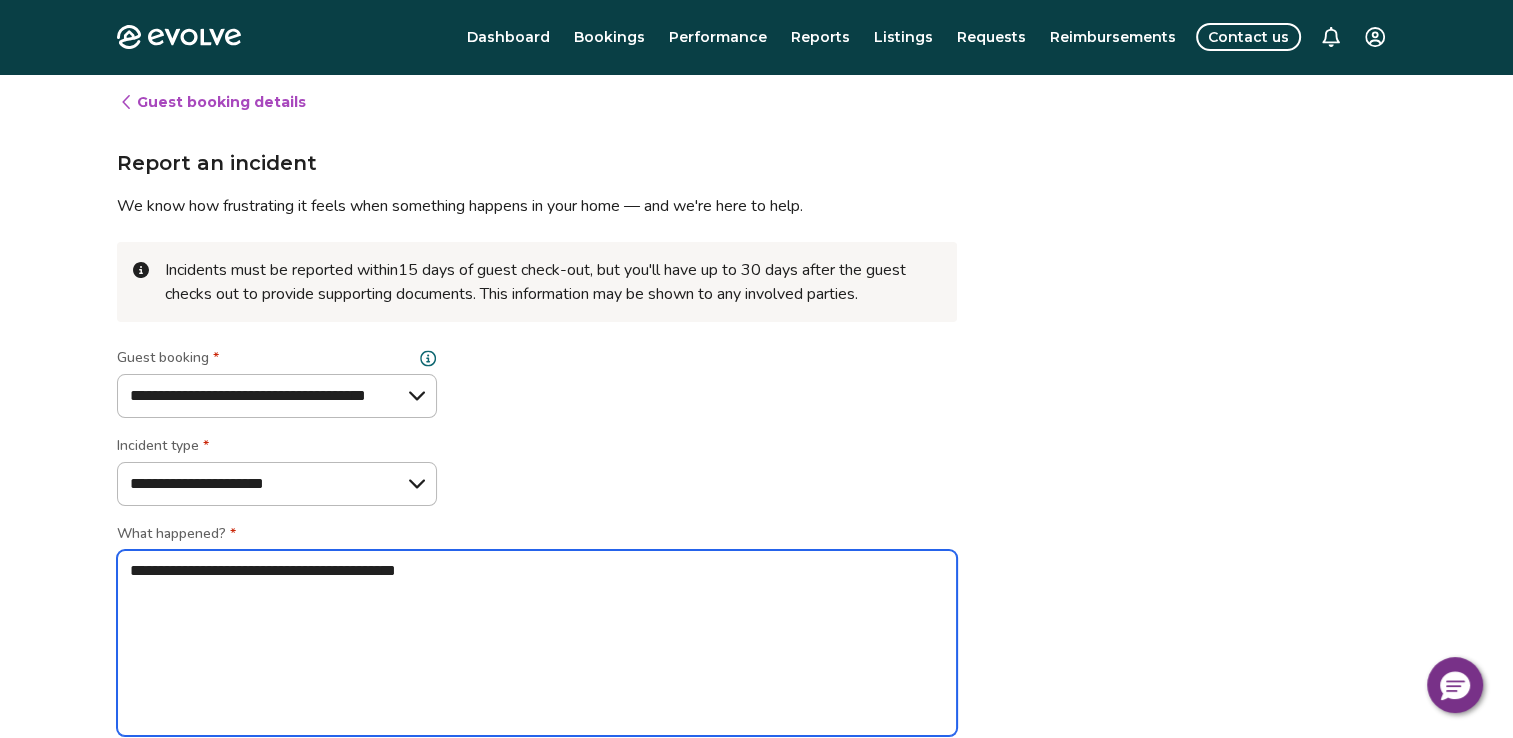 type on "*" 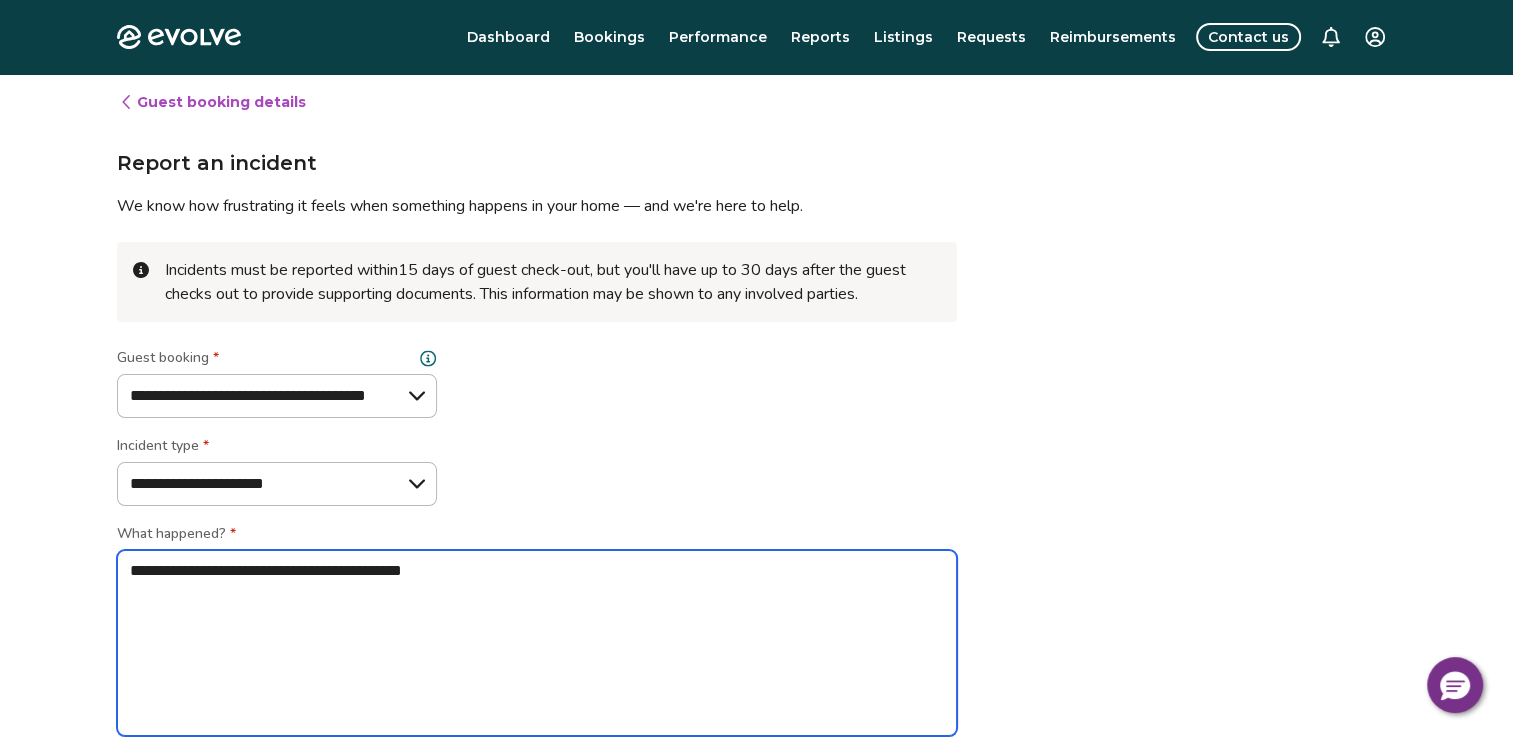type on "*" 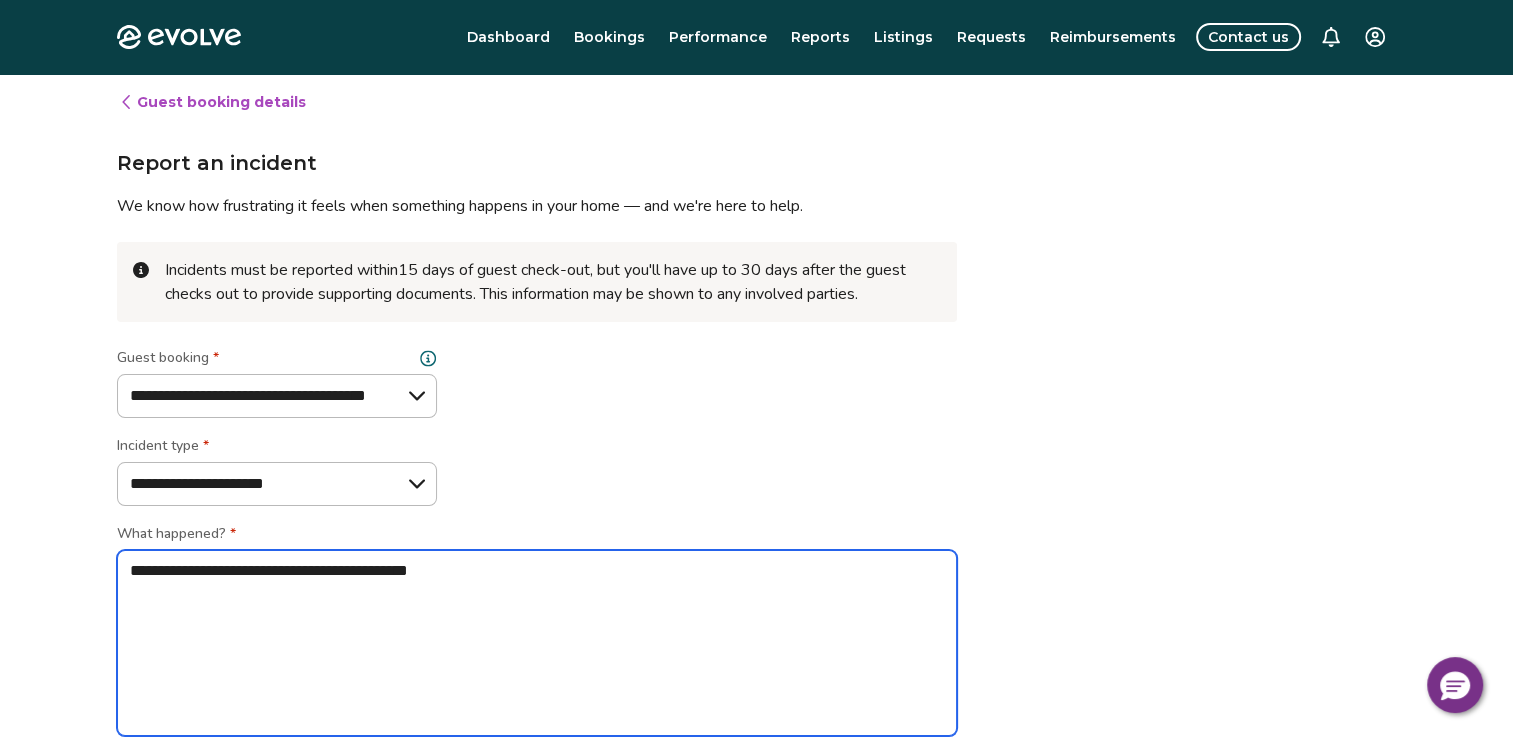 type on "*" 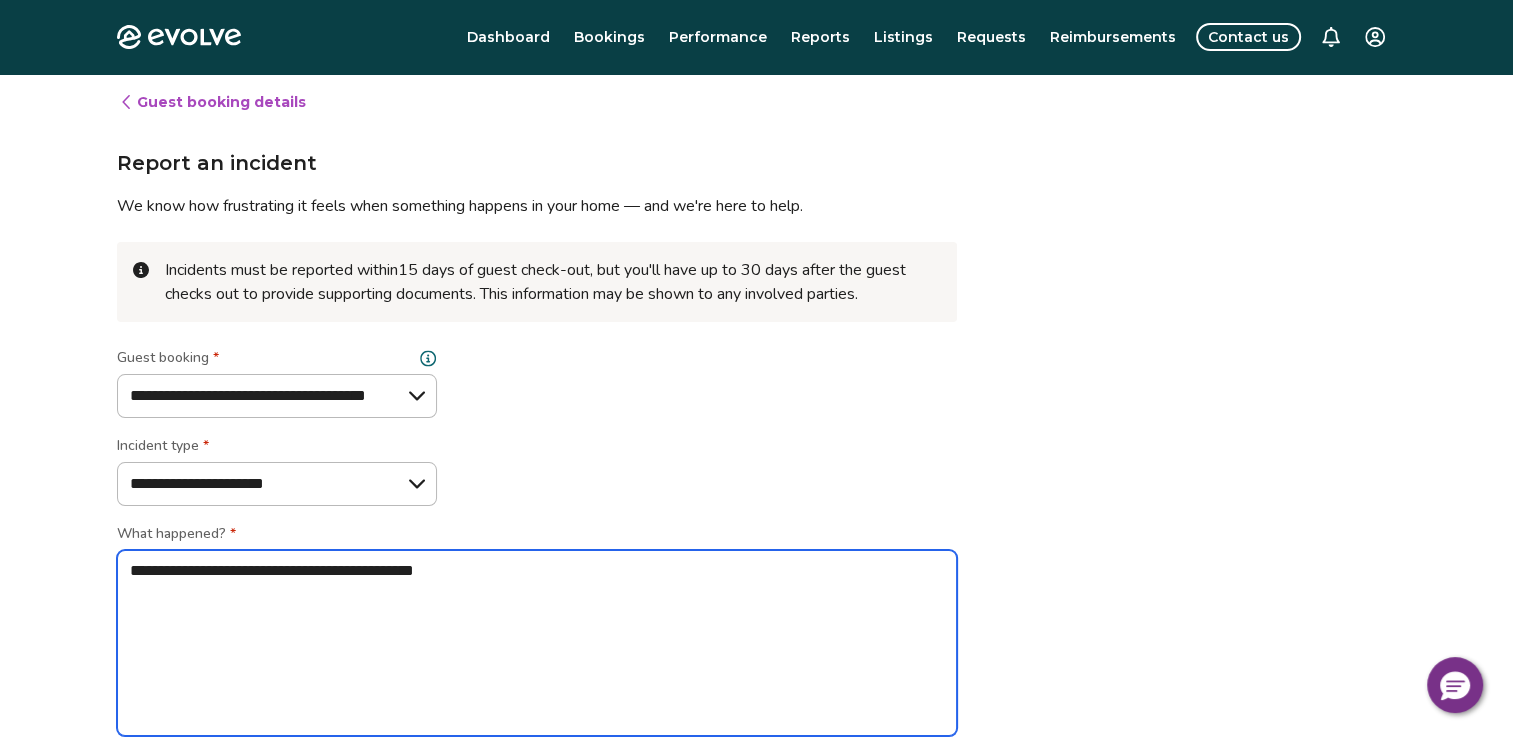 type on "*" 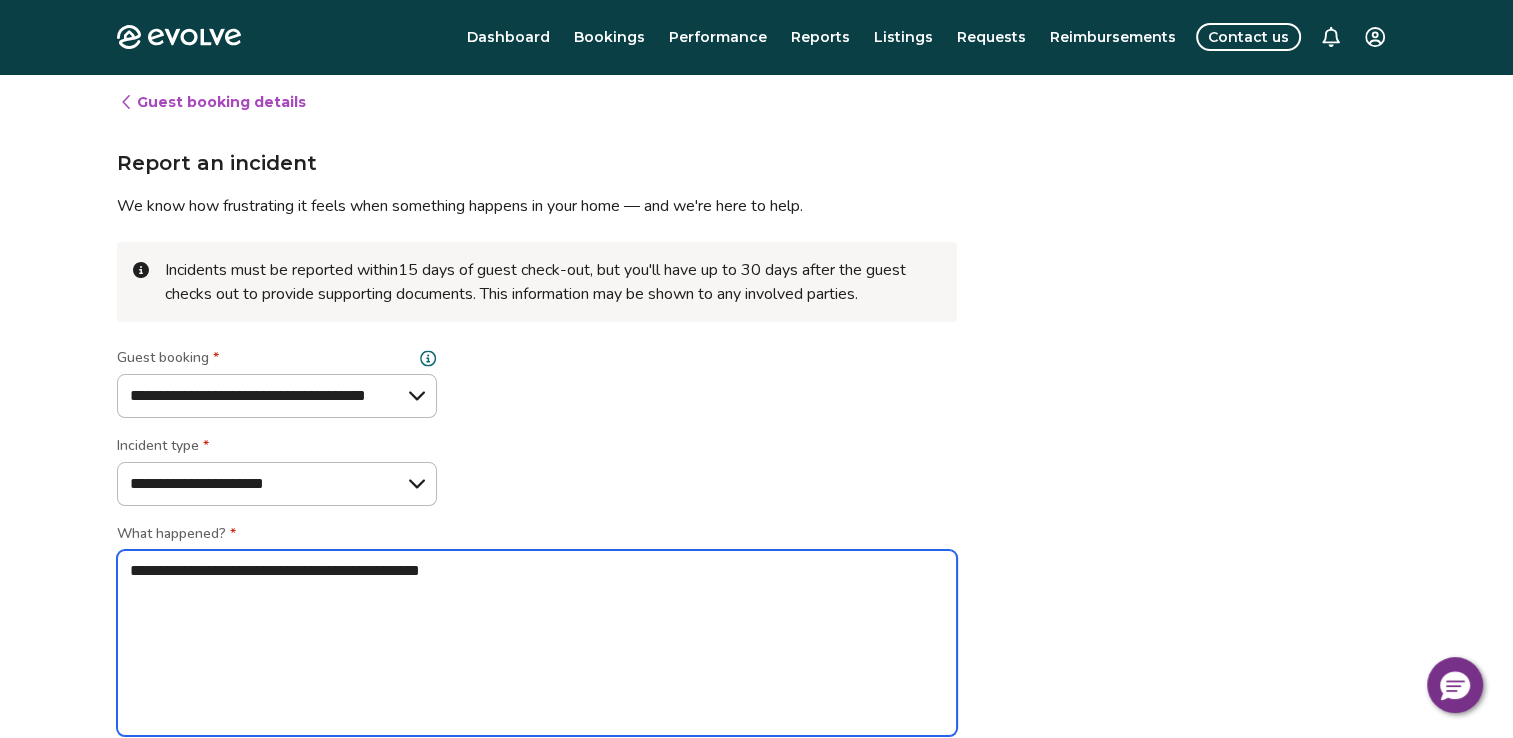 type on "*" 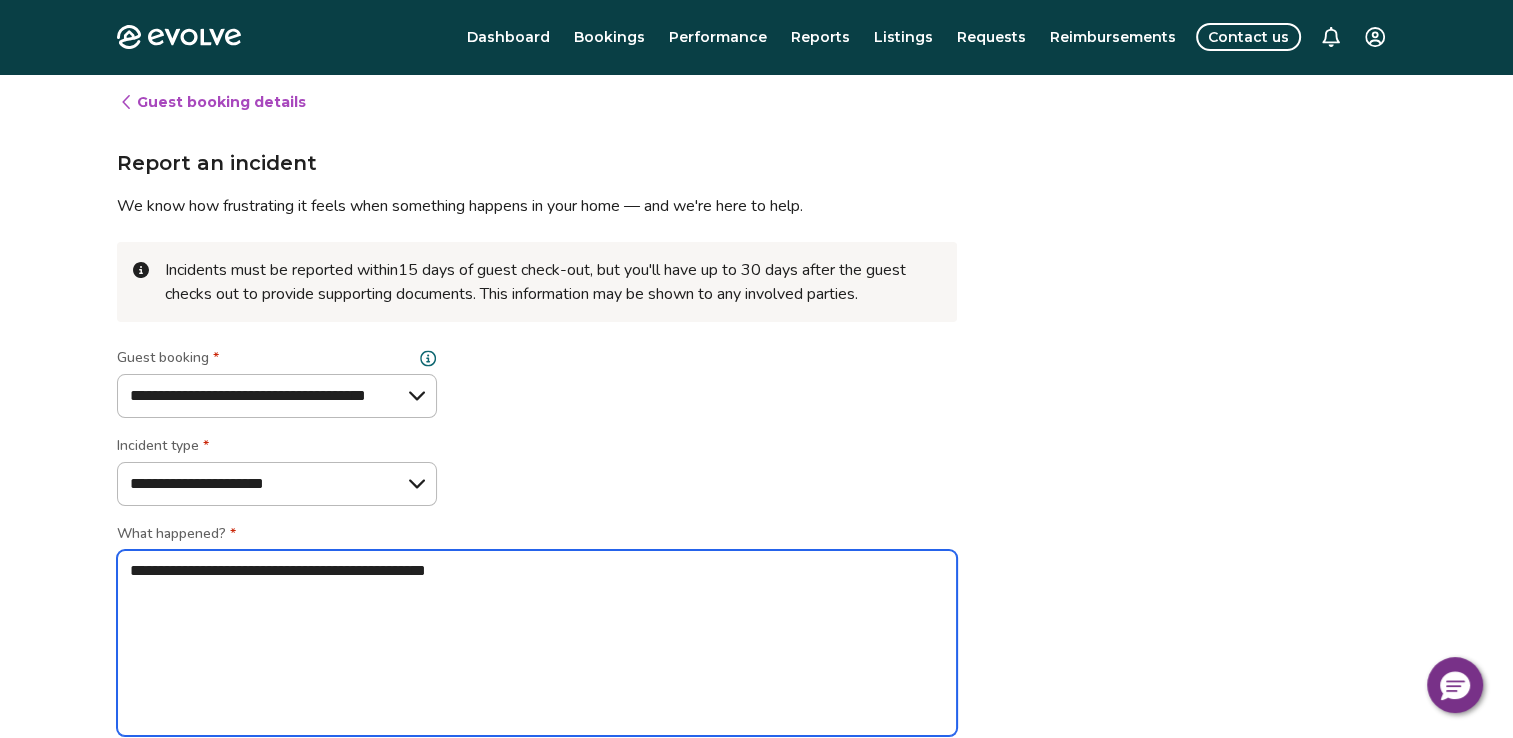 type on "*" 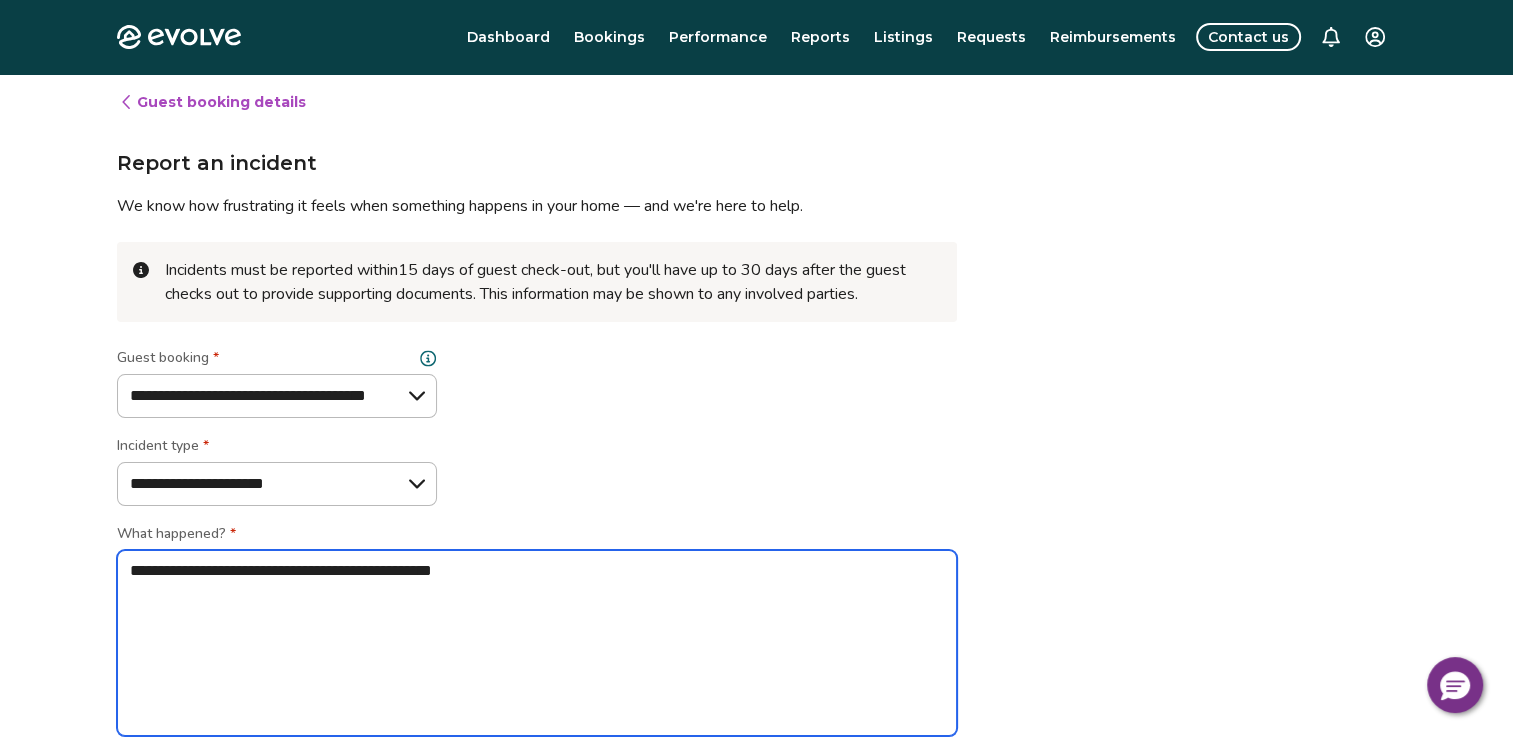 type on "*" 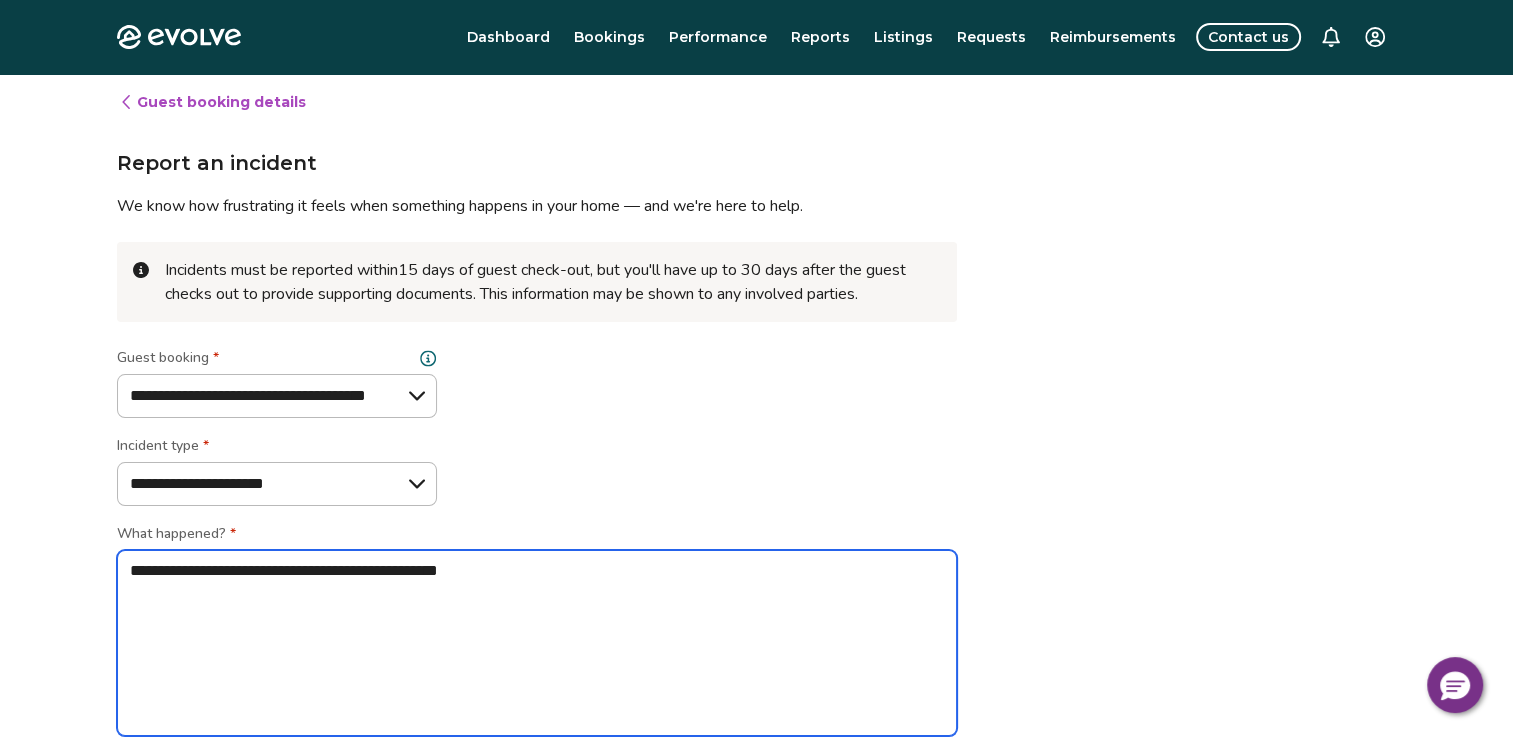 type on "*" 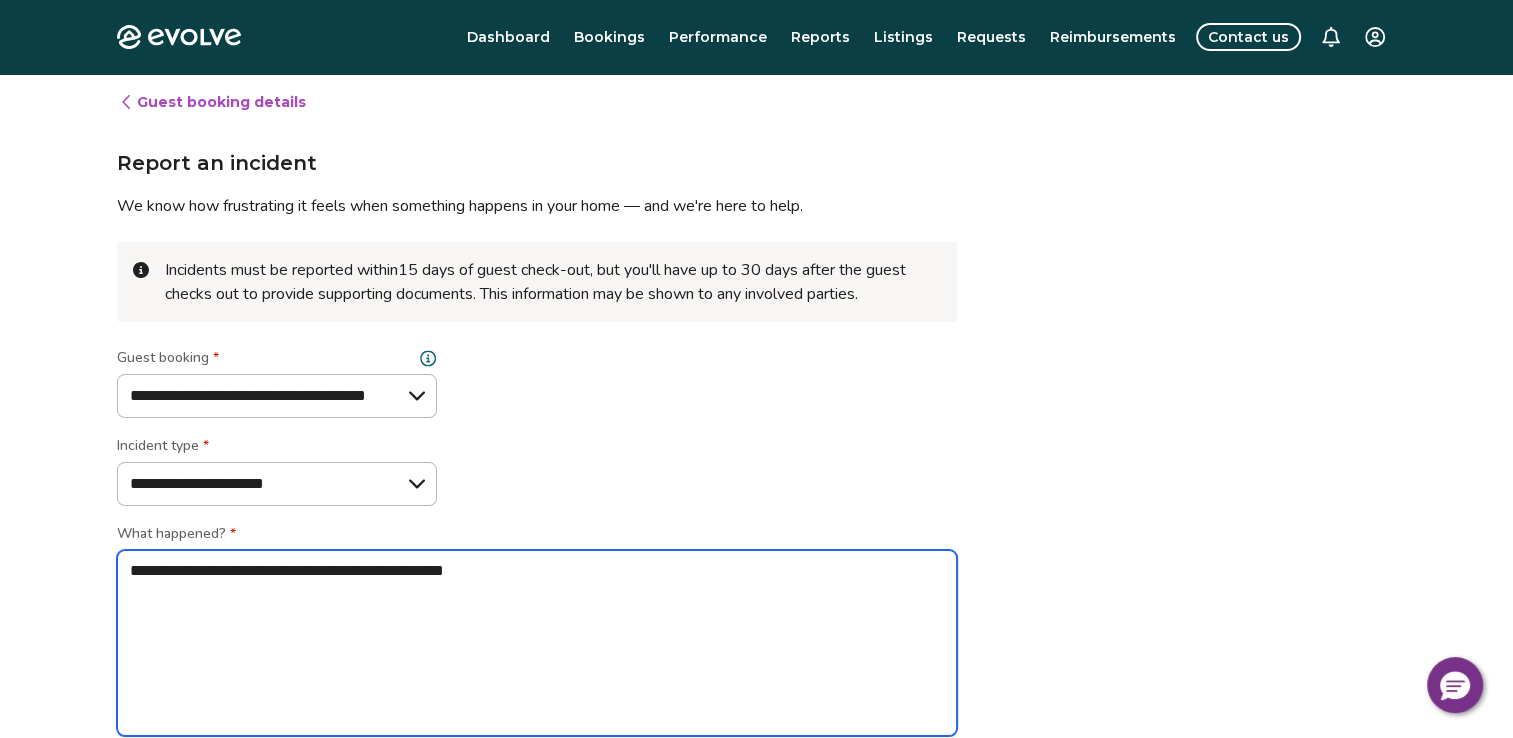 type on "*" 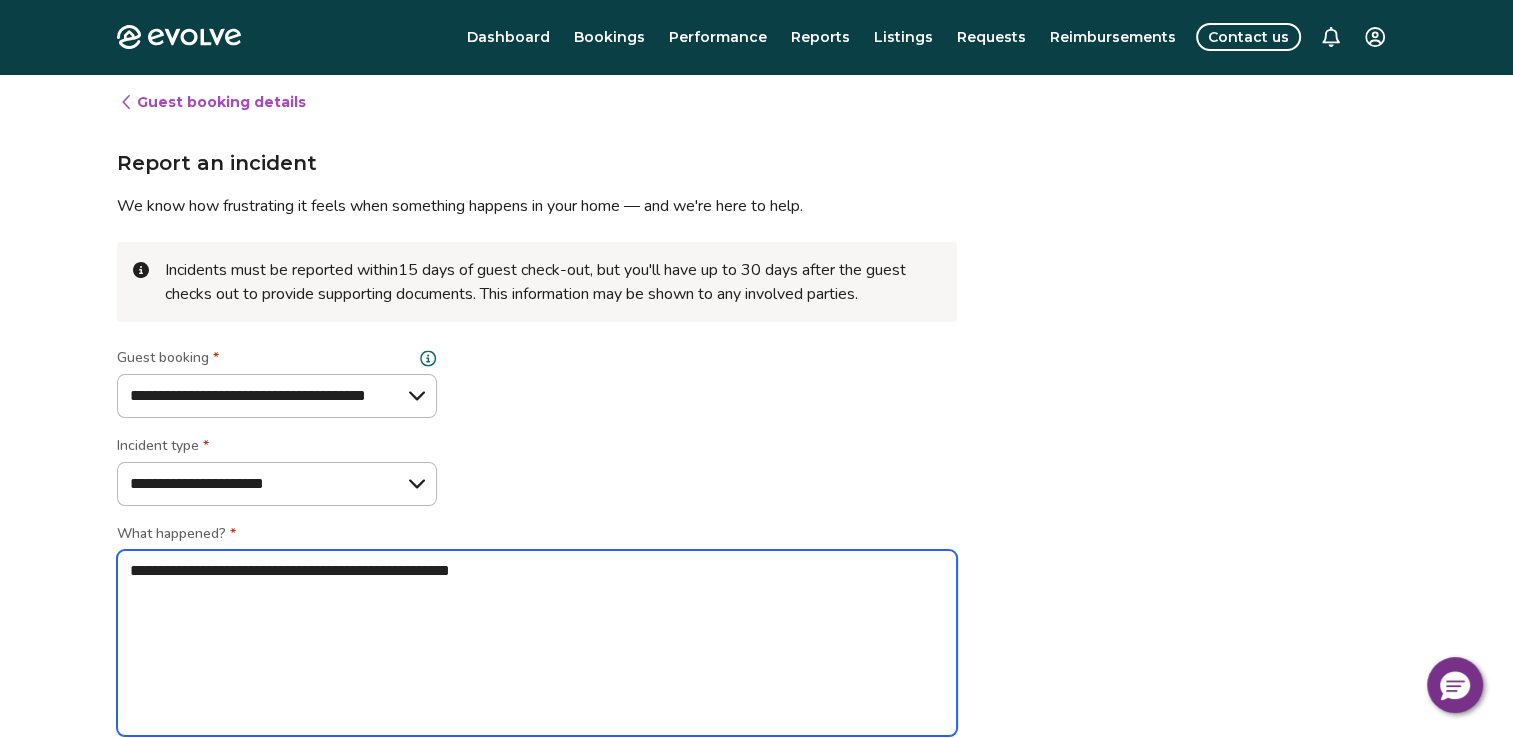 type on "*" 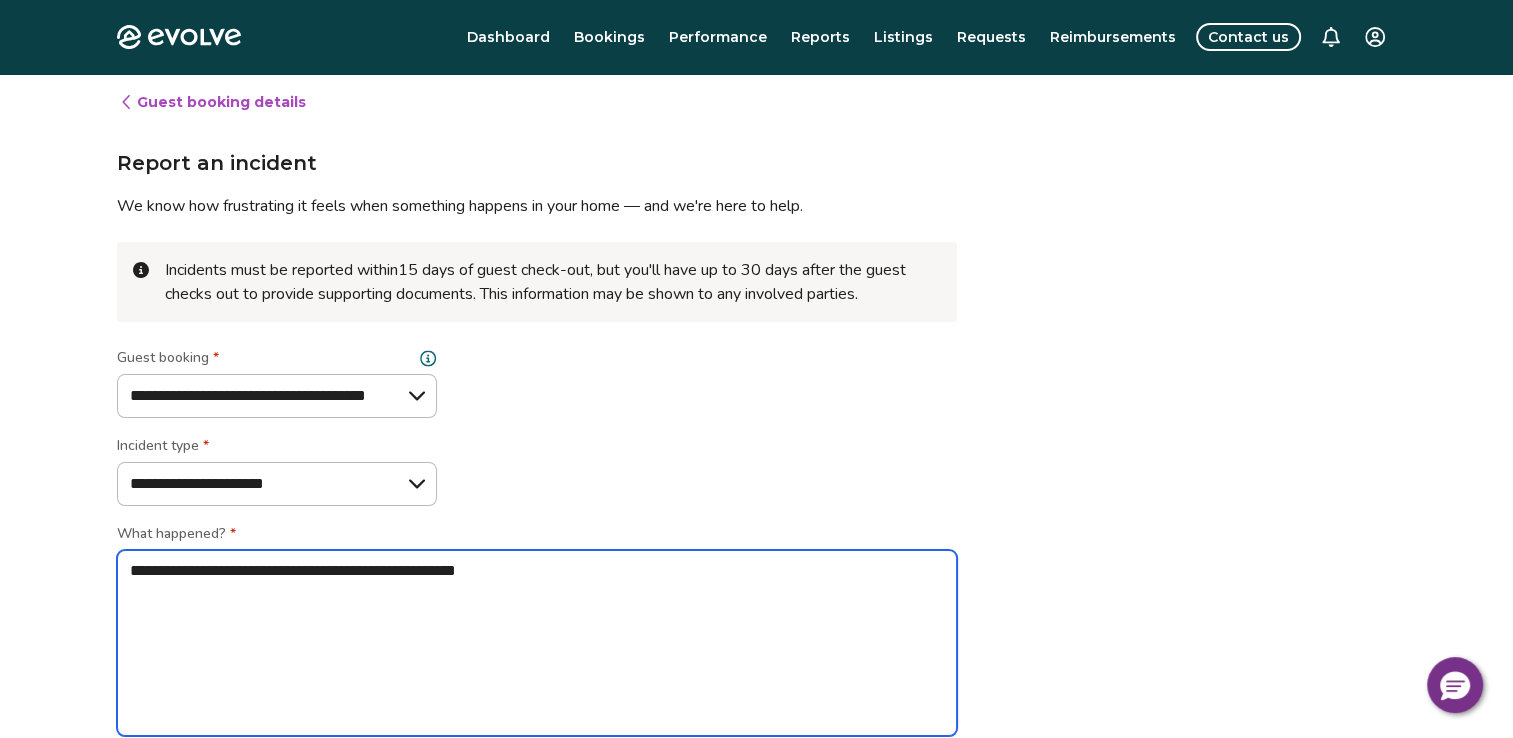 type on "*" 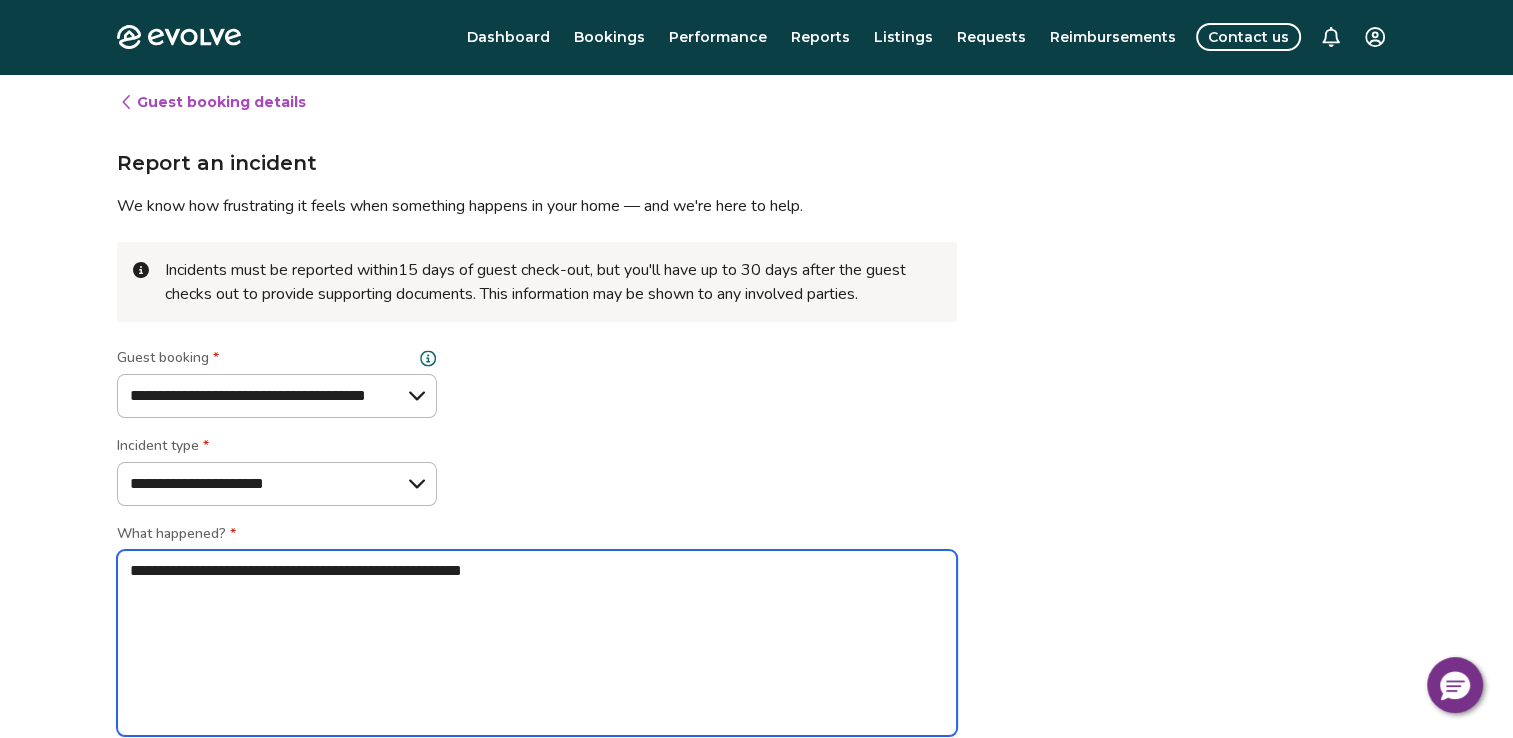 type on "*" 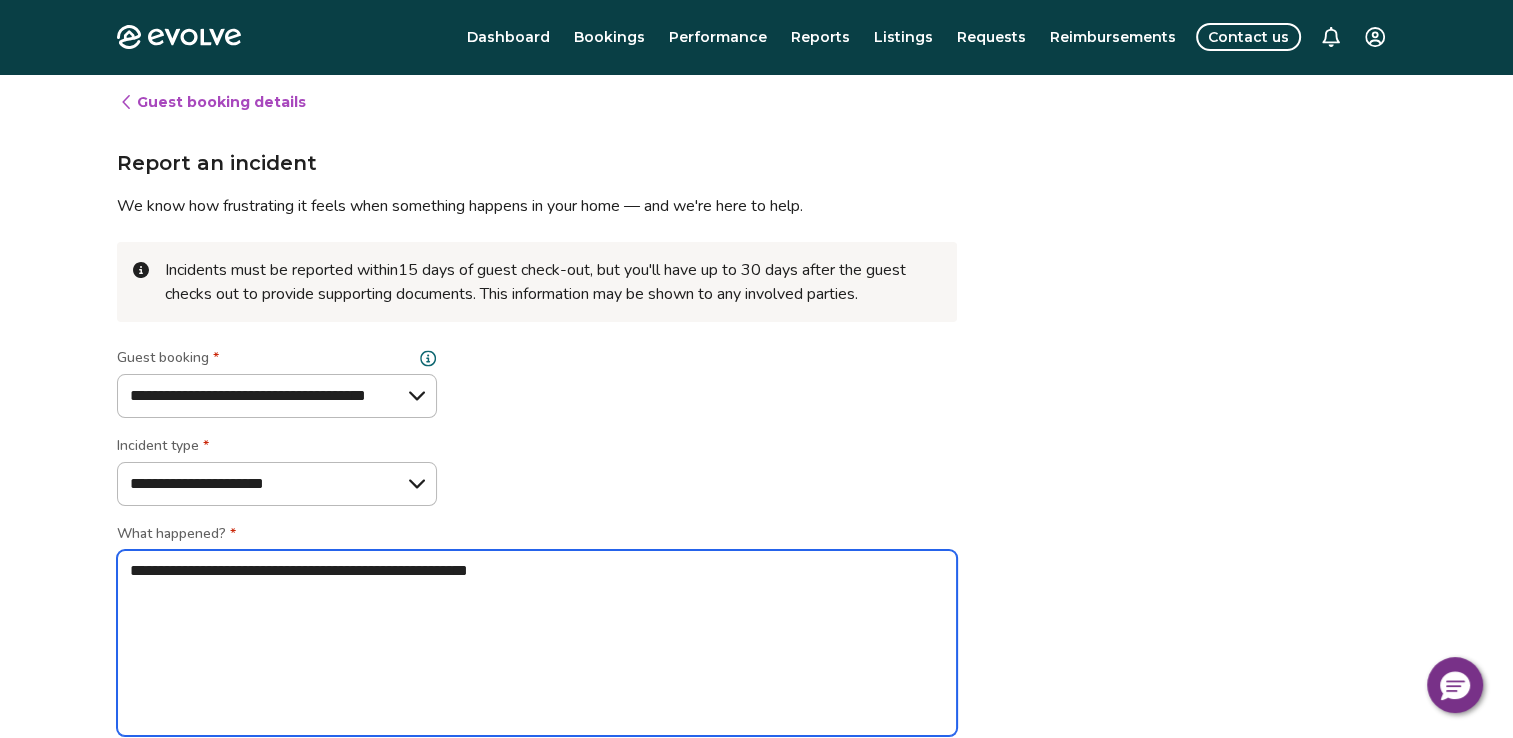type on "*" 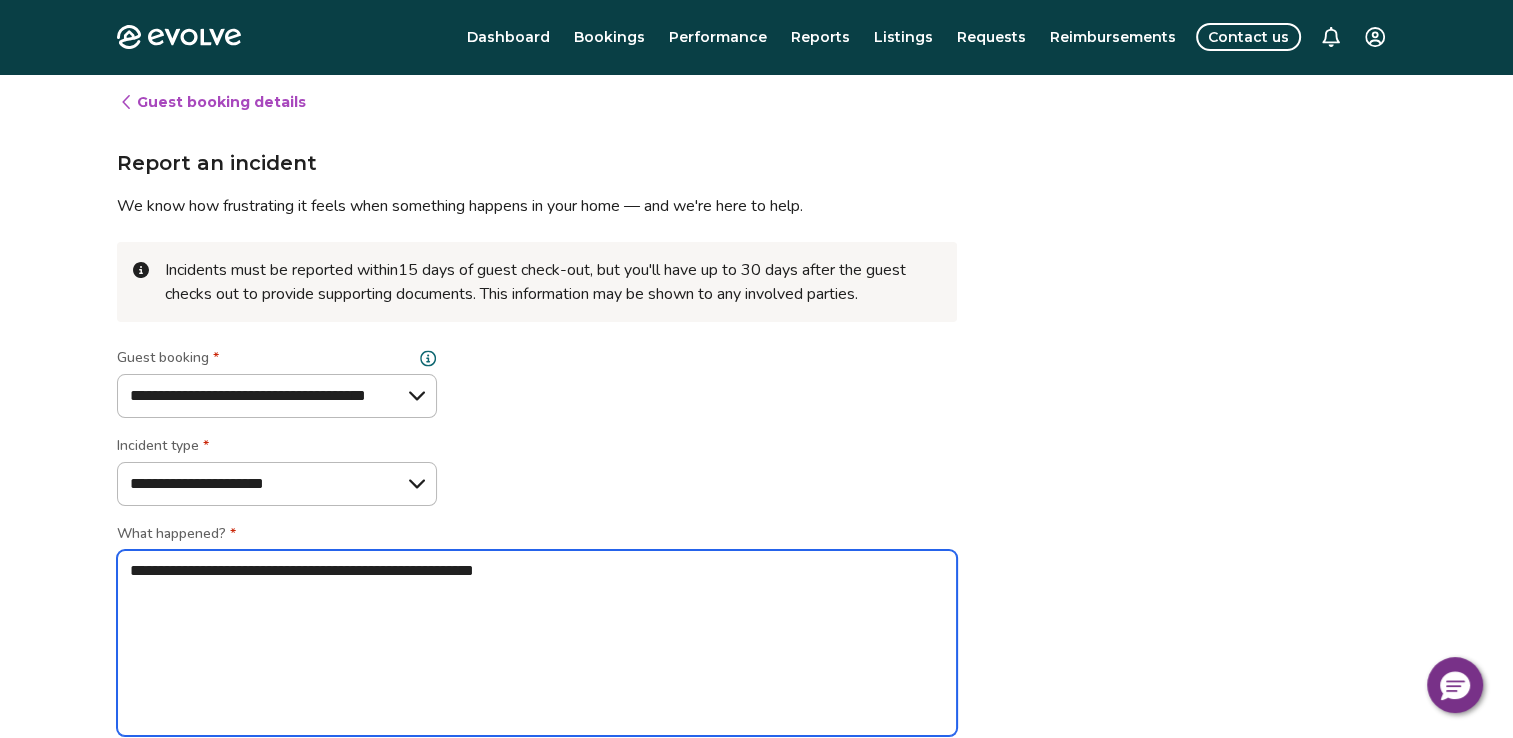 type on "*" 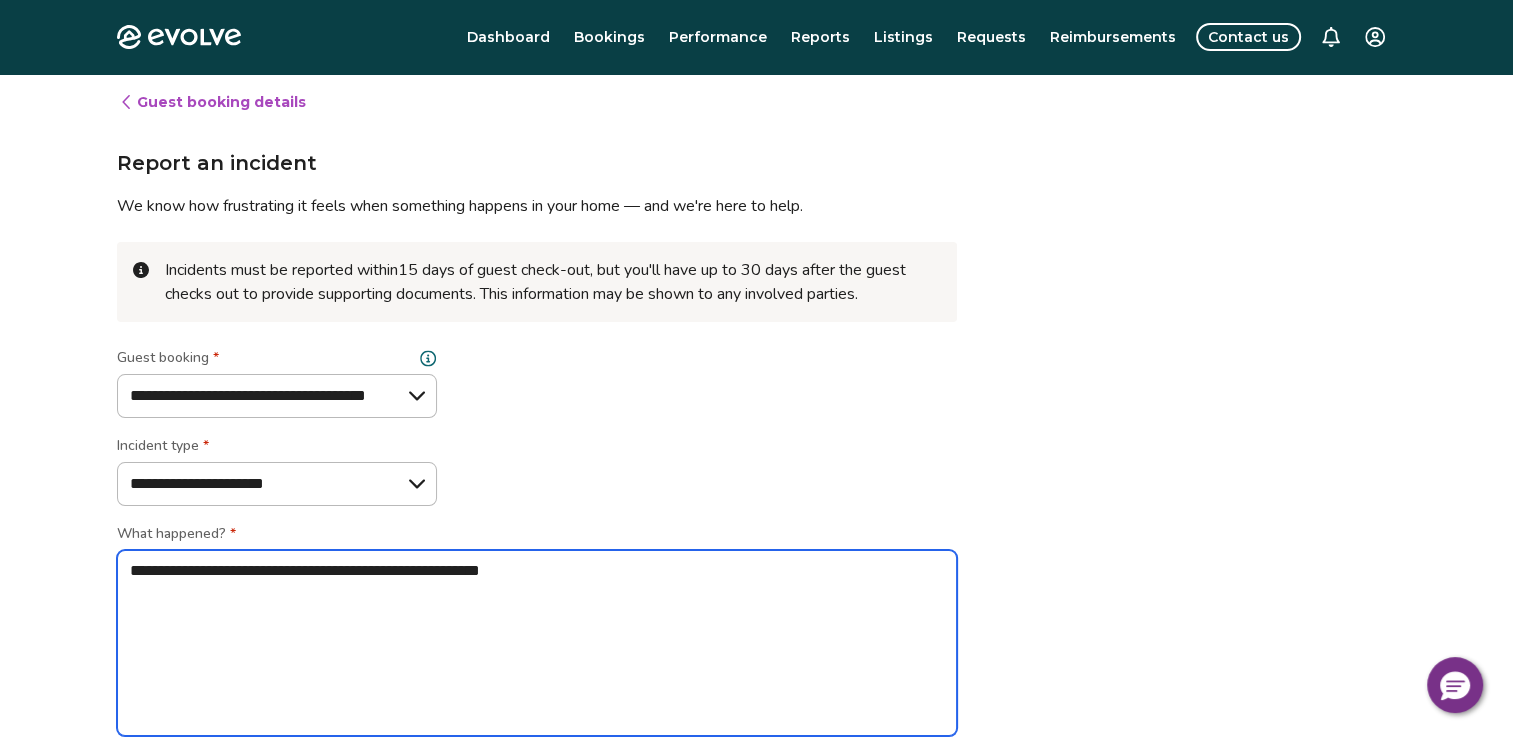 type on "*" 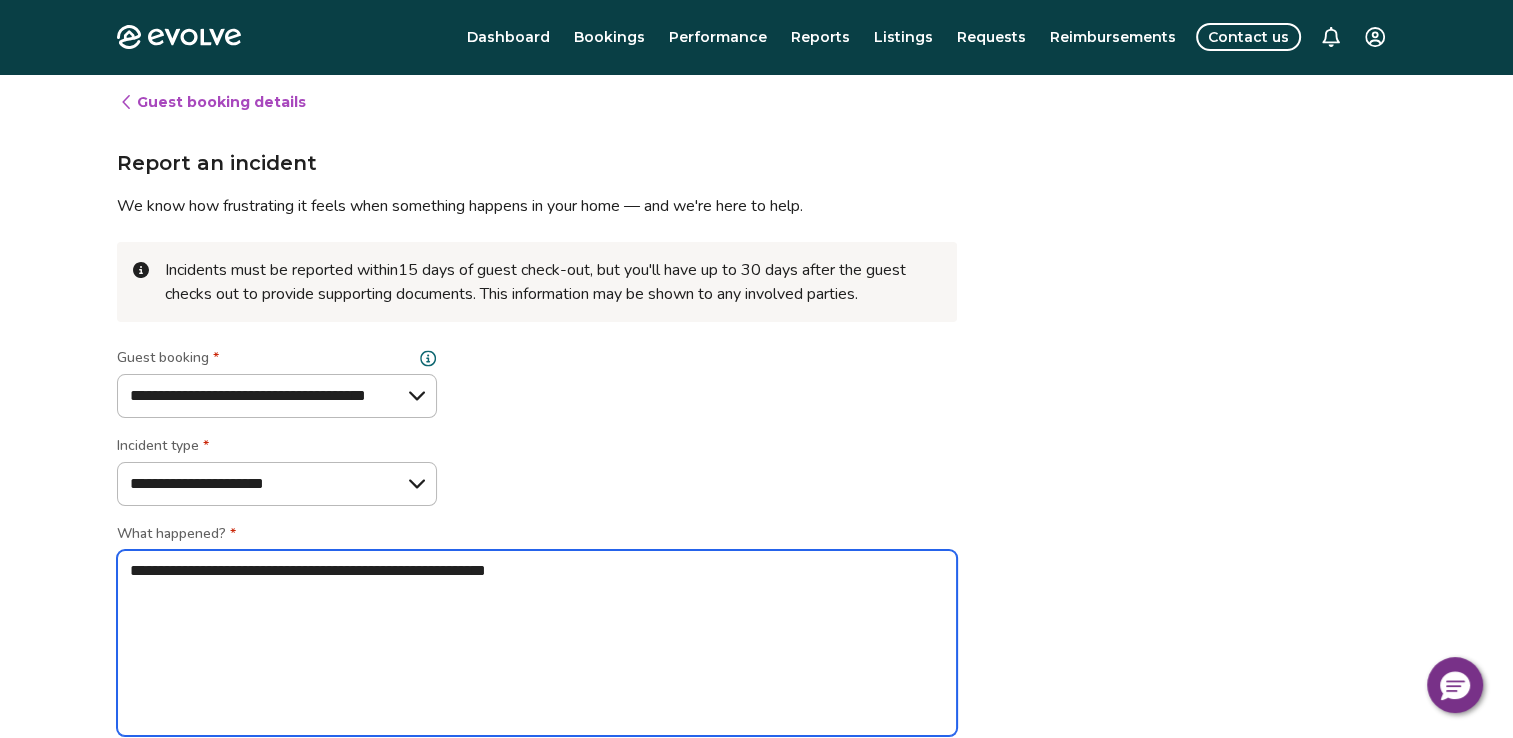 type on "*" 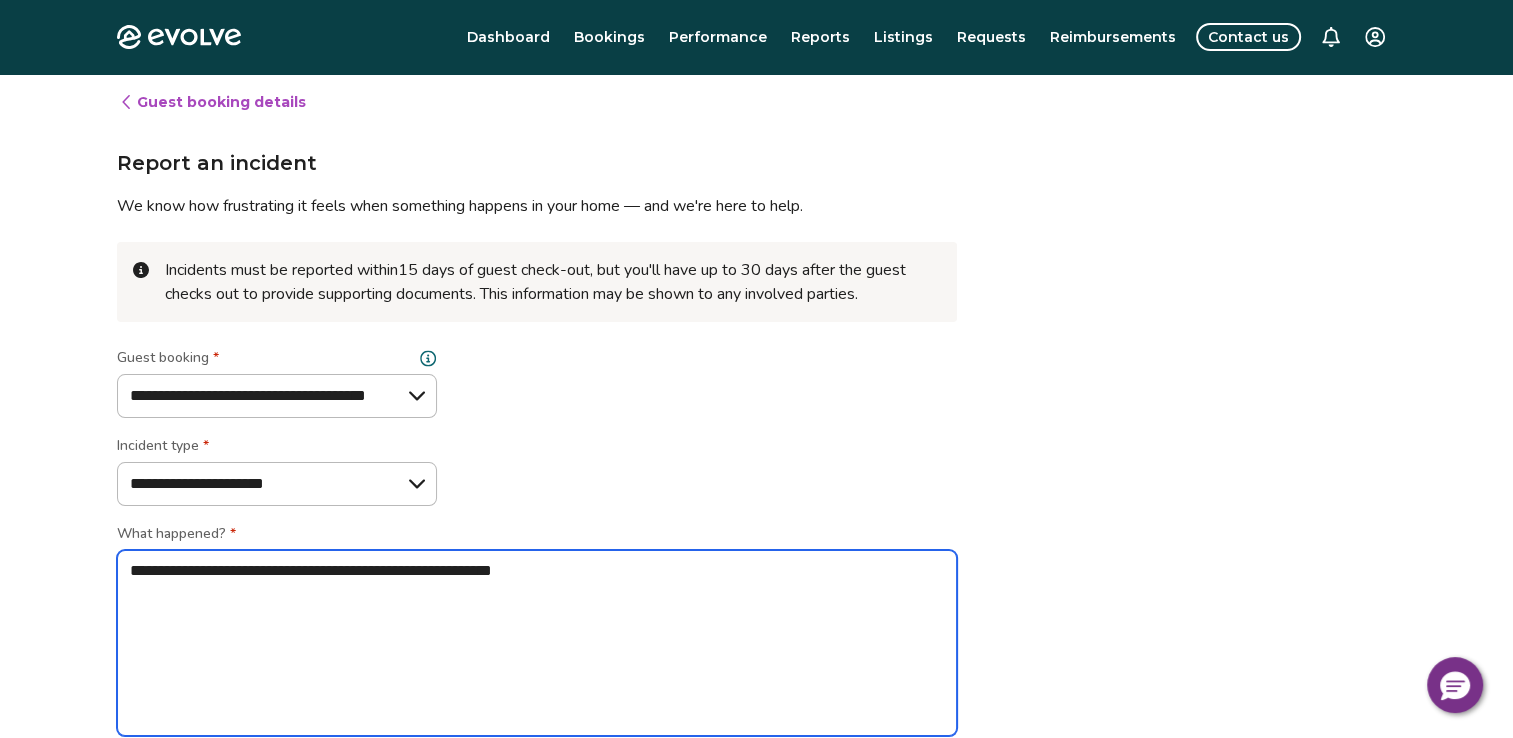 type on "*" 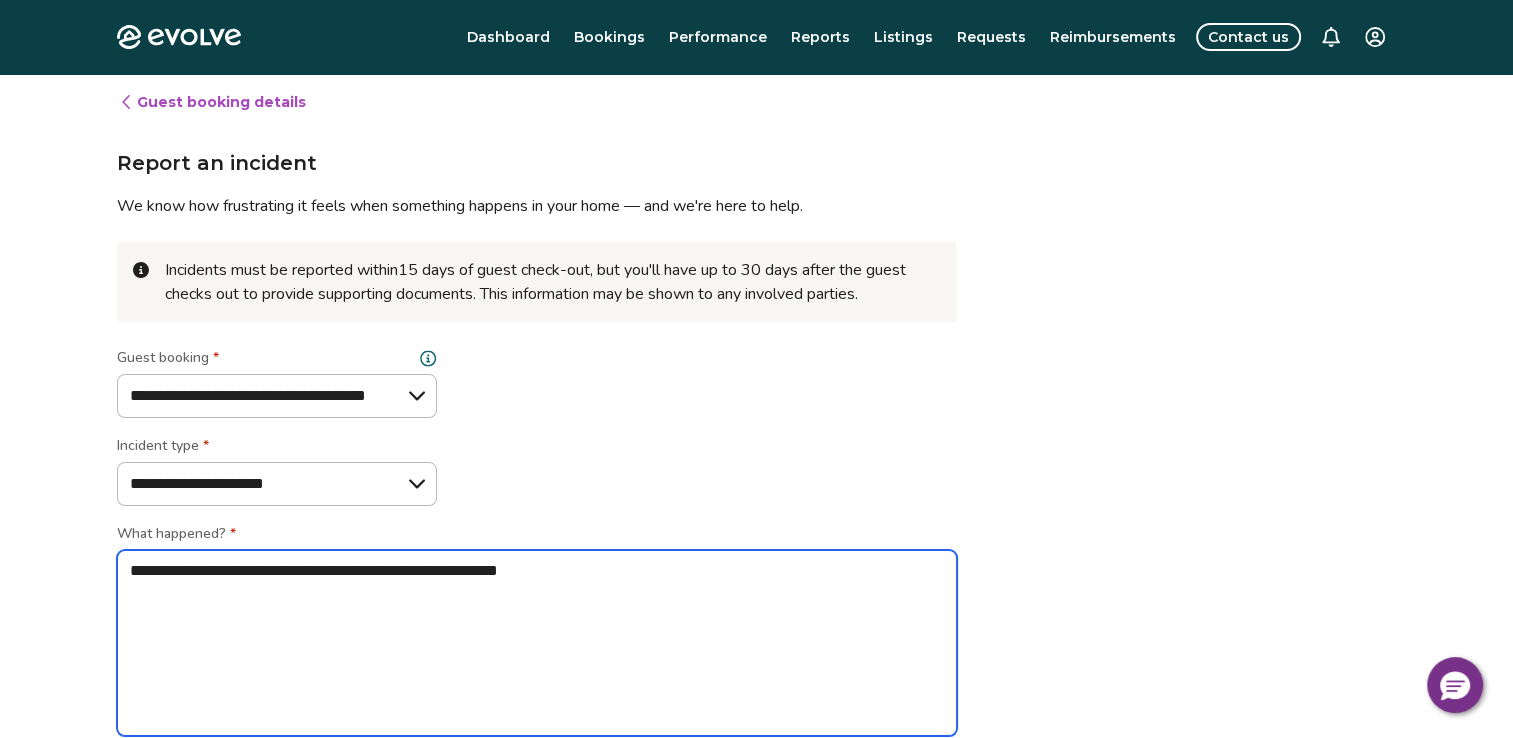 type on "*" 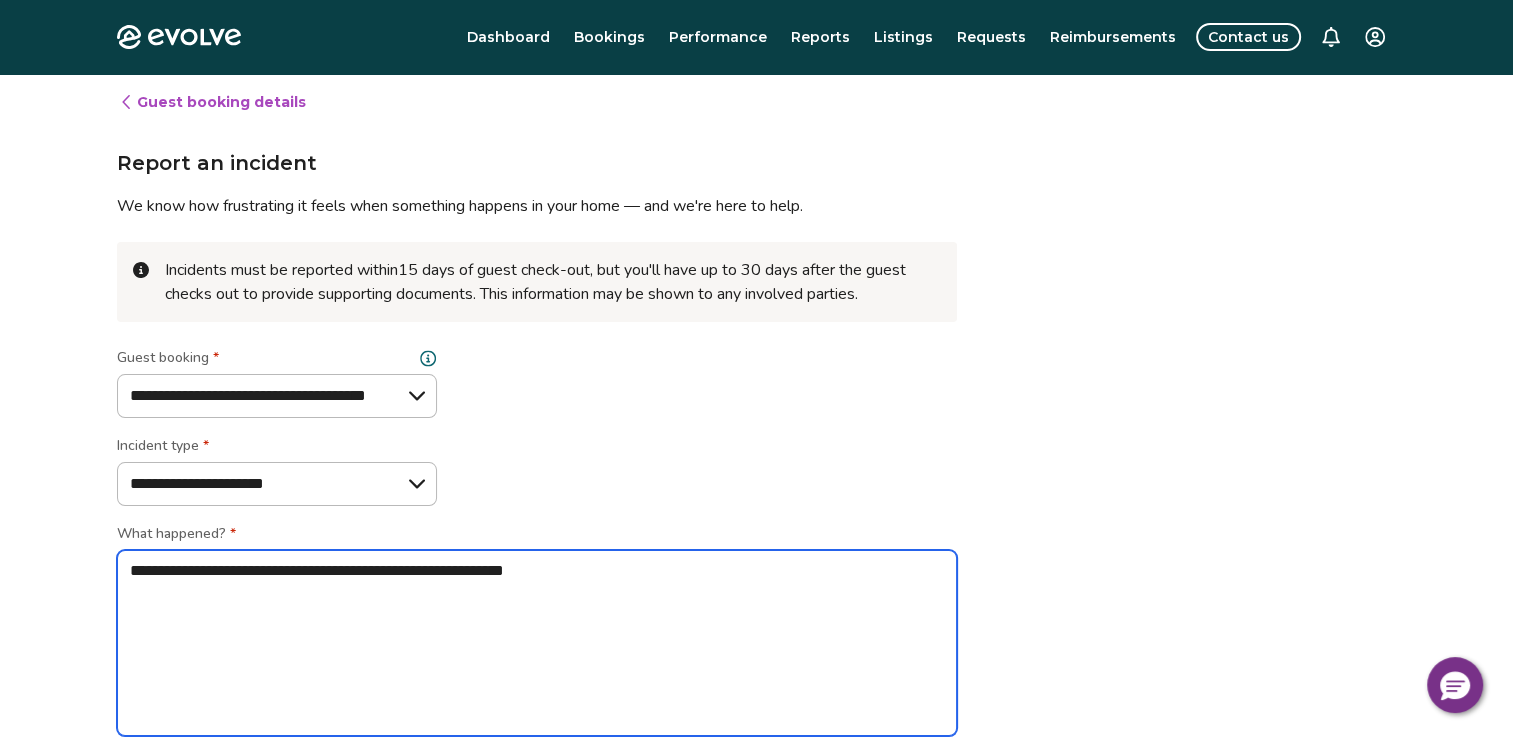 type on "*" 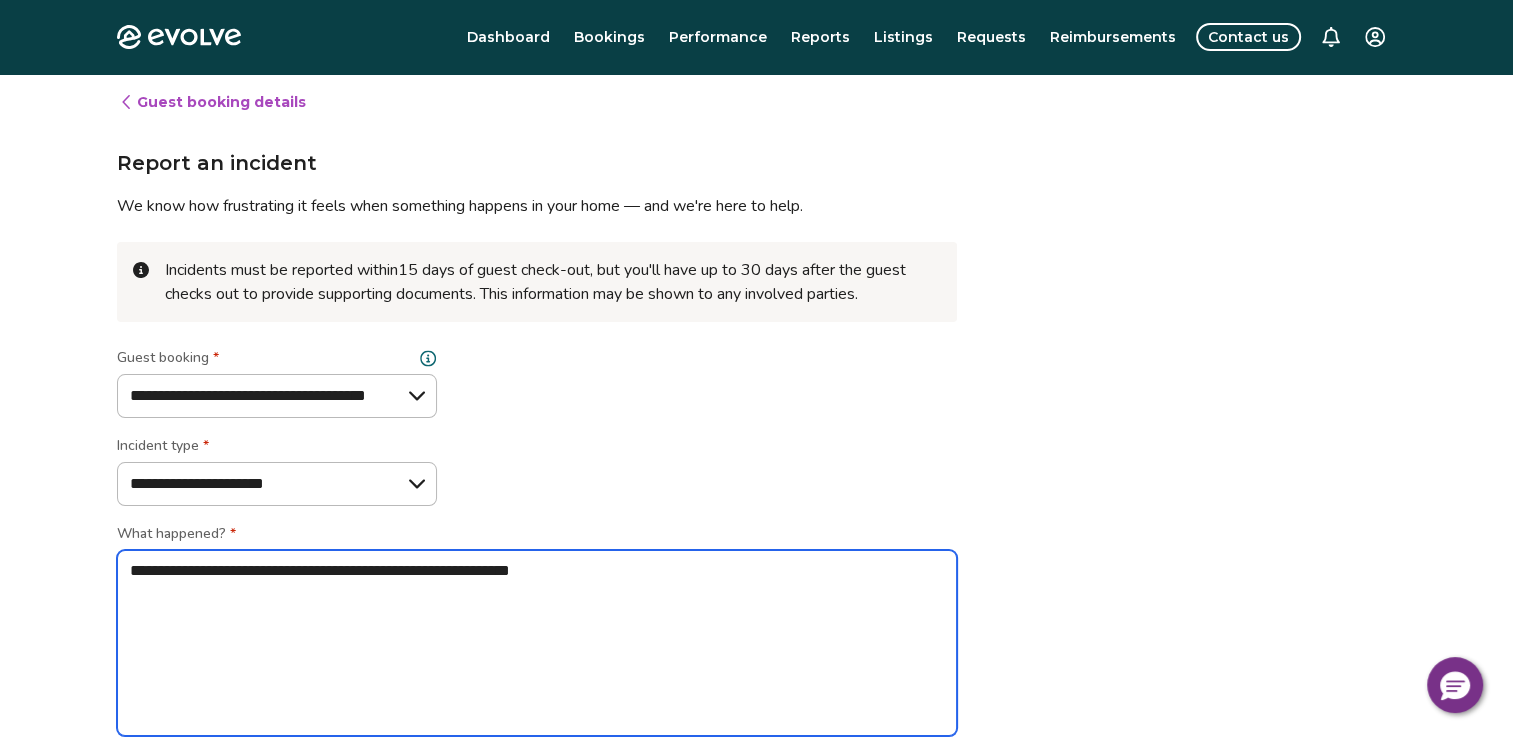 type on "*" 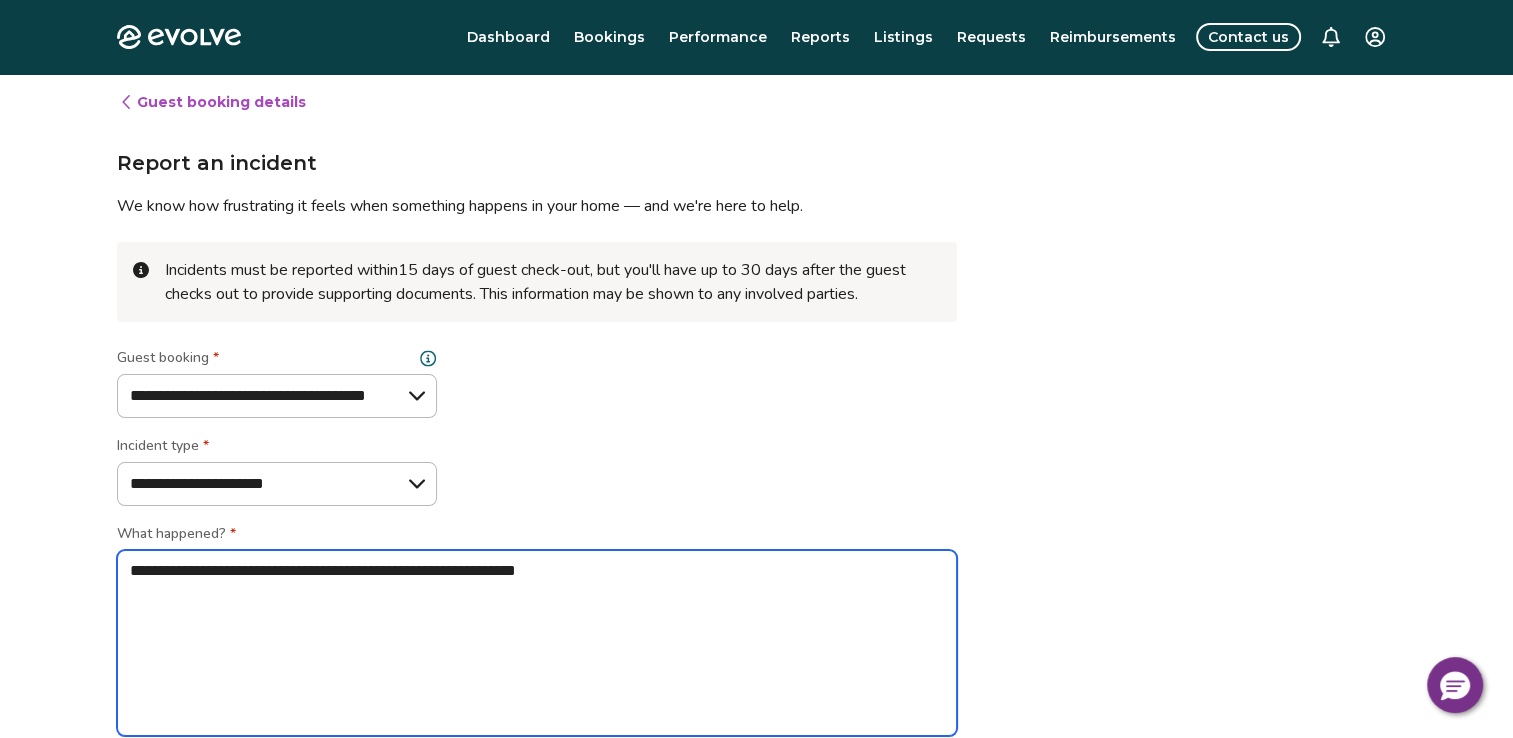 type on "*" 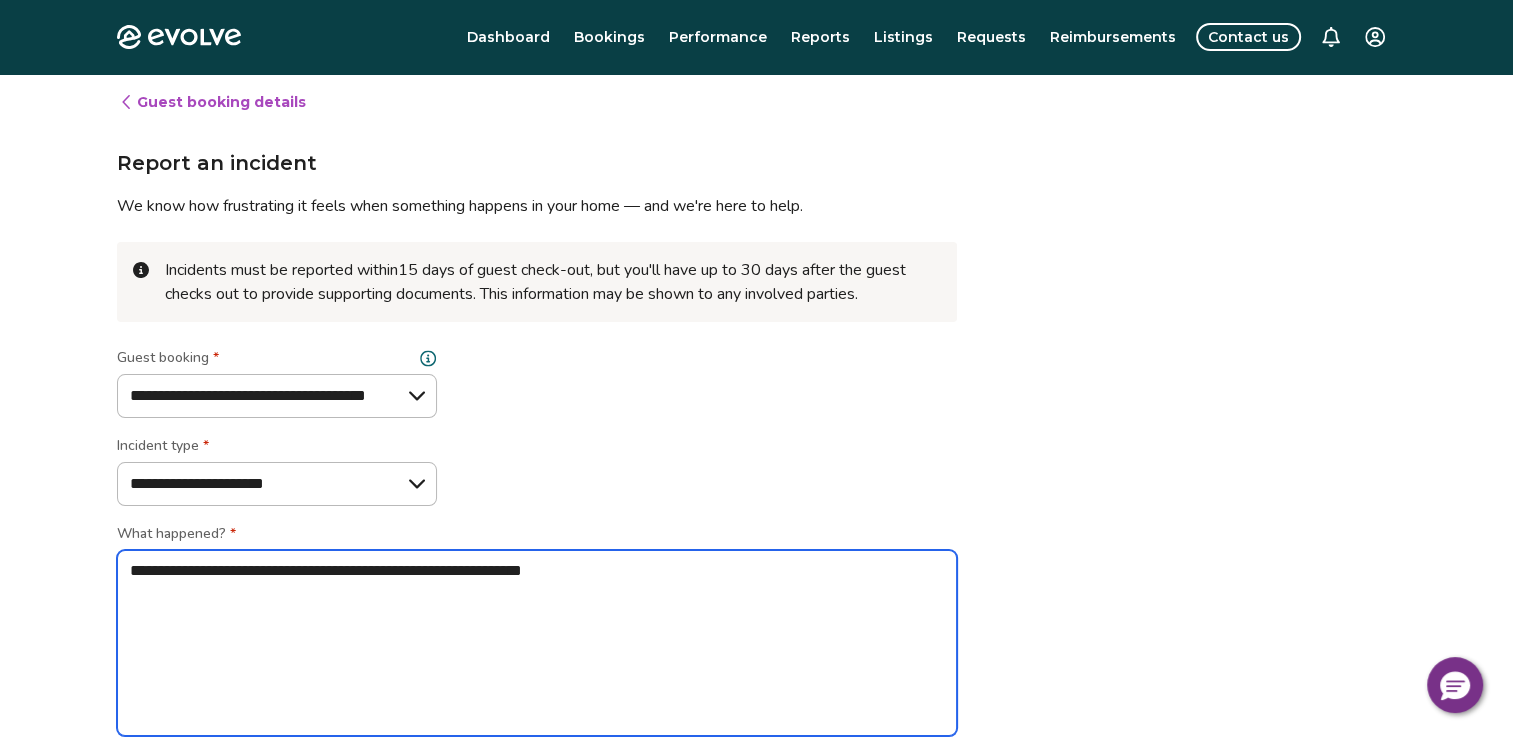 type on "*" 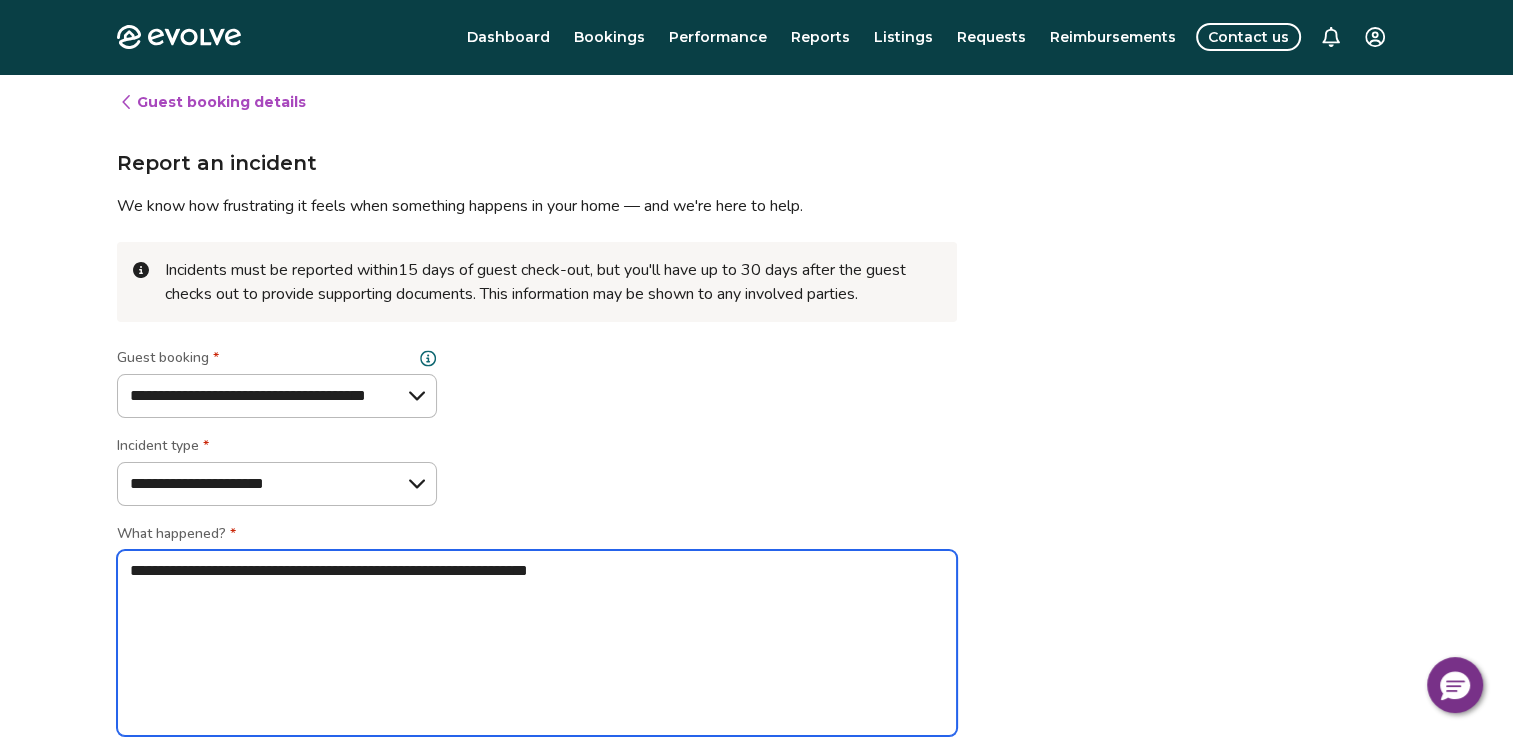 type on "*" 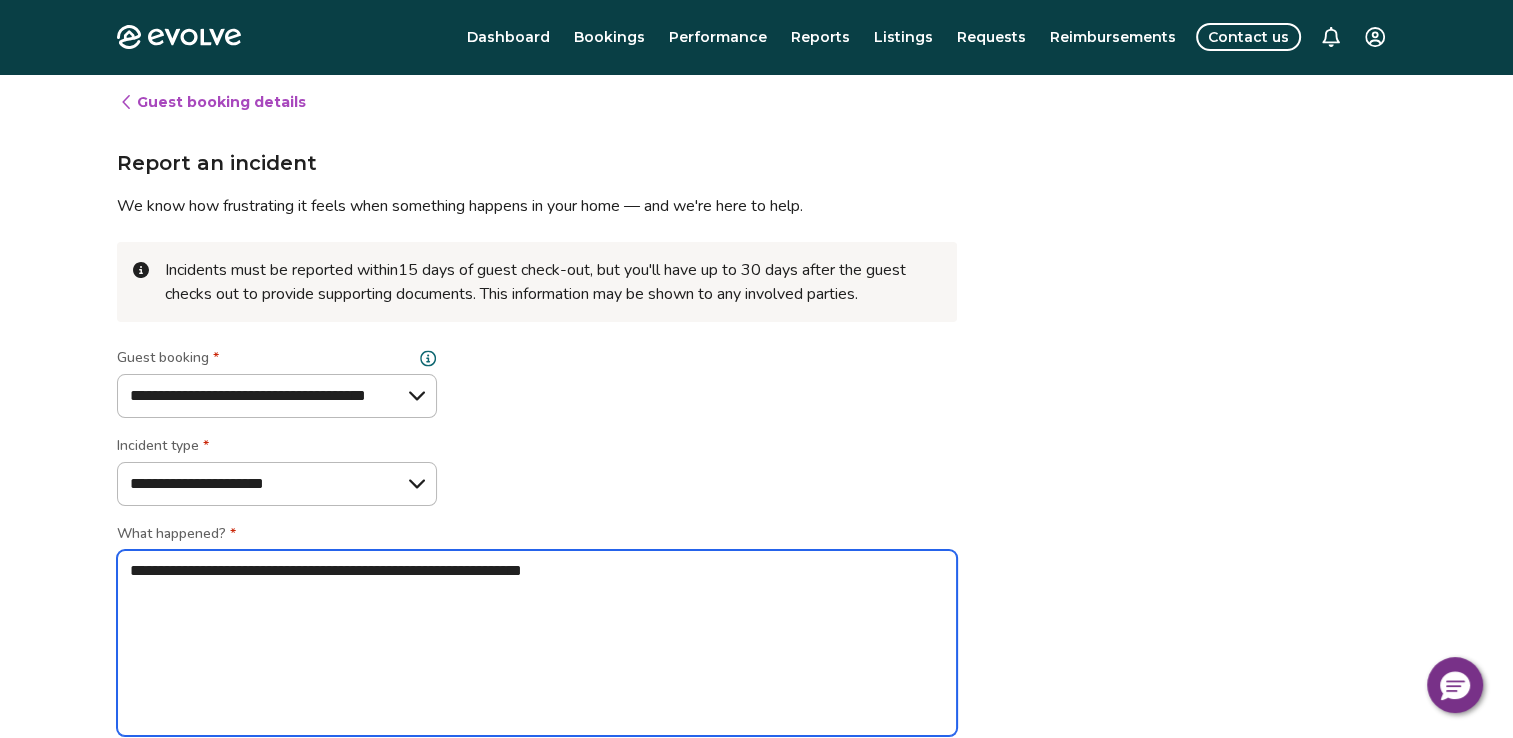 type on "*" 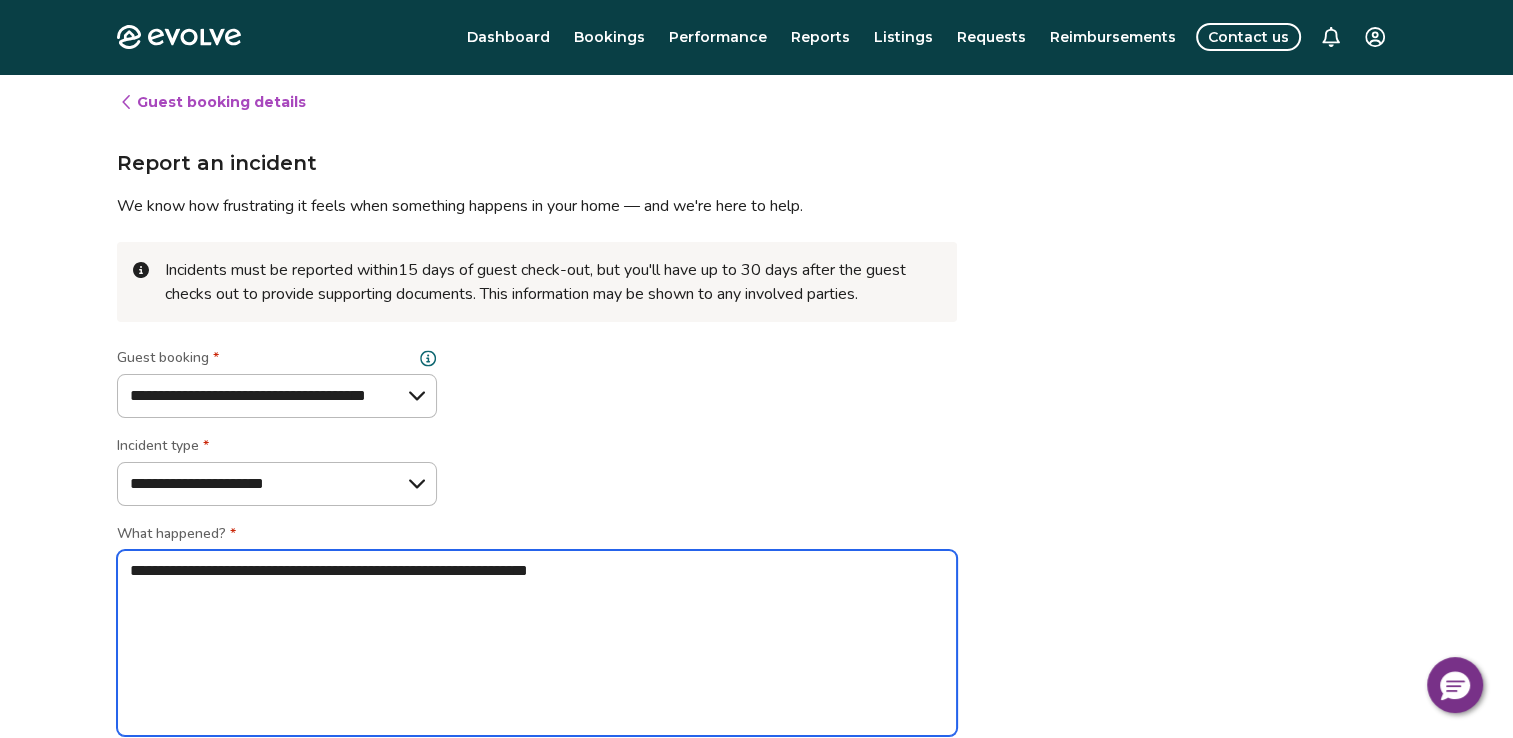 type on "*" 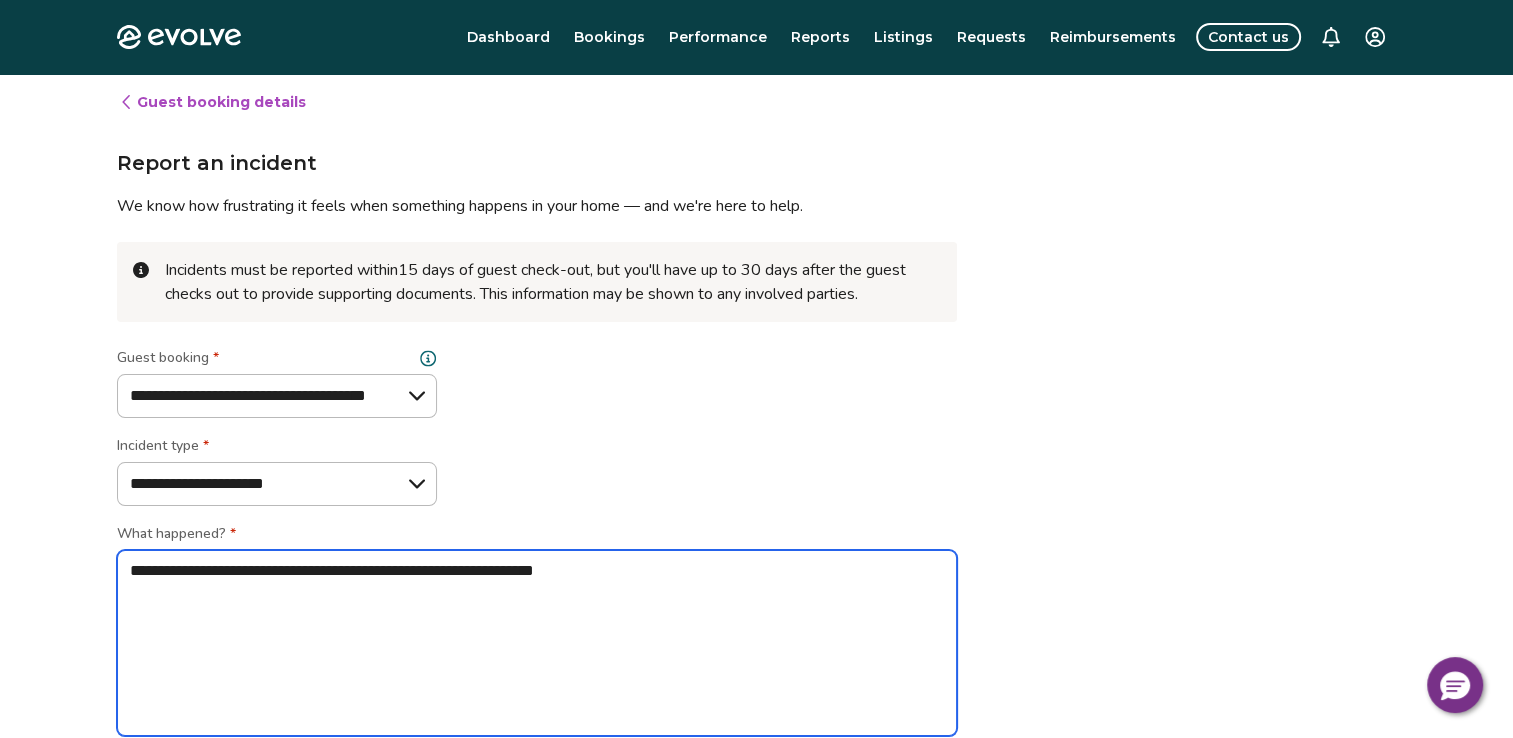 type on "*" 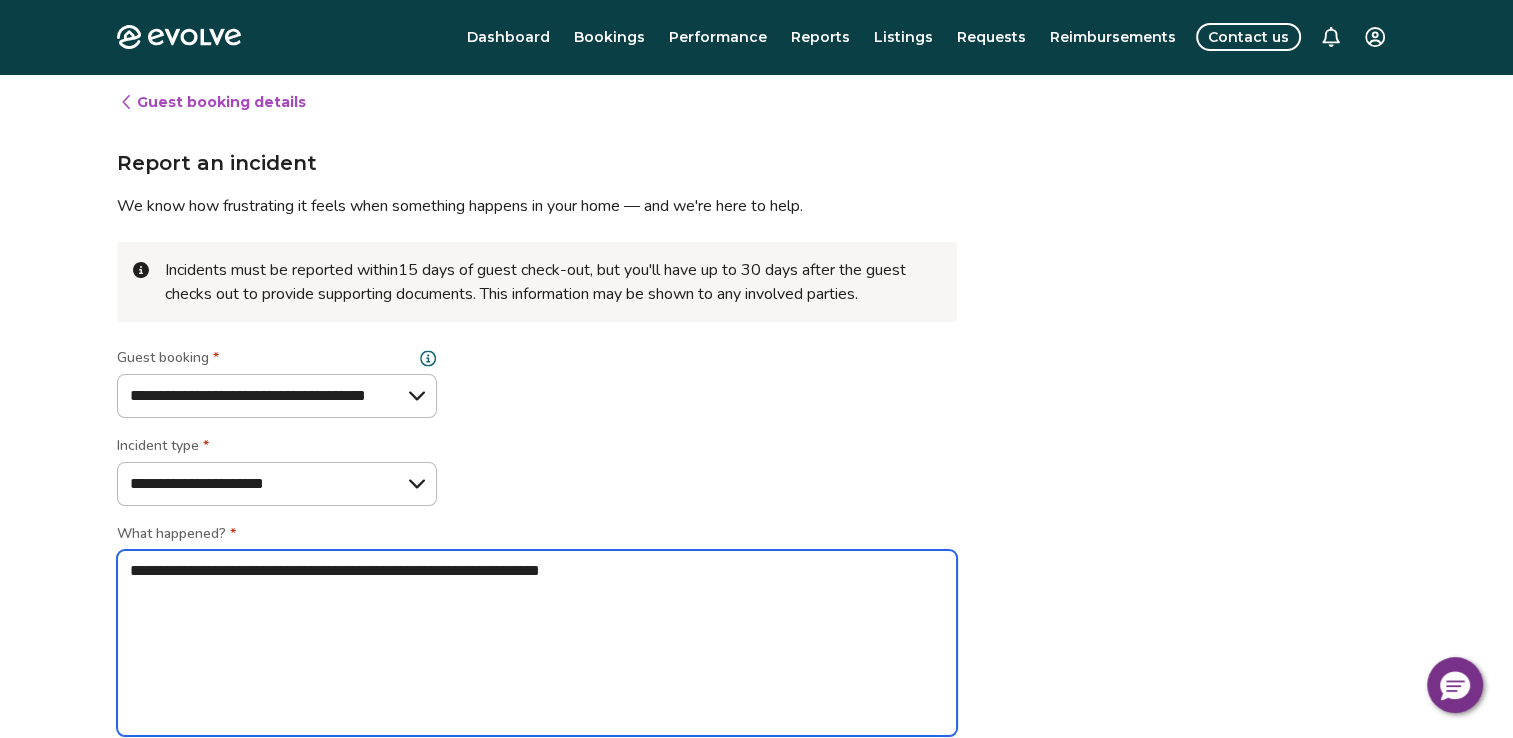 type on "*" 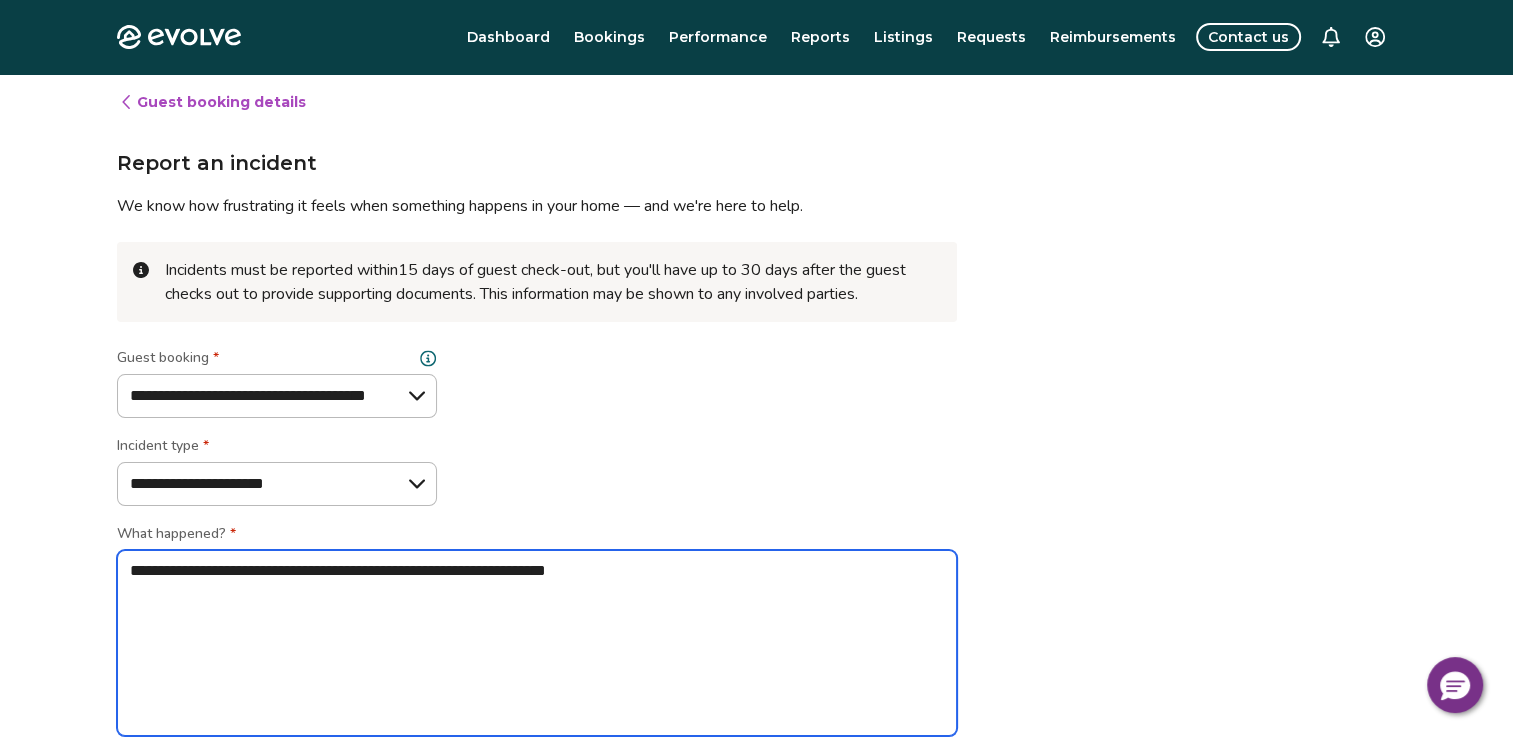 type on "*" 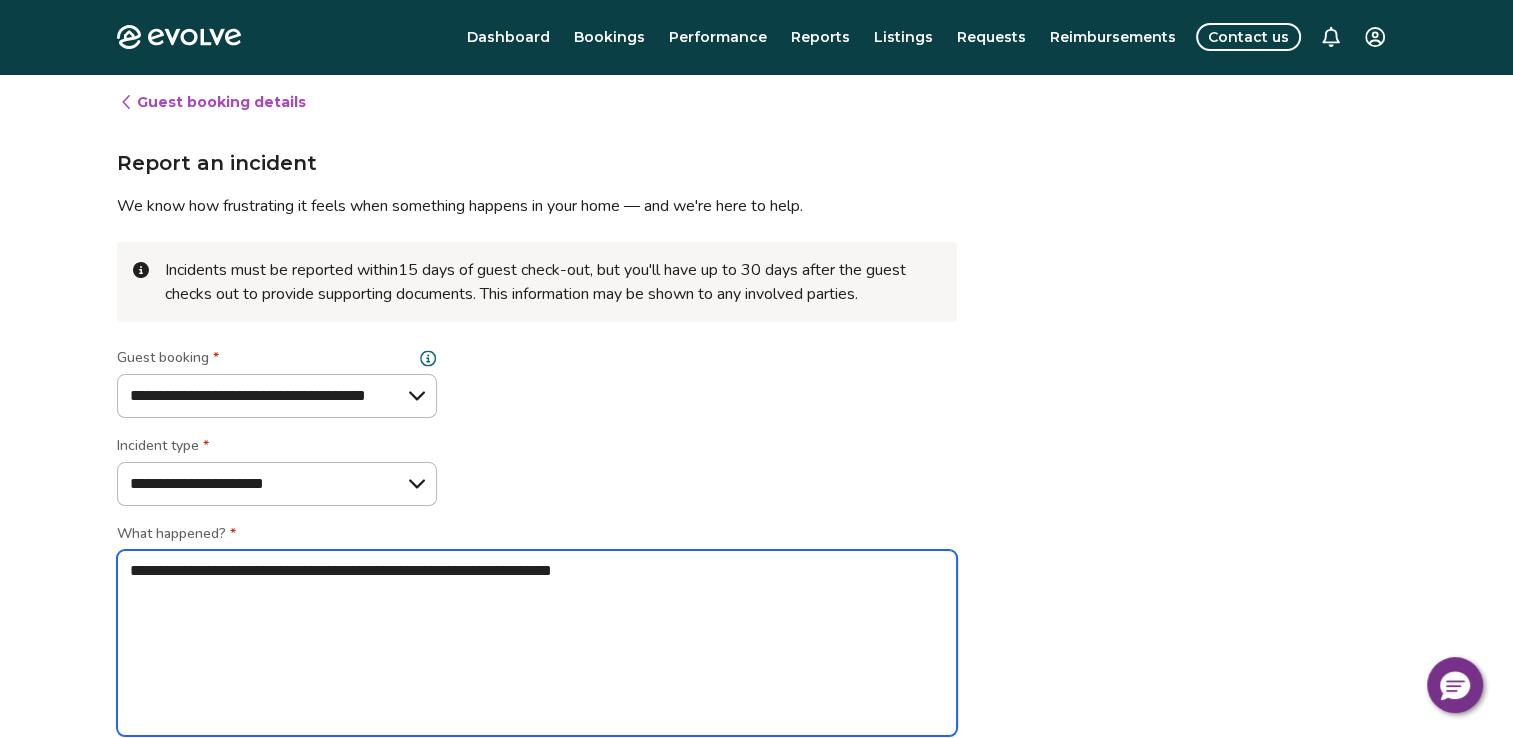 type on "*" 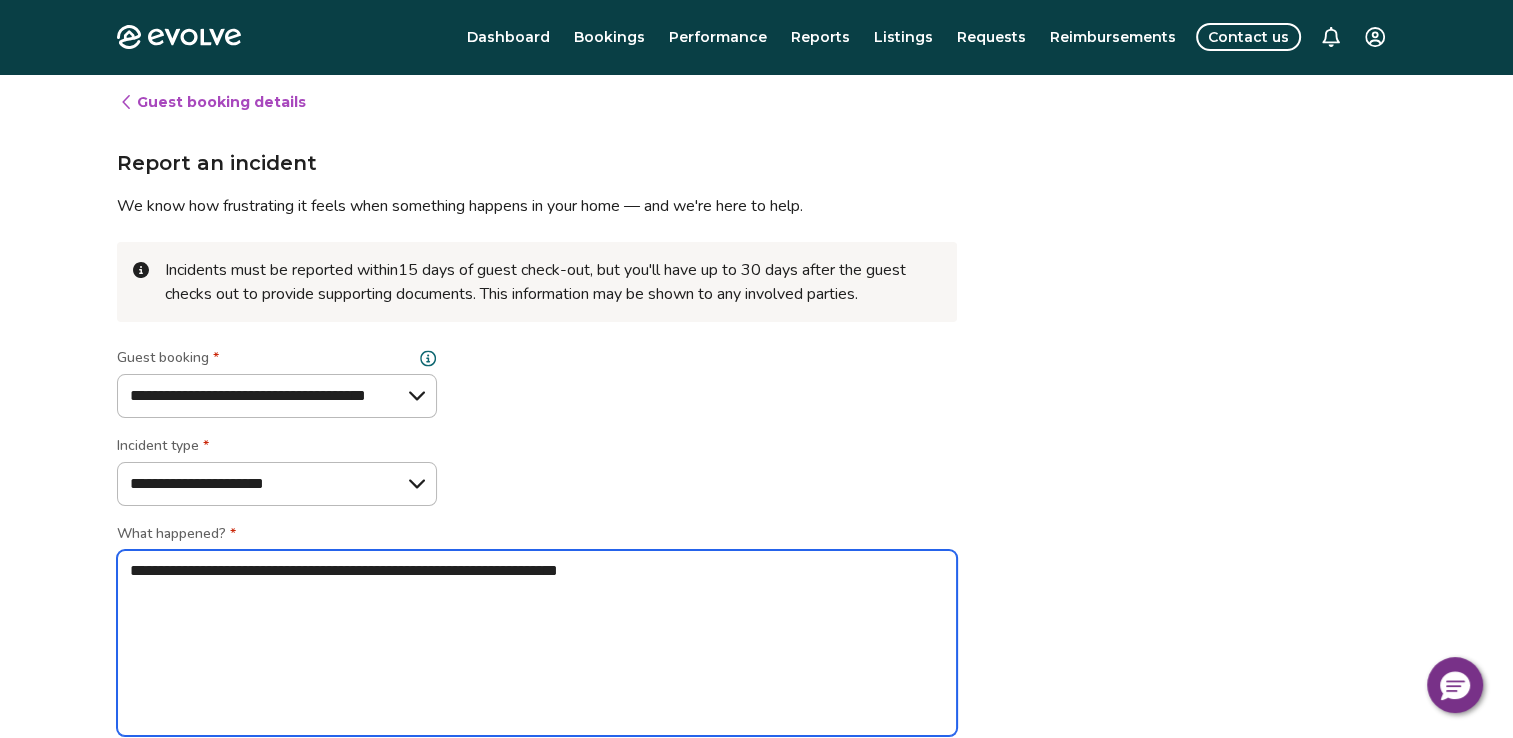 type on "*" 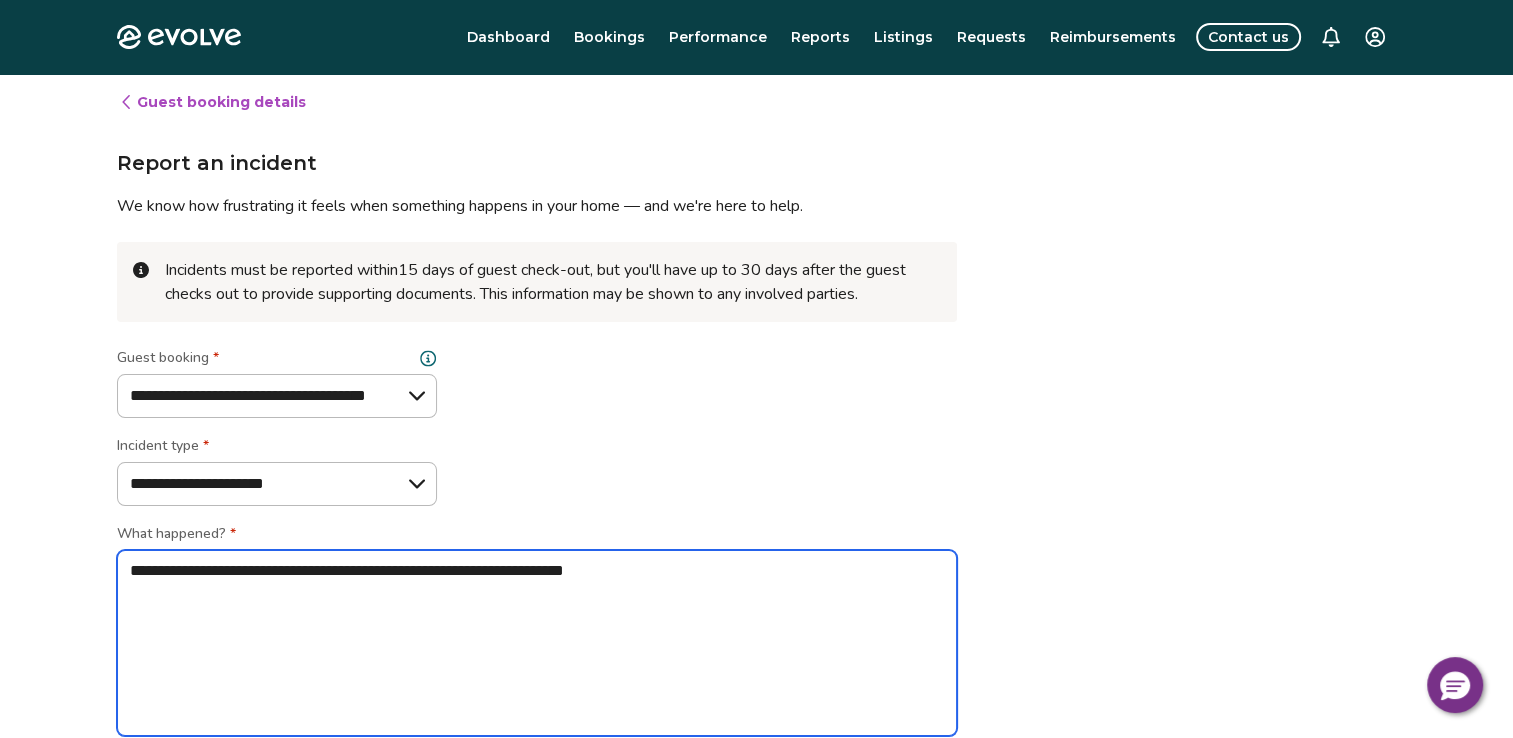 click on "**********" at bounding box center [537, 643] 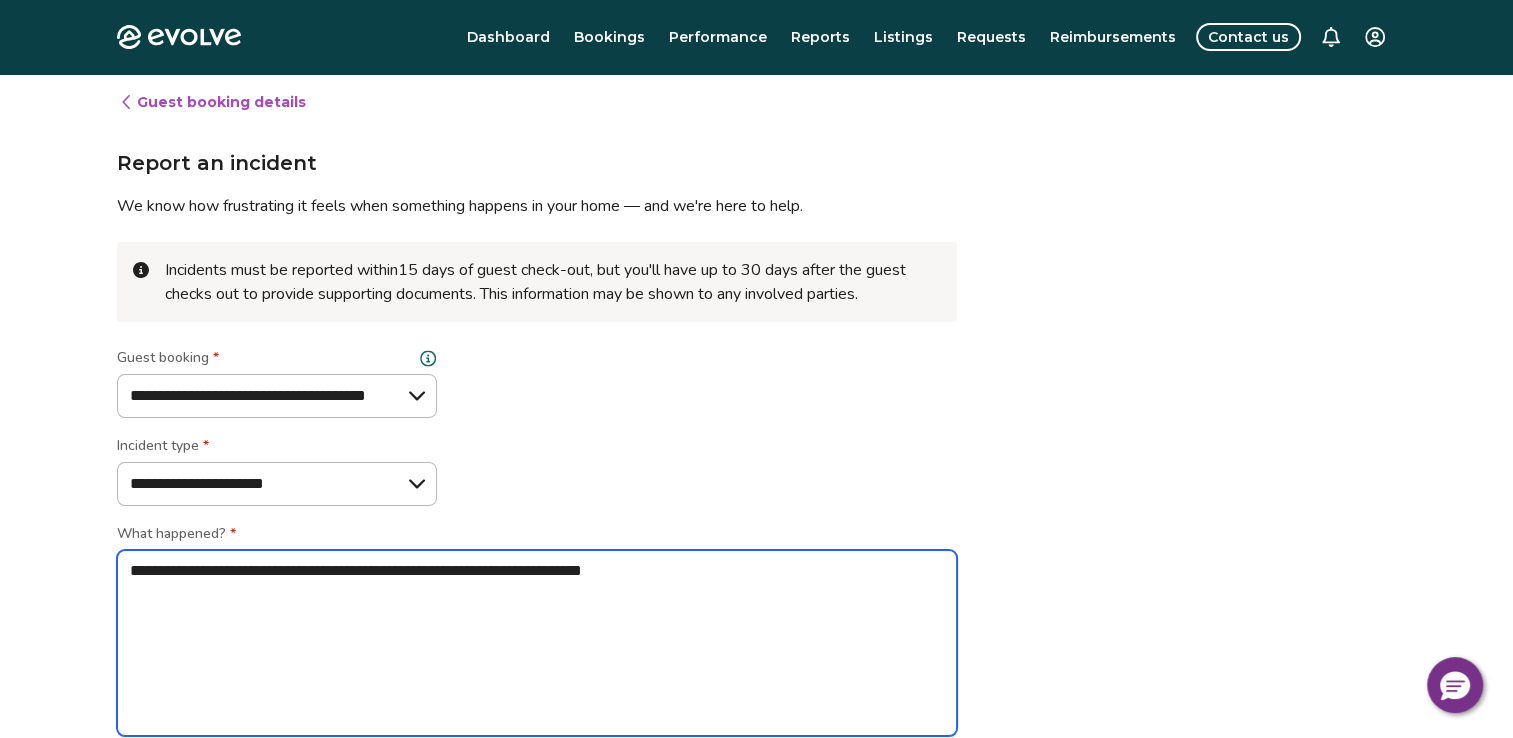 click on "**********" at bounding box center (537, 643) 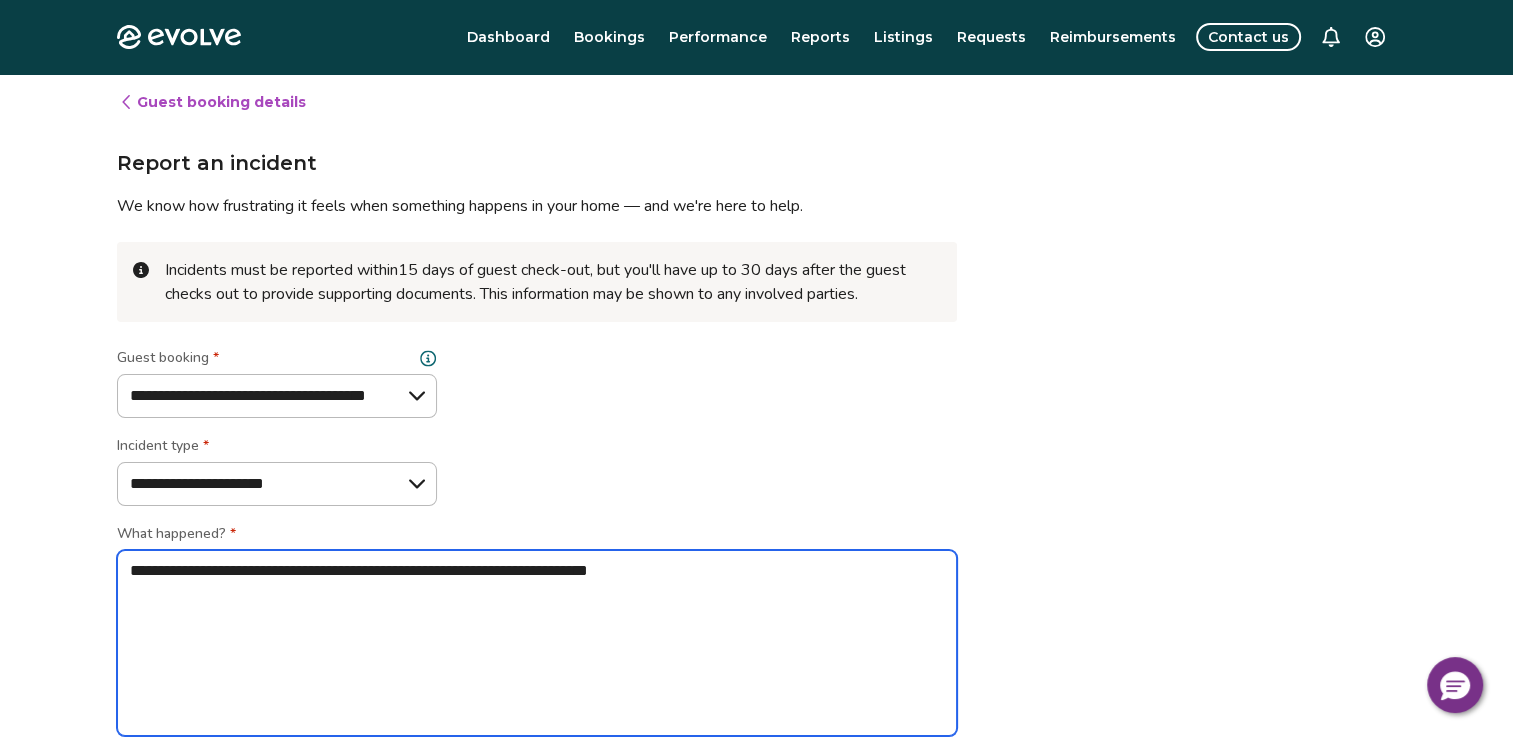 click on "**********" at bounding box center (537, 643) 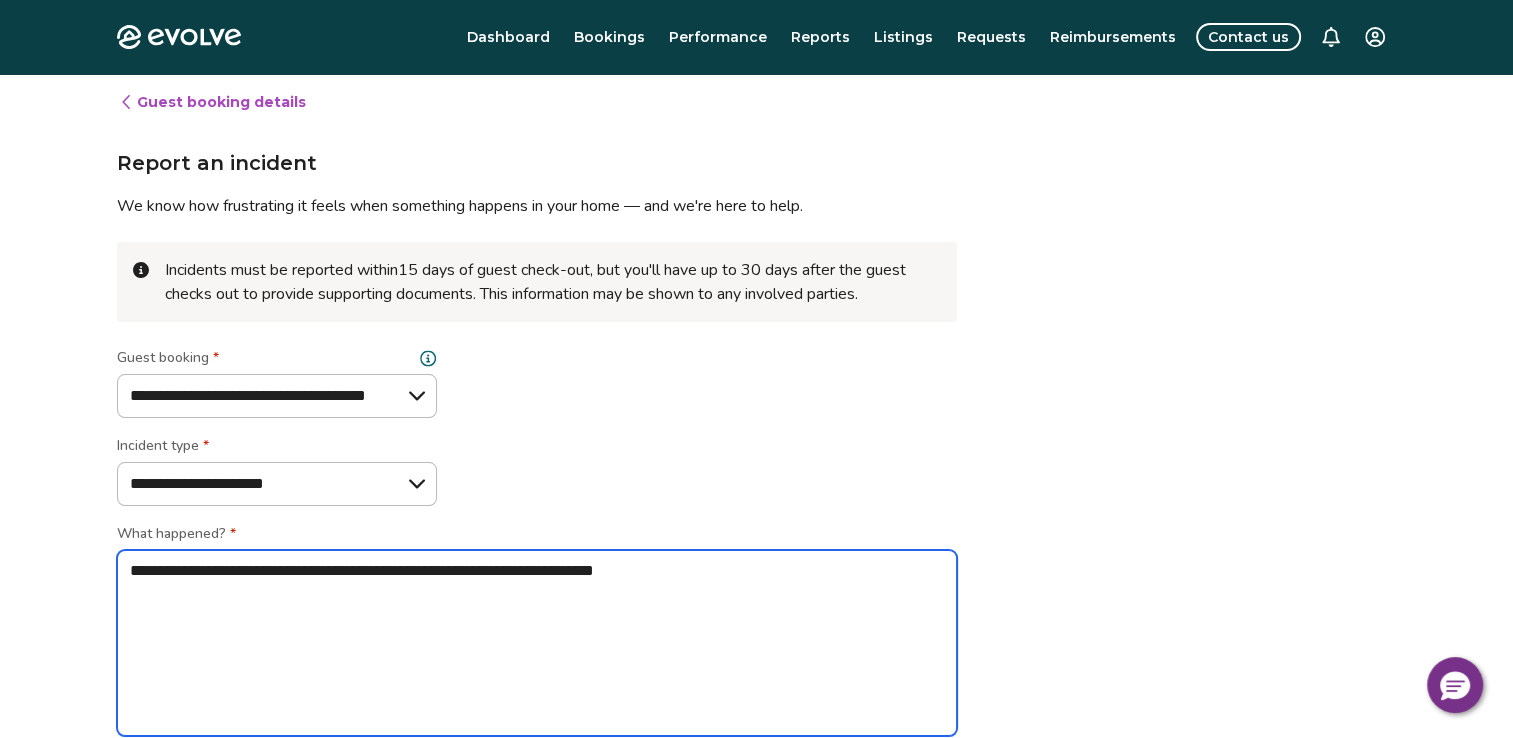 type on "*" 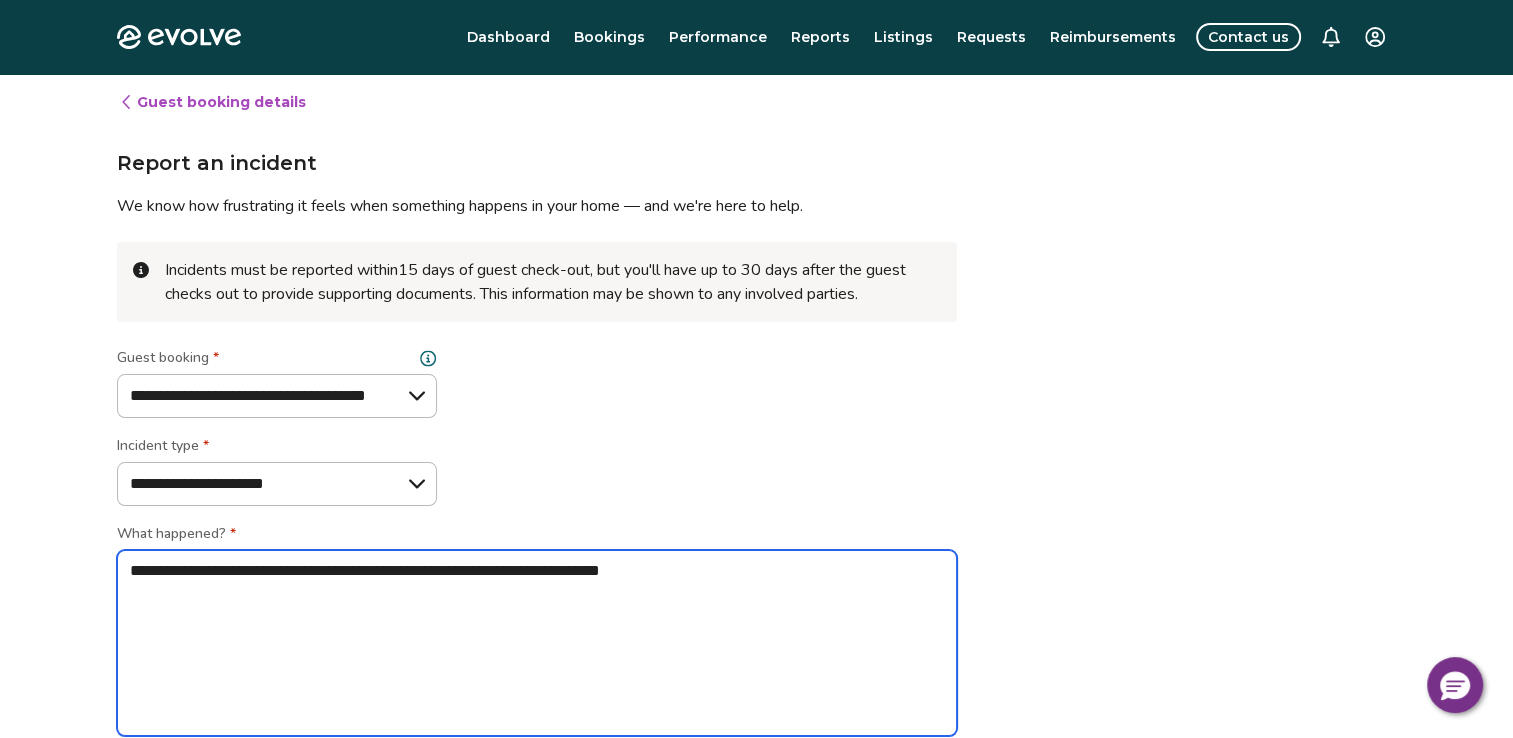 type on "*" 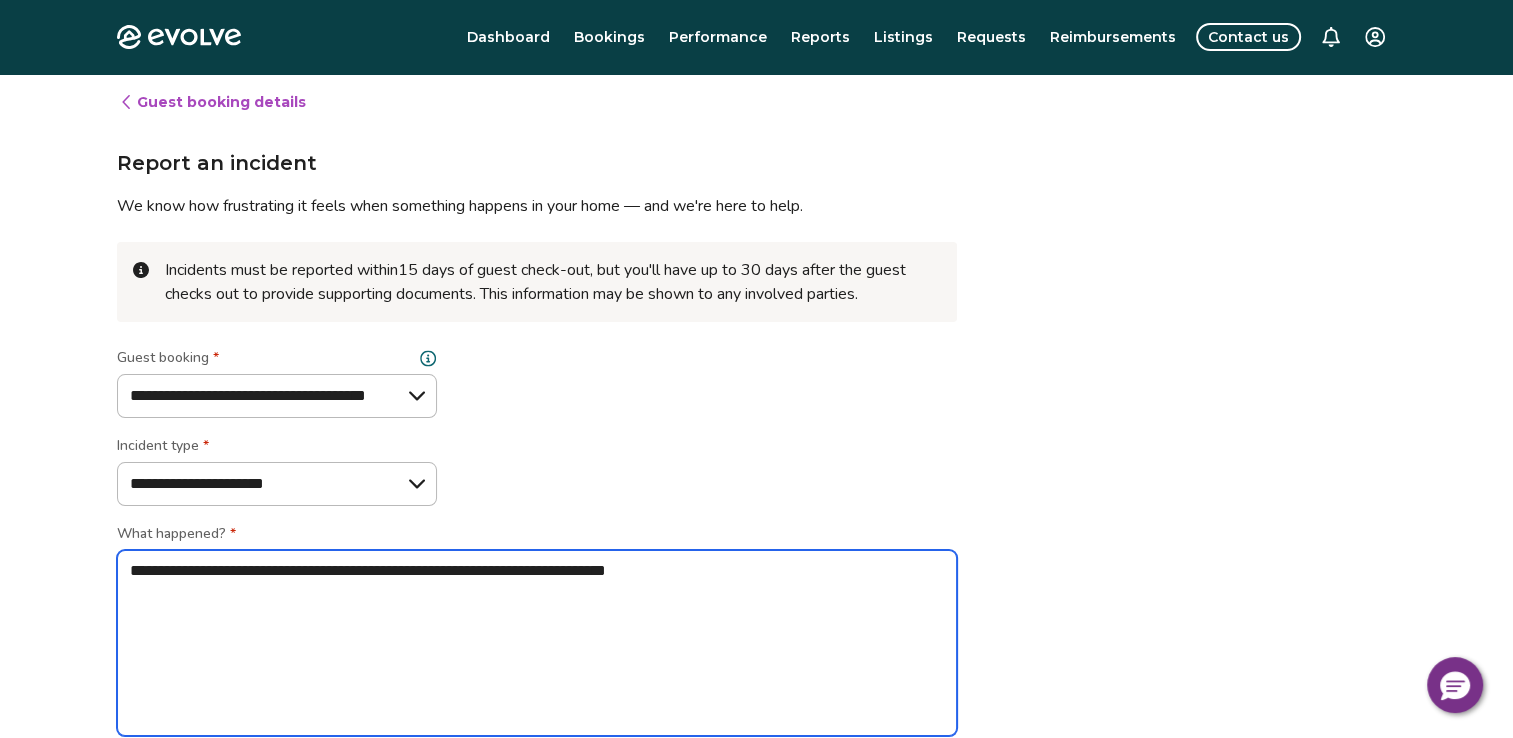 click on "**********" at bounding box center [537, 643] 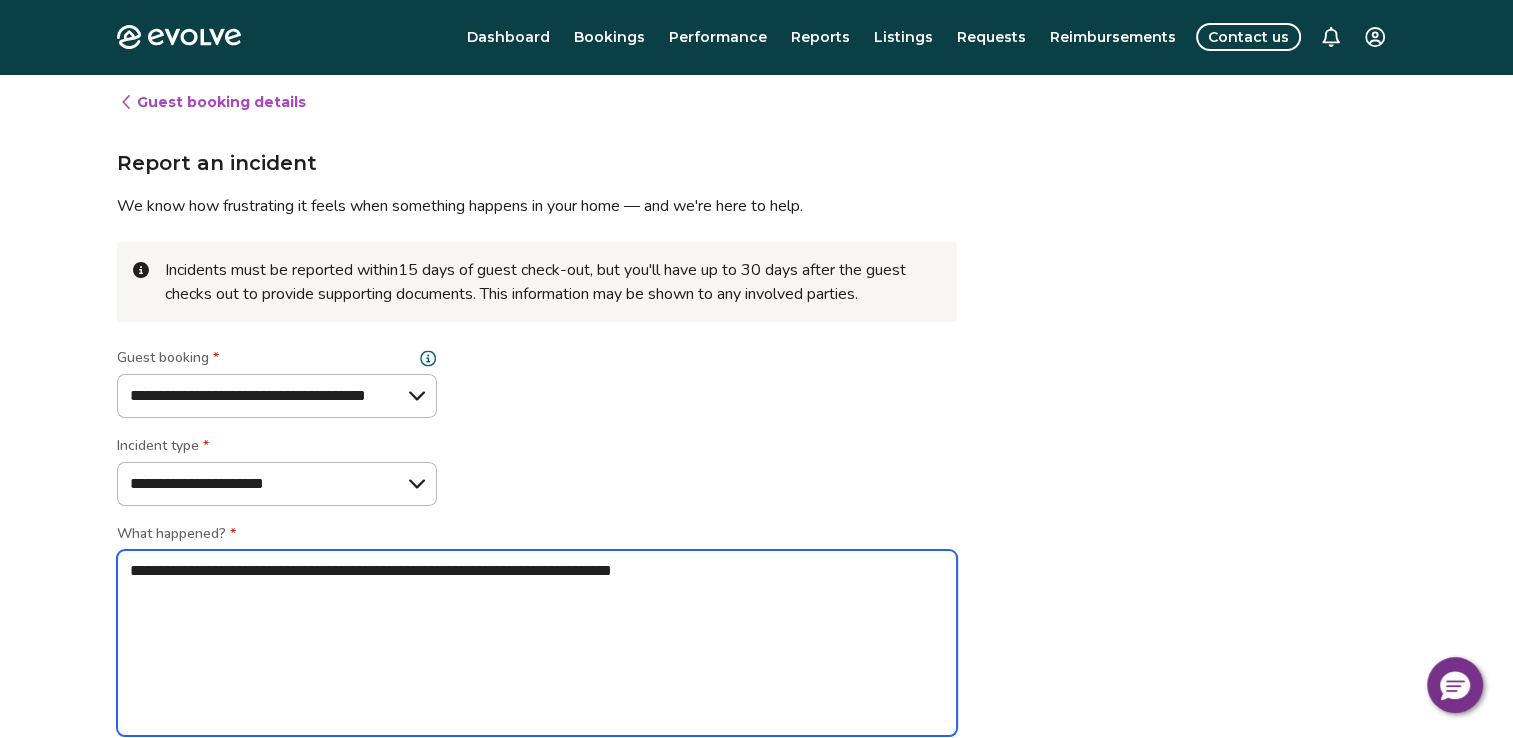 click on "********" at bounding box center [0, 0] 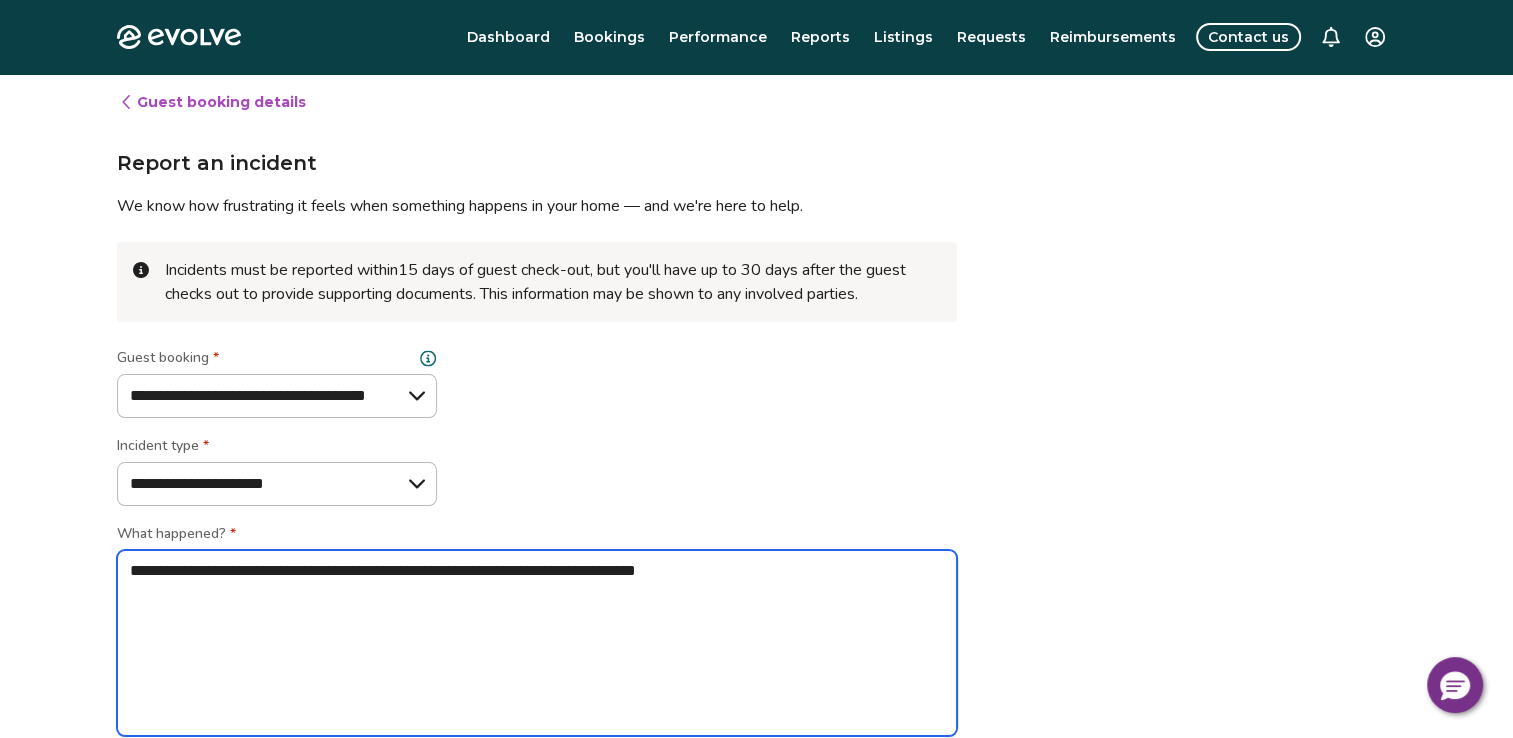click on "**********" at bounding box center (537, 643) 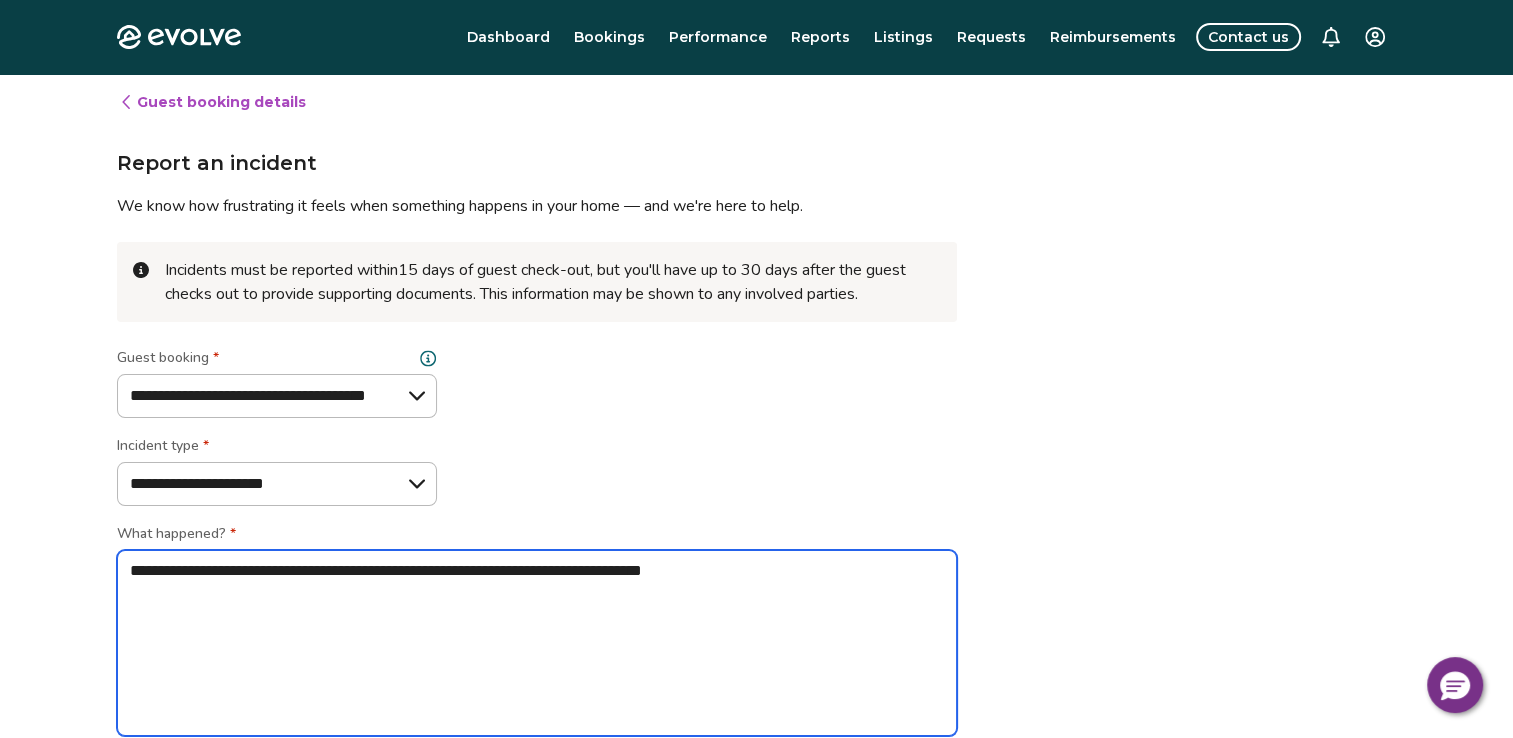 type on "*" 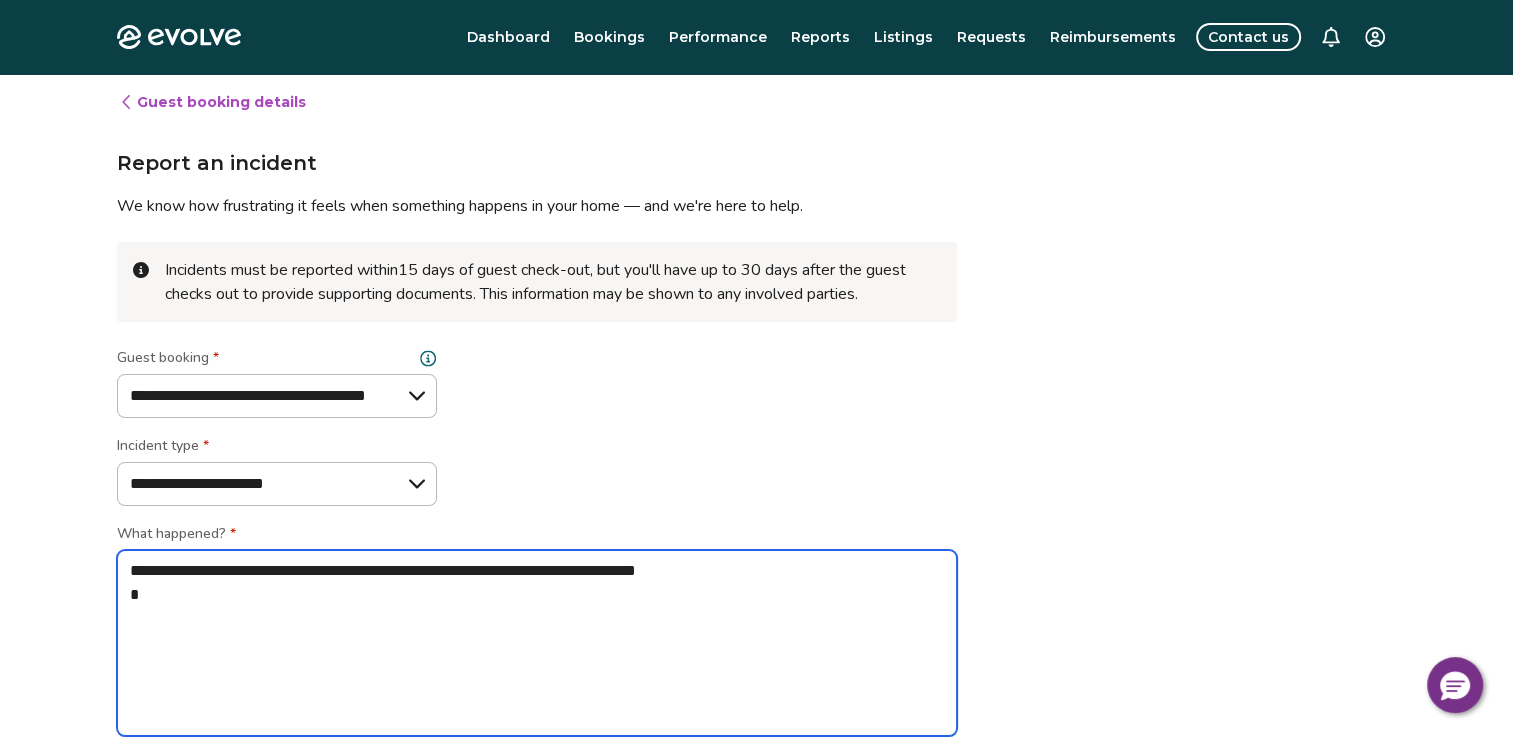 type on "*" 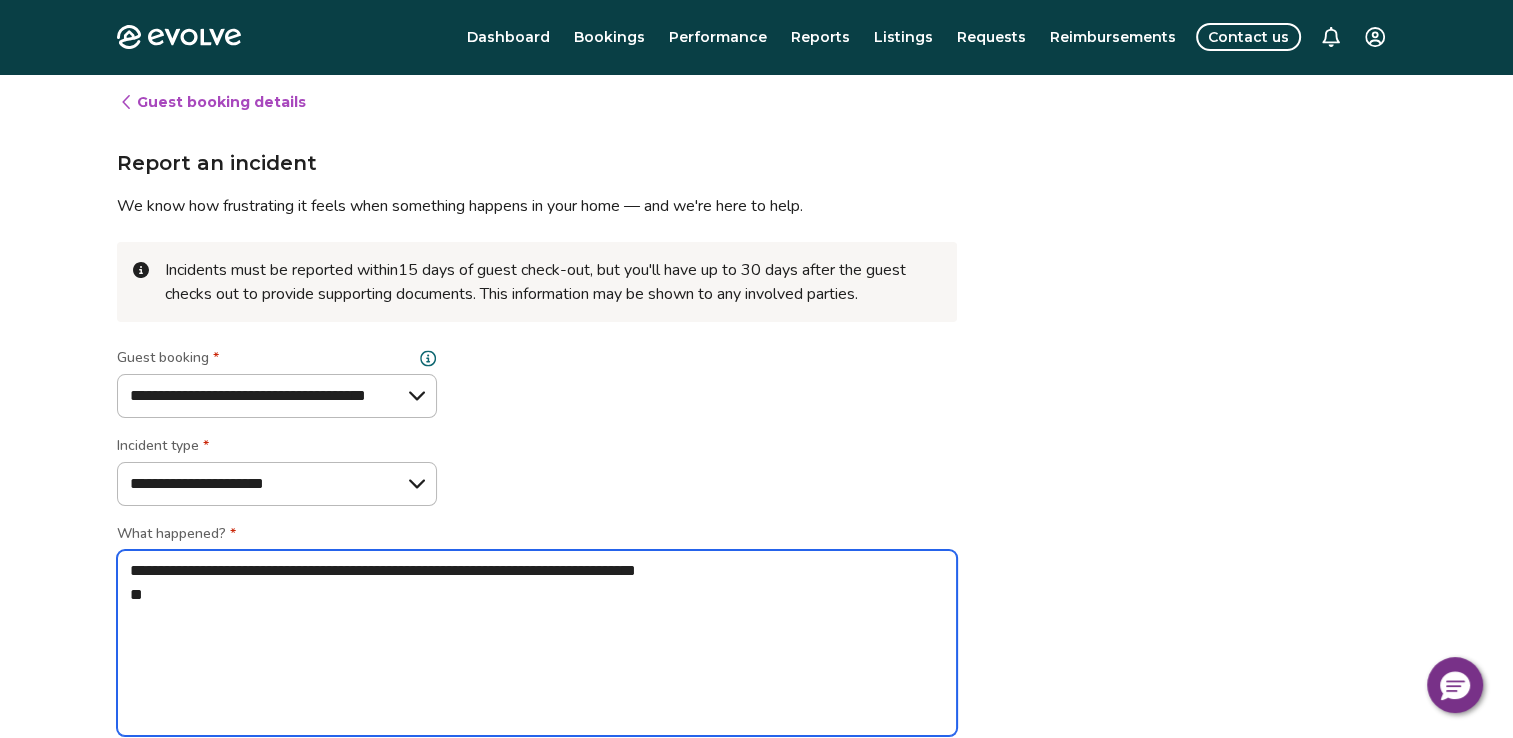 type on "*" 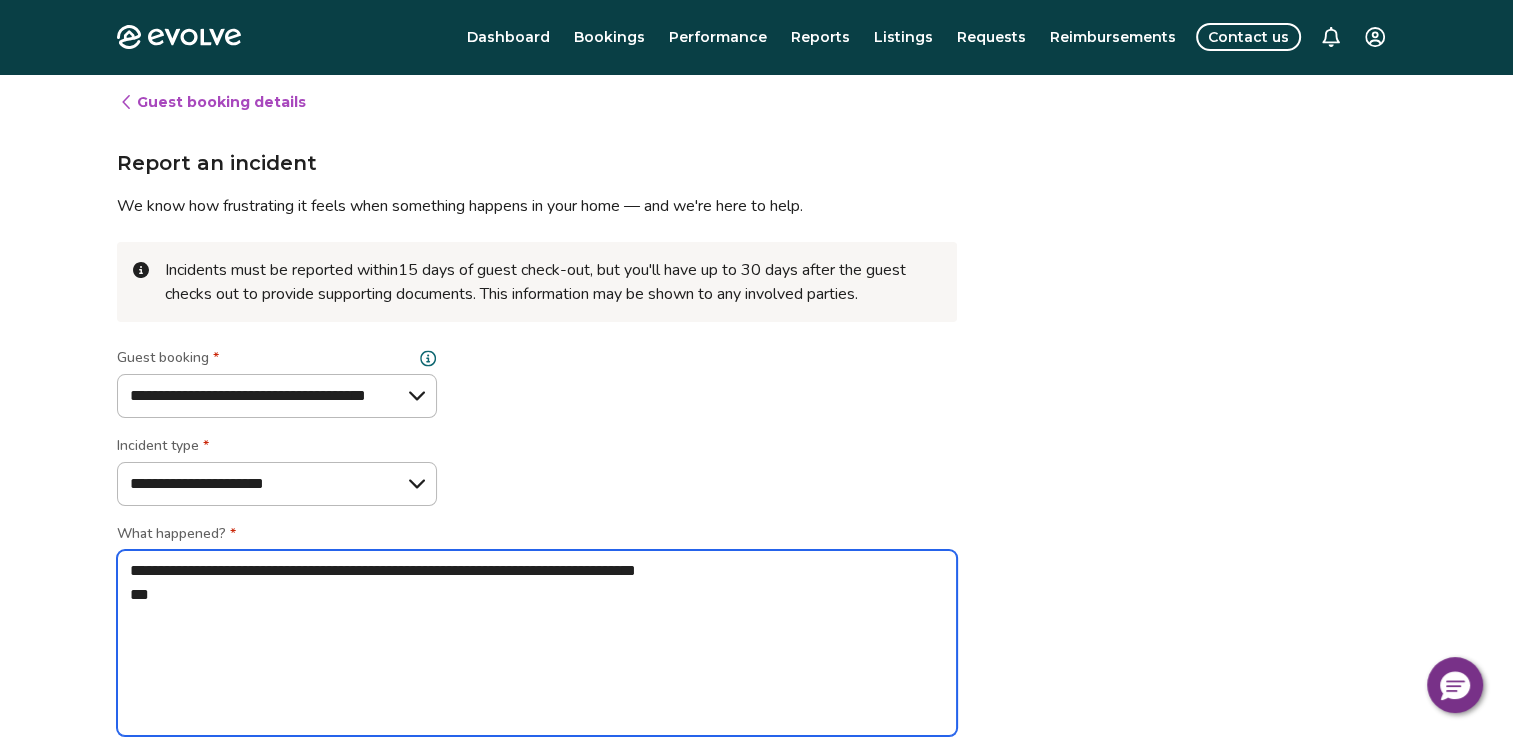 type on "**********" 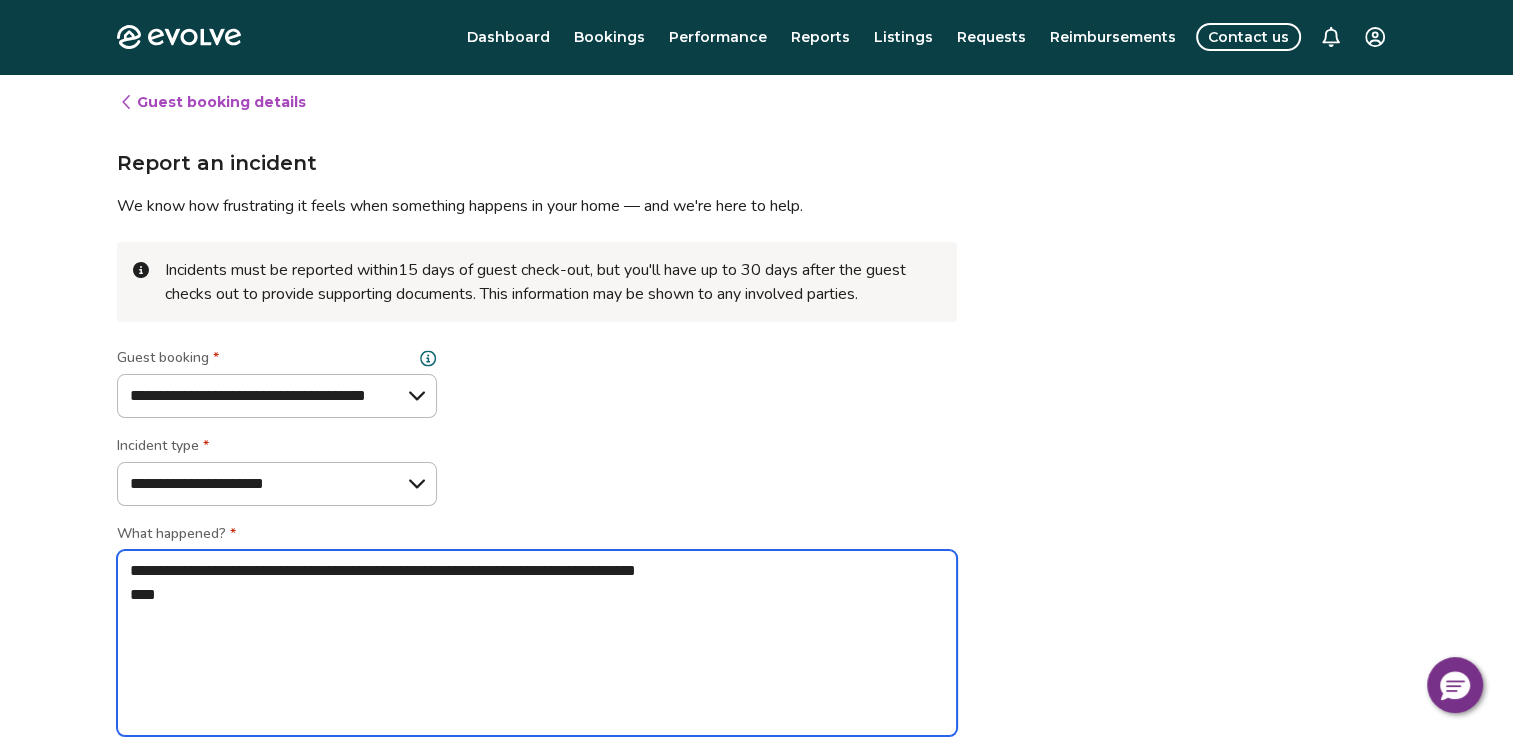 type on "*" 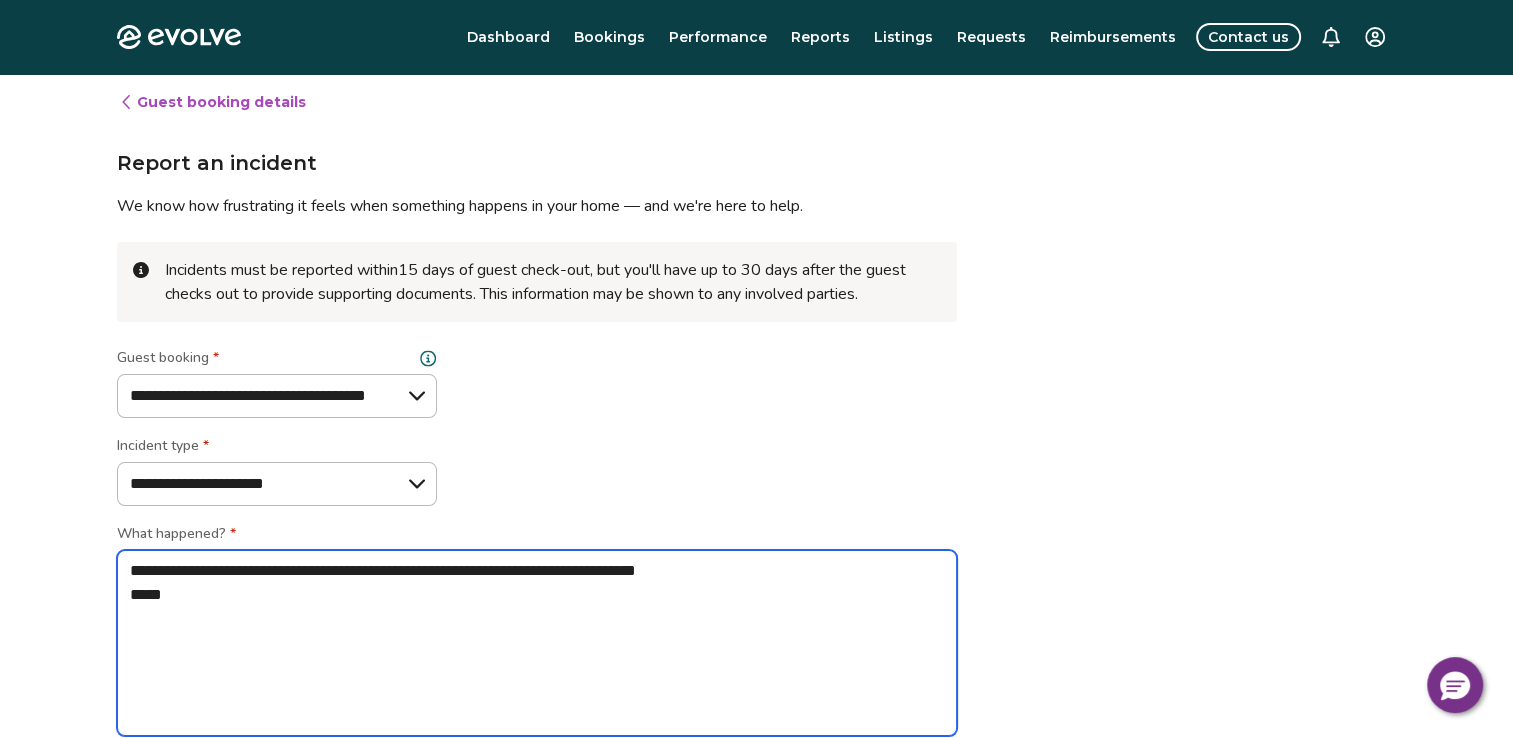 type on "*" 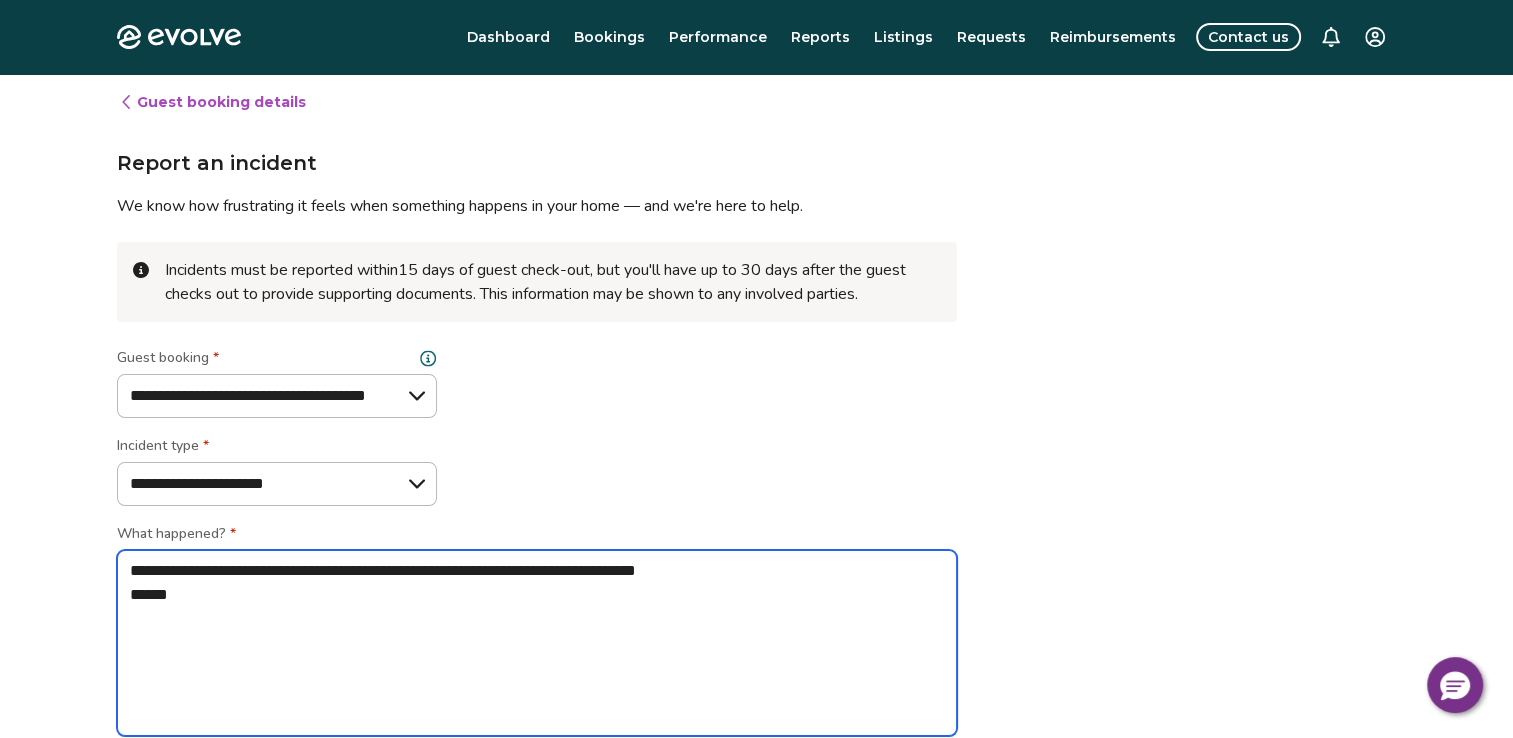 type on "*" 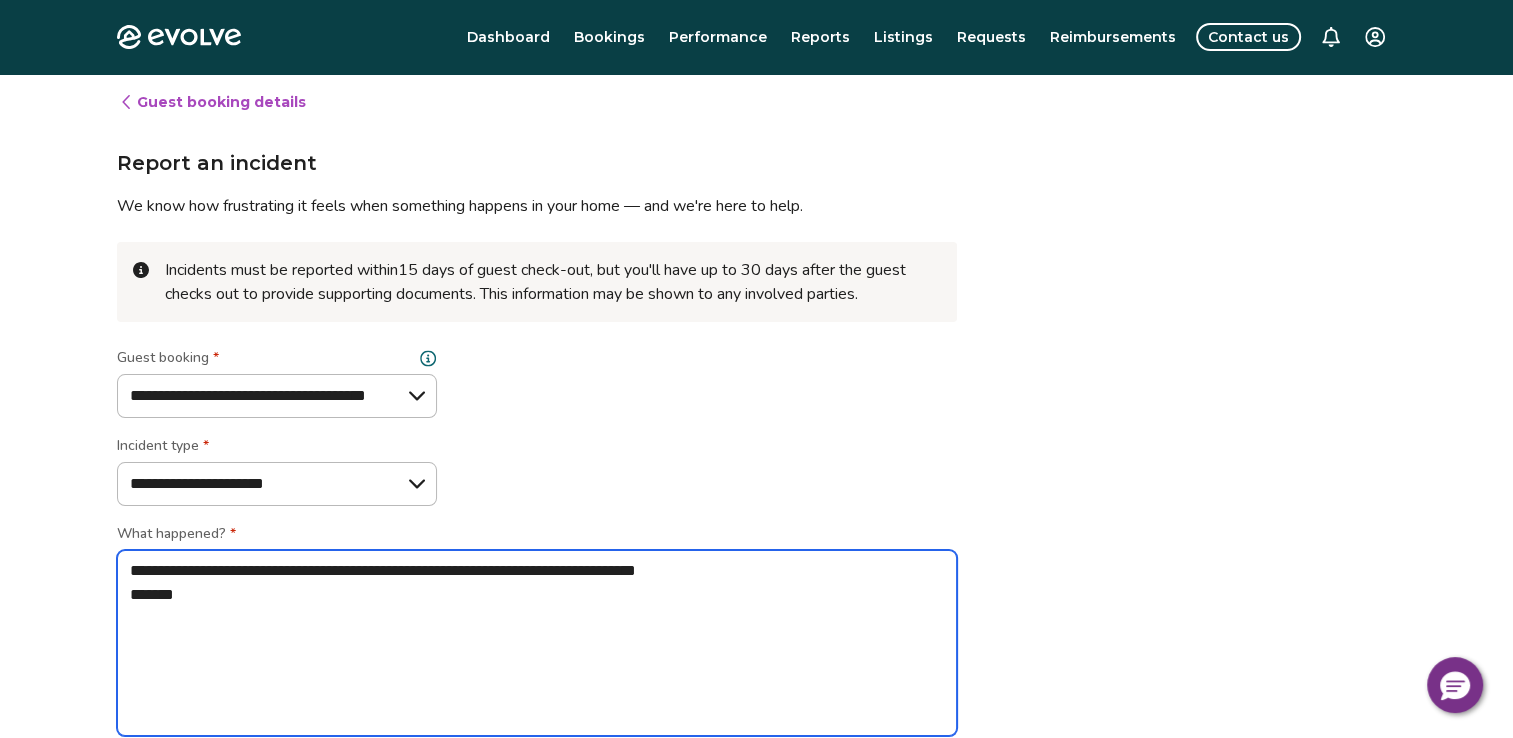 type on "*" 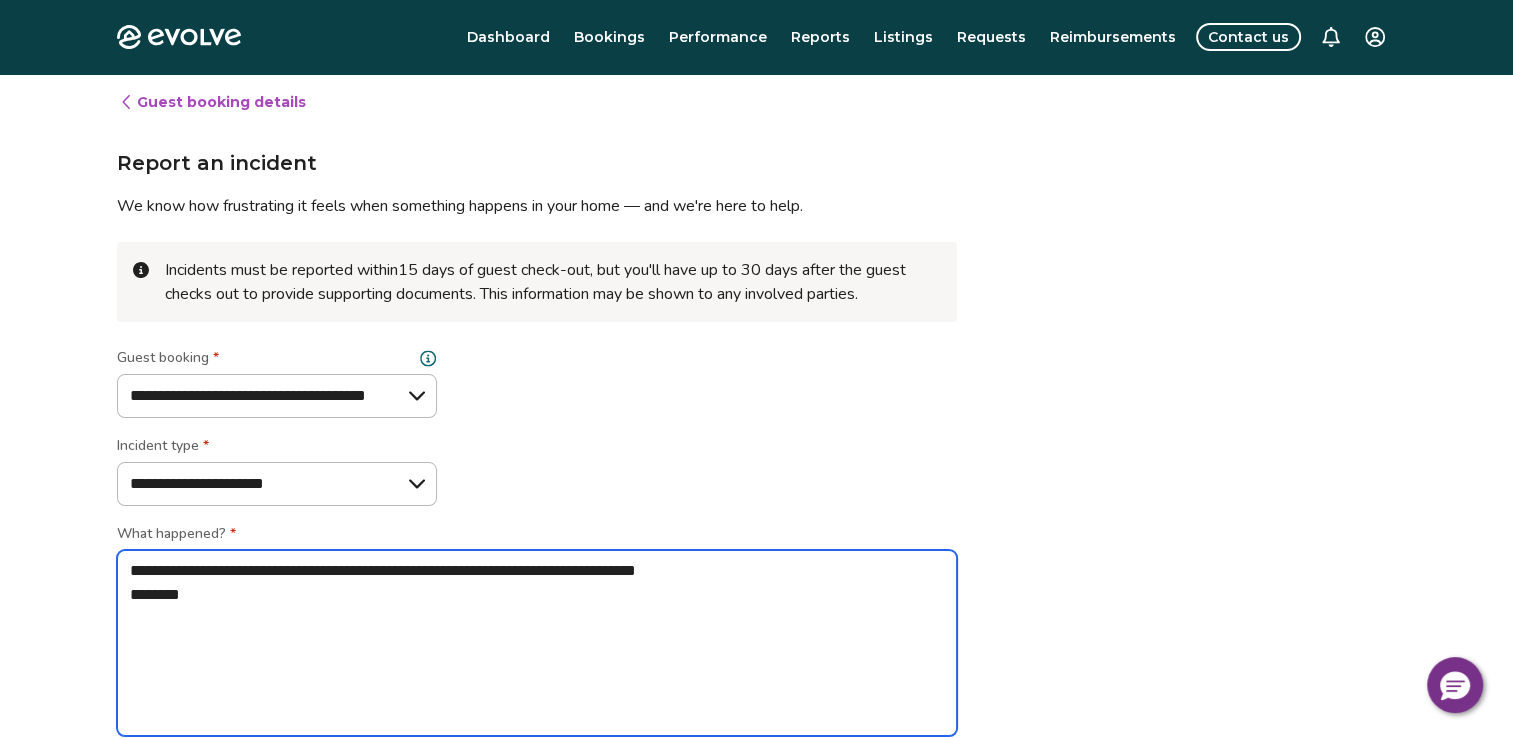 type on "*" 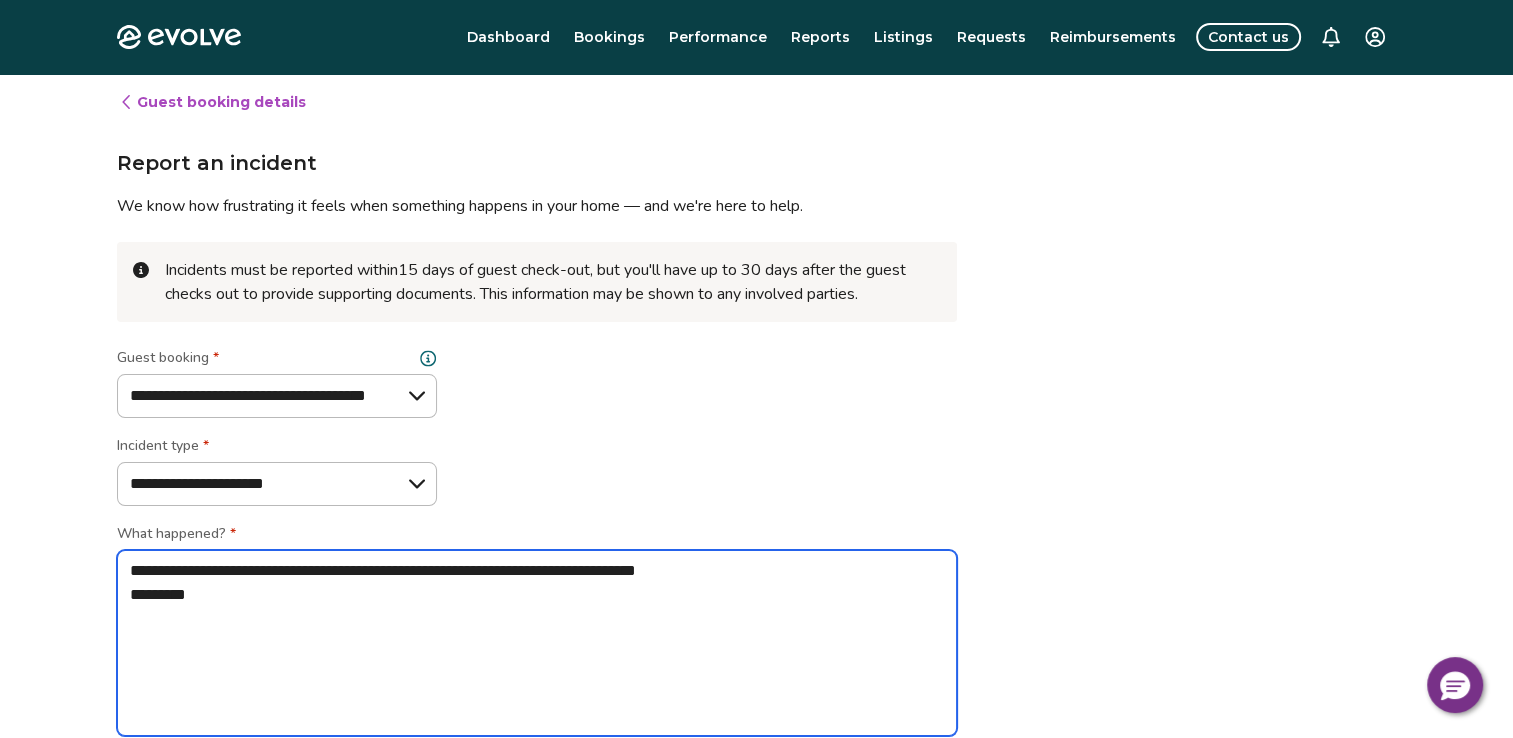 type on "*" 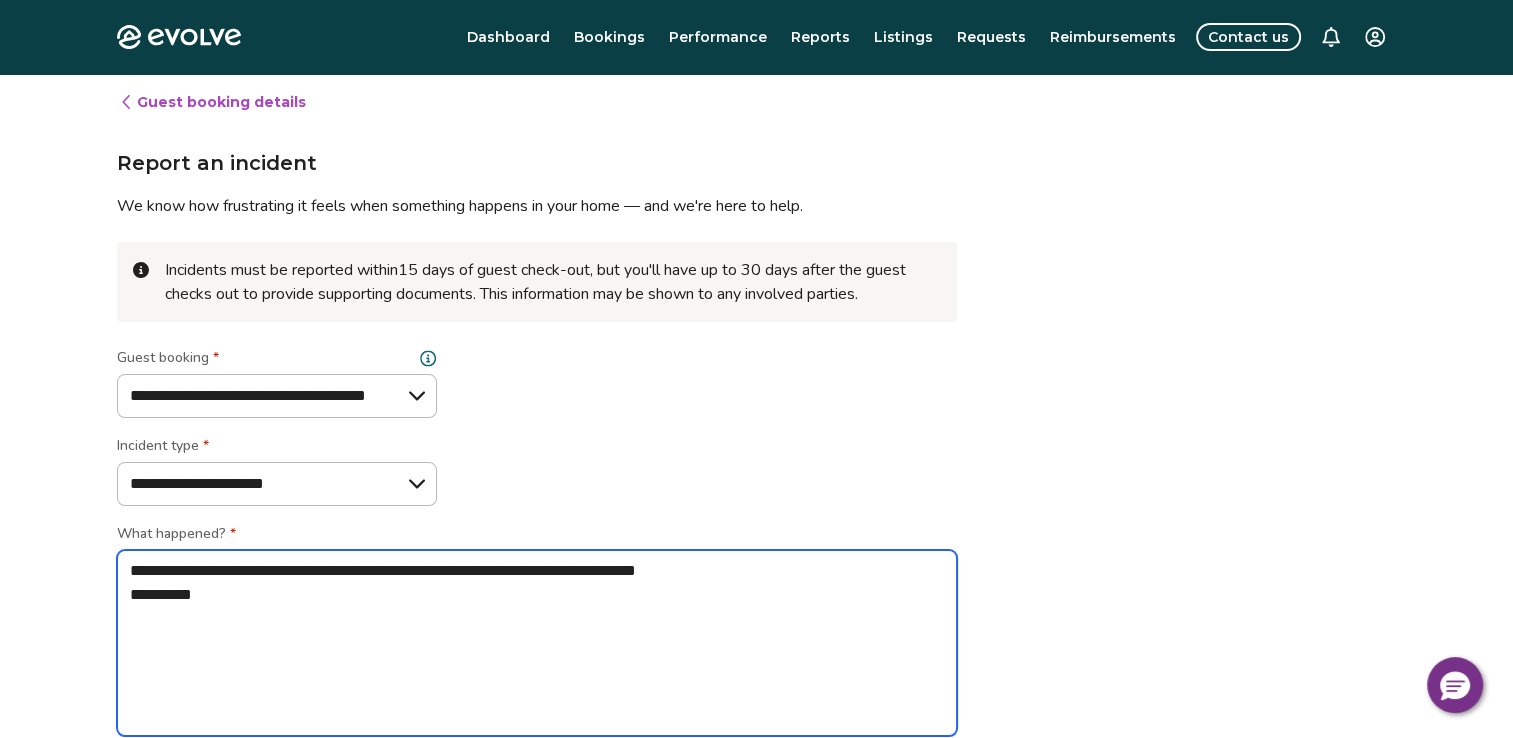 type on "*" 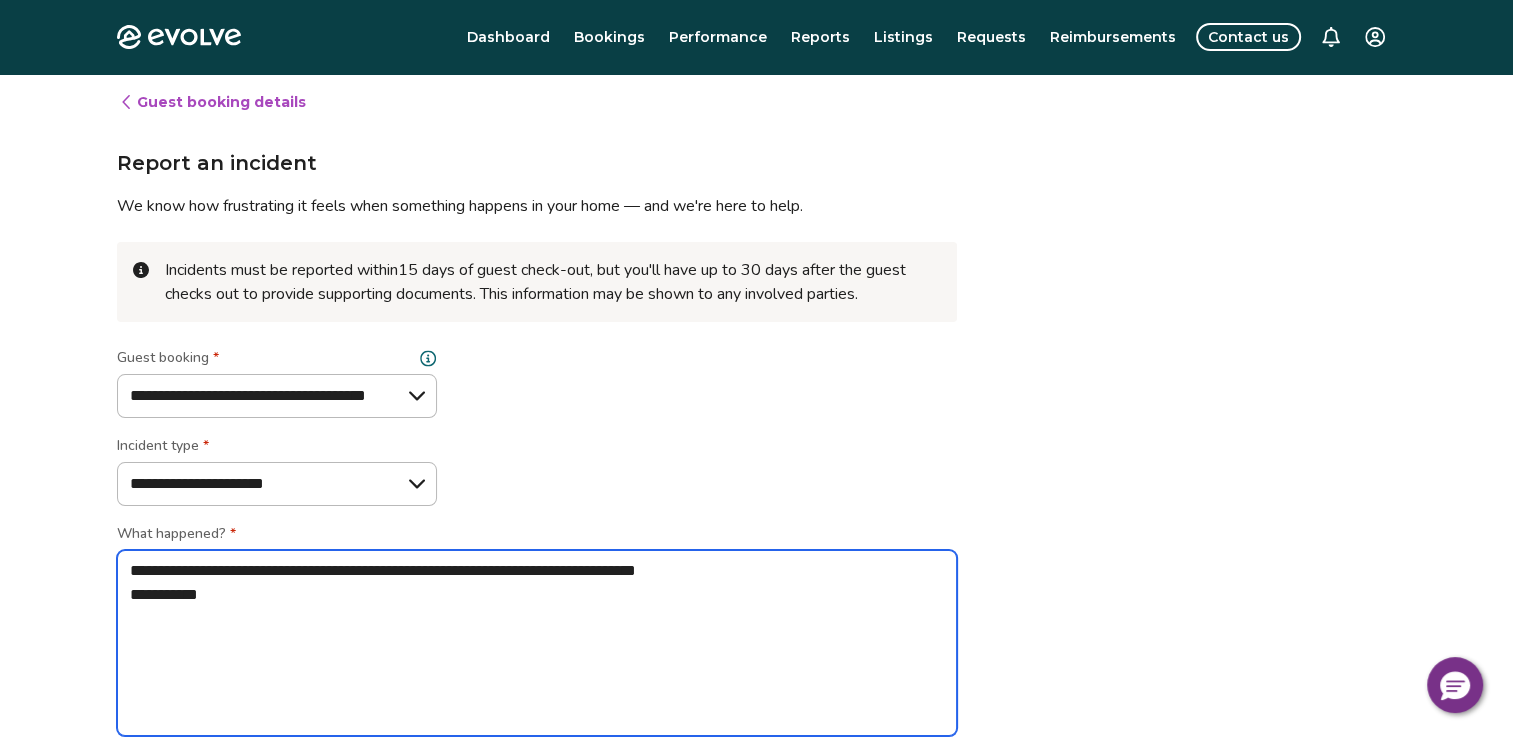 type on "*" 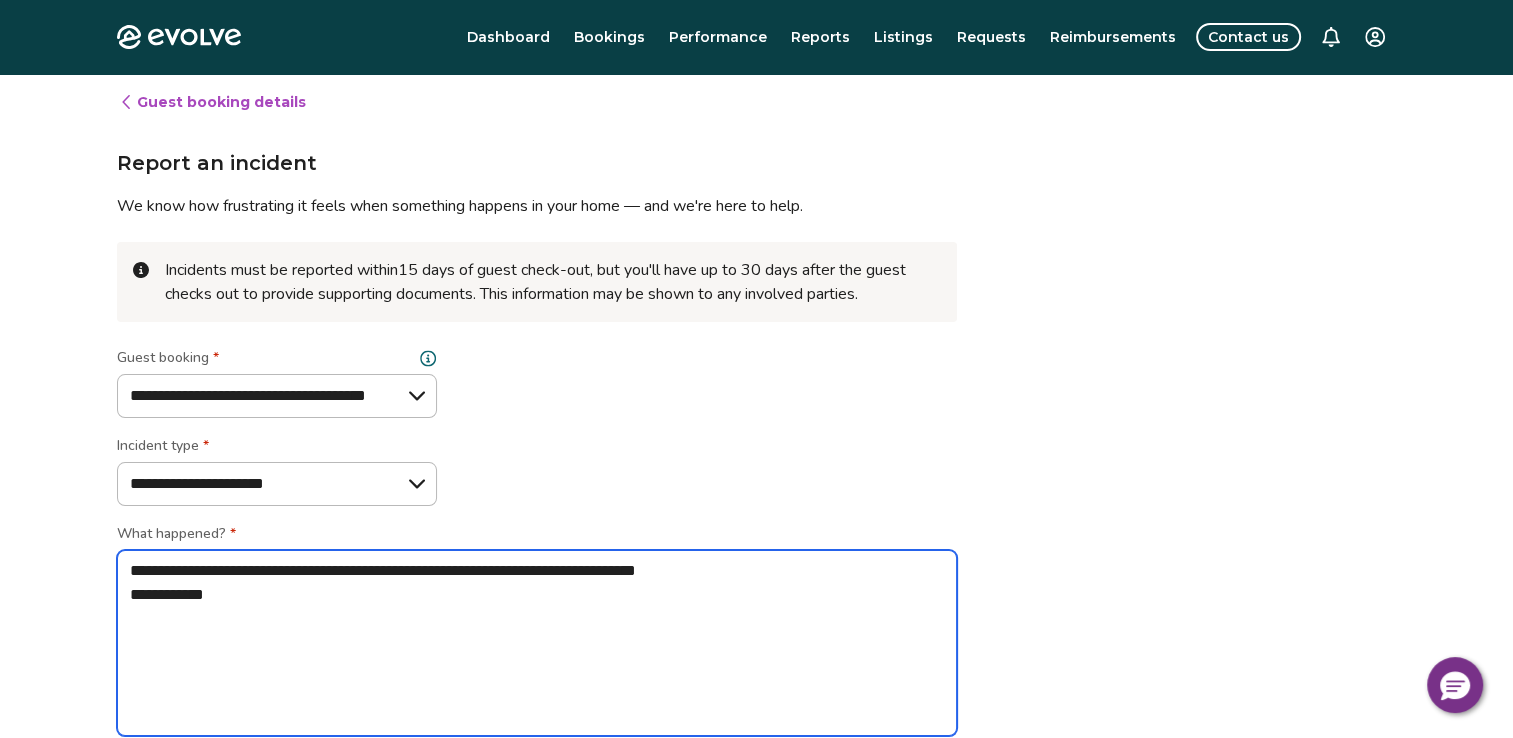 type on "*" 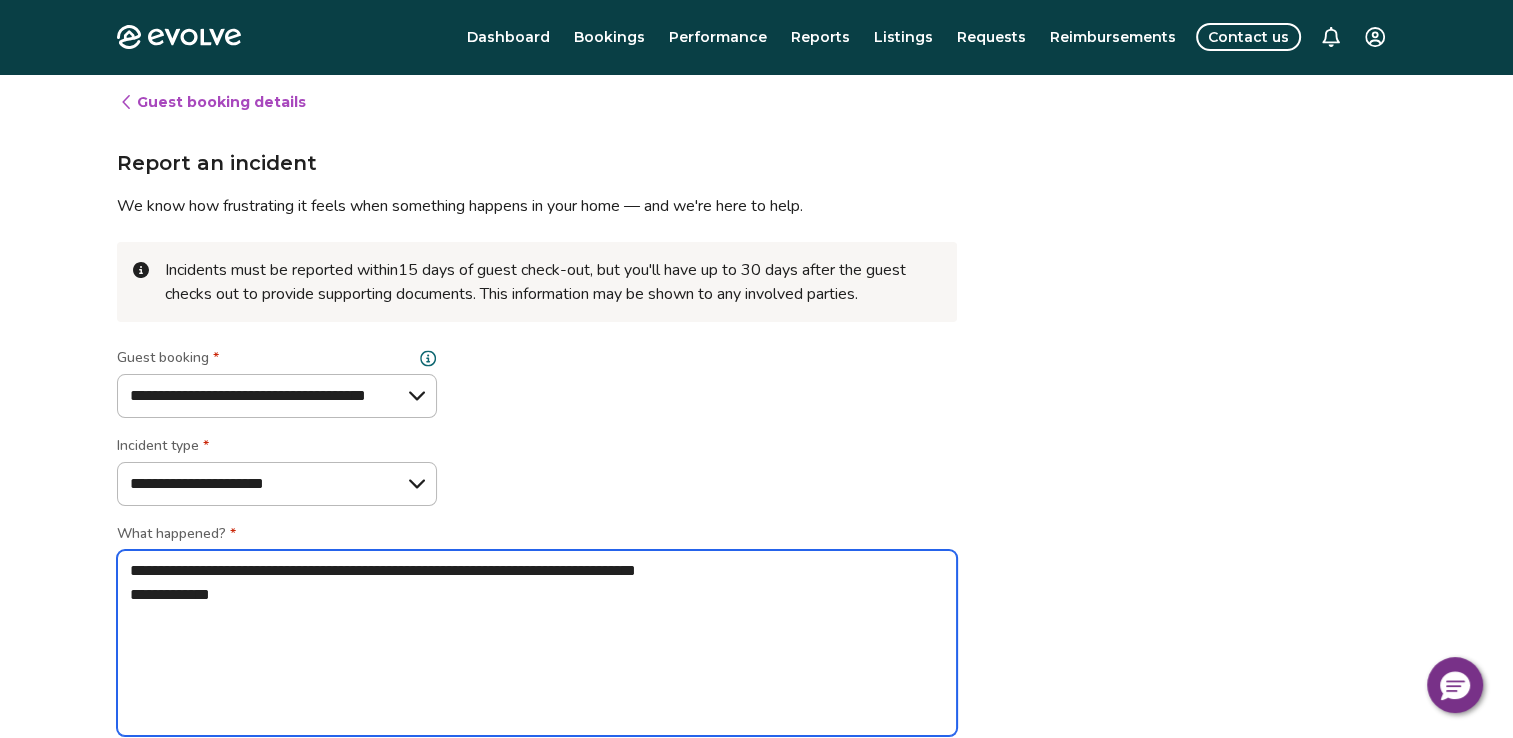 type on "*" 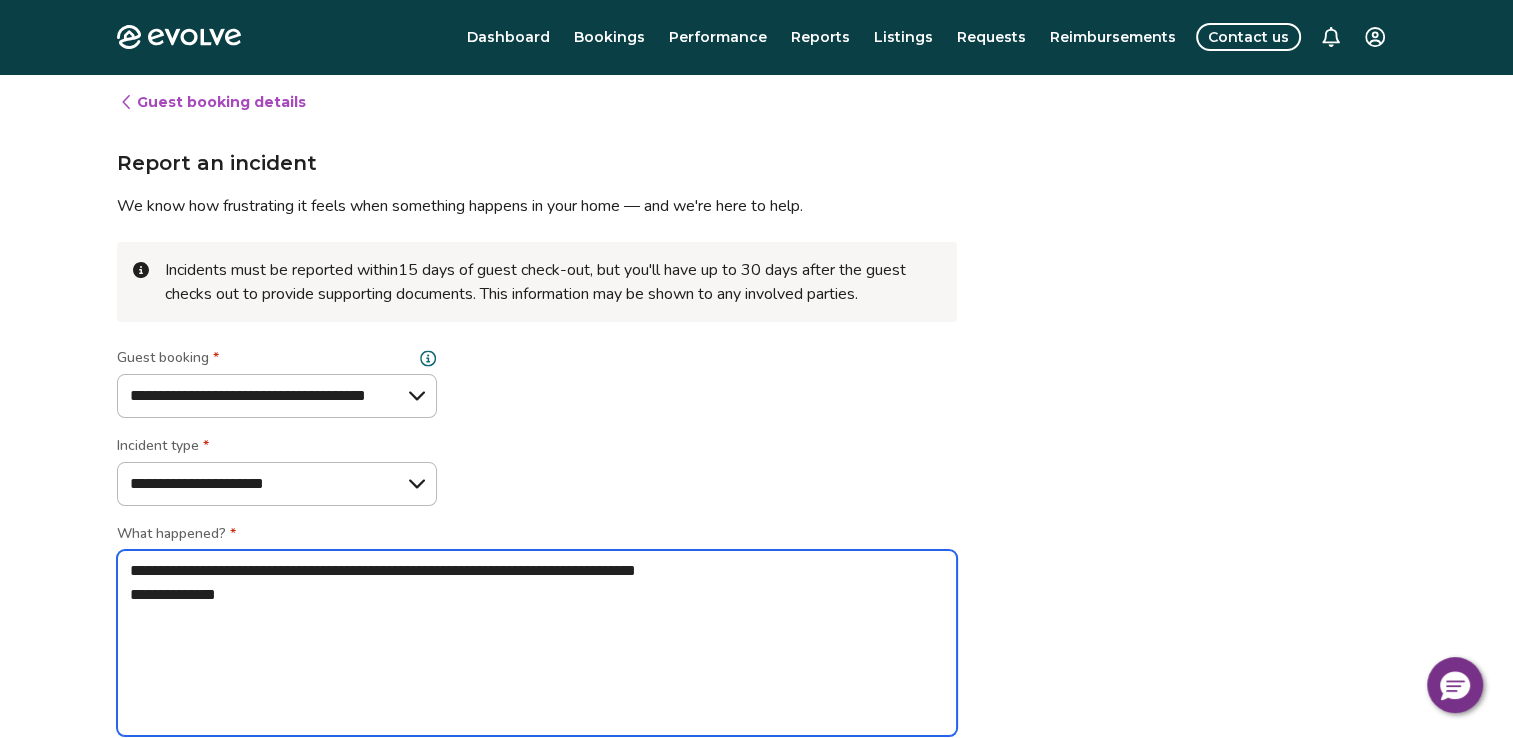 type on "*" 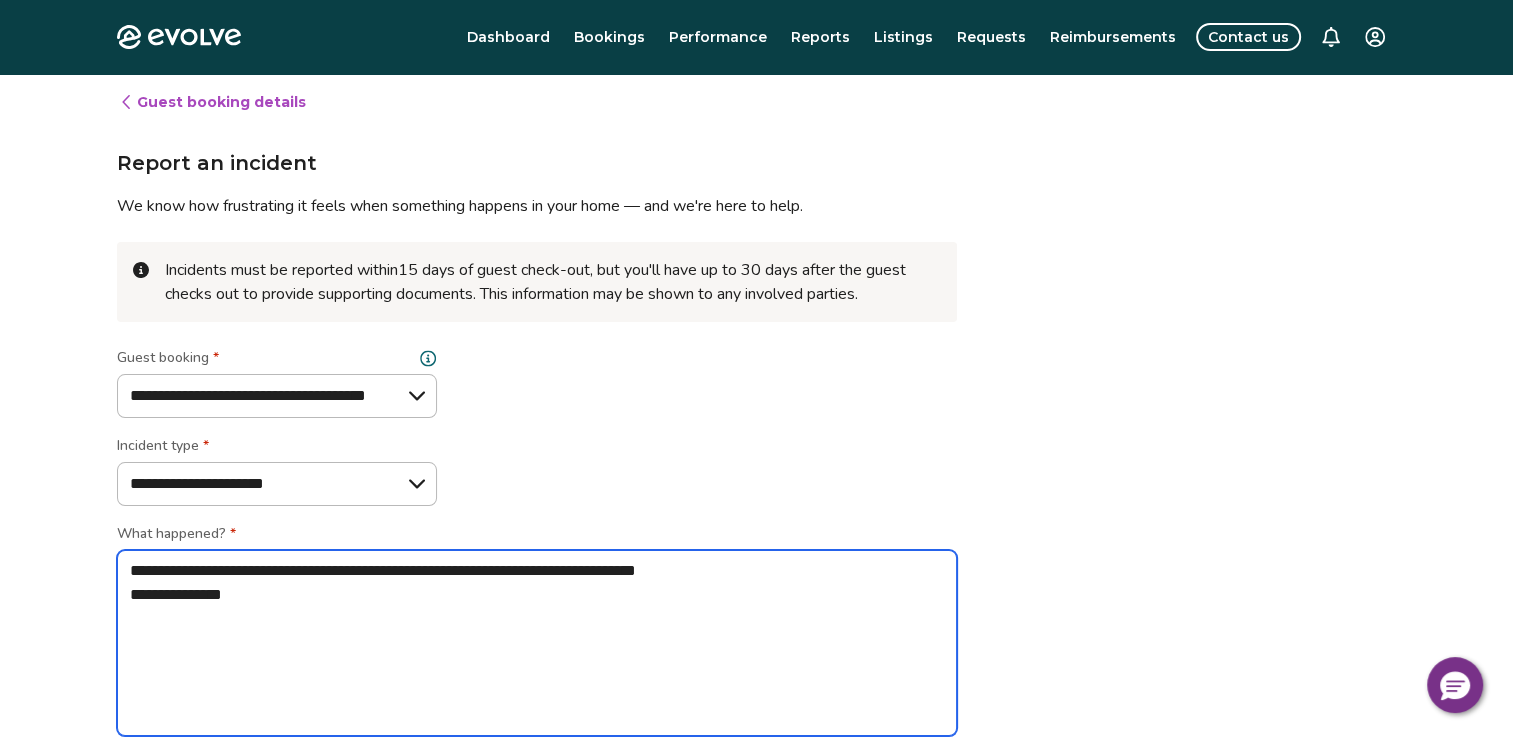 type on "*" 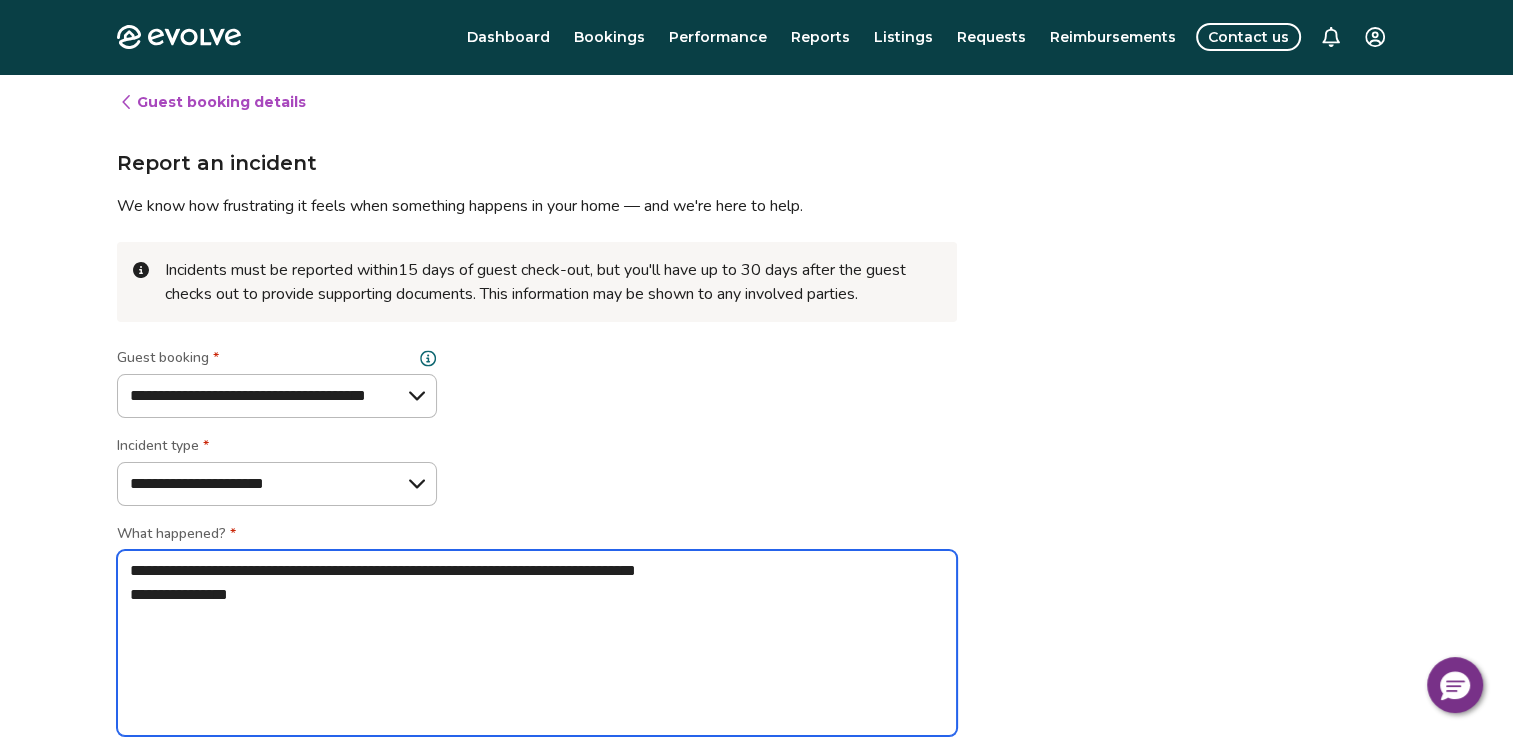 type 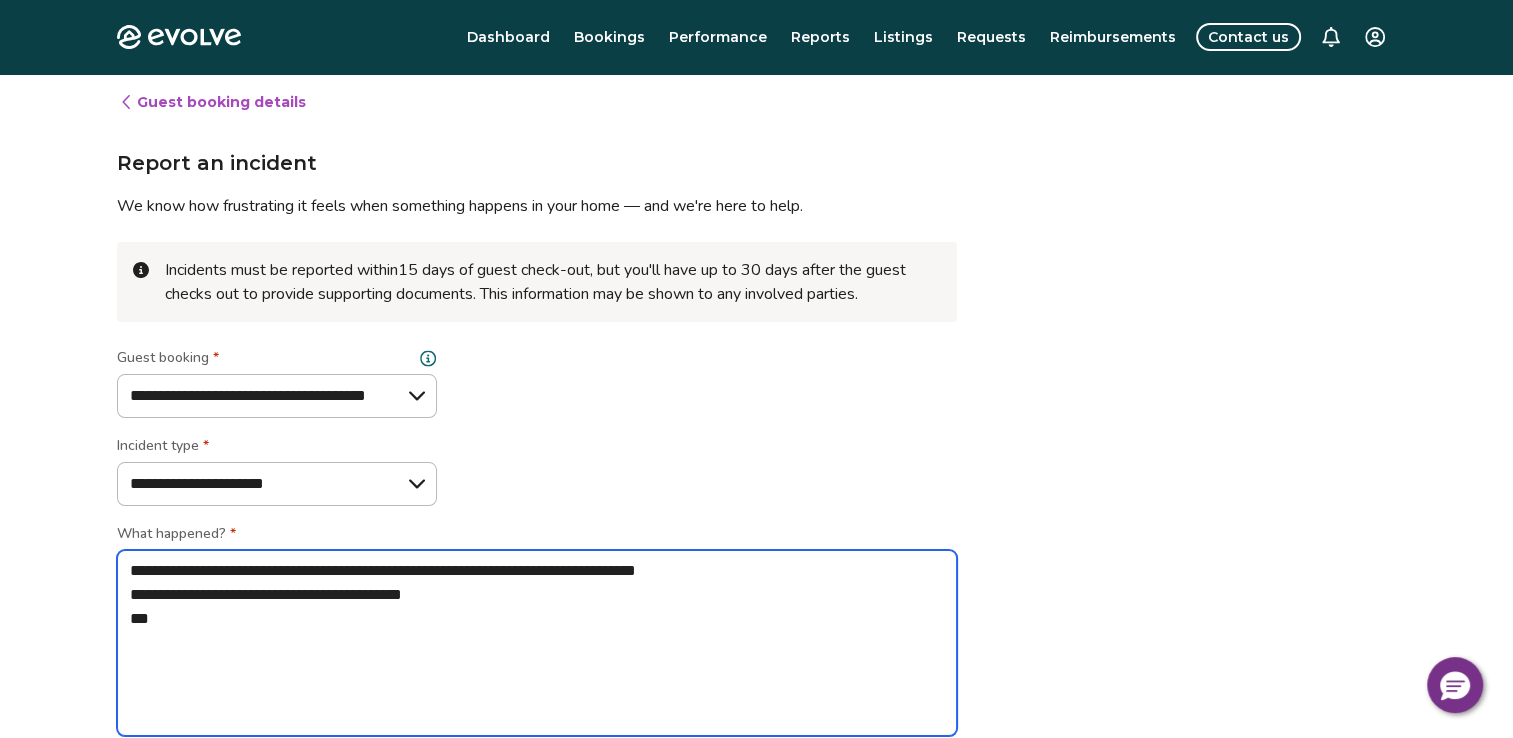 click on "**********" at bounding box center [537, 643] 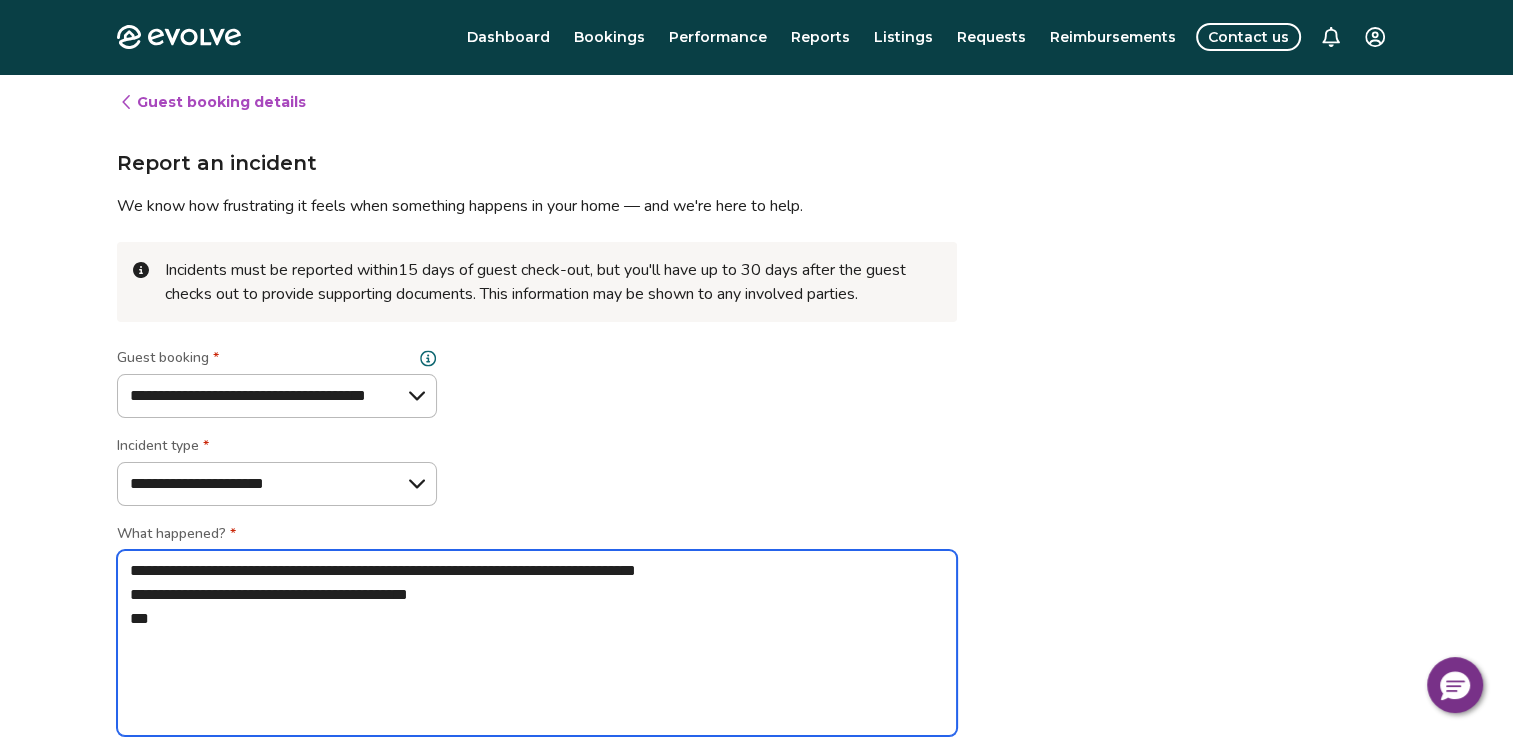 click on "**********" at bounding box center [537, 643] 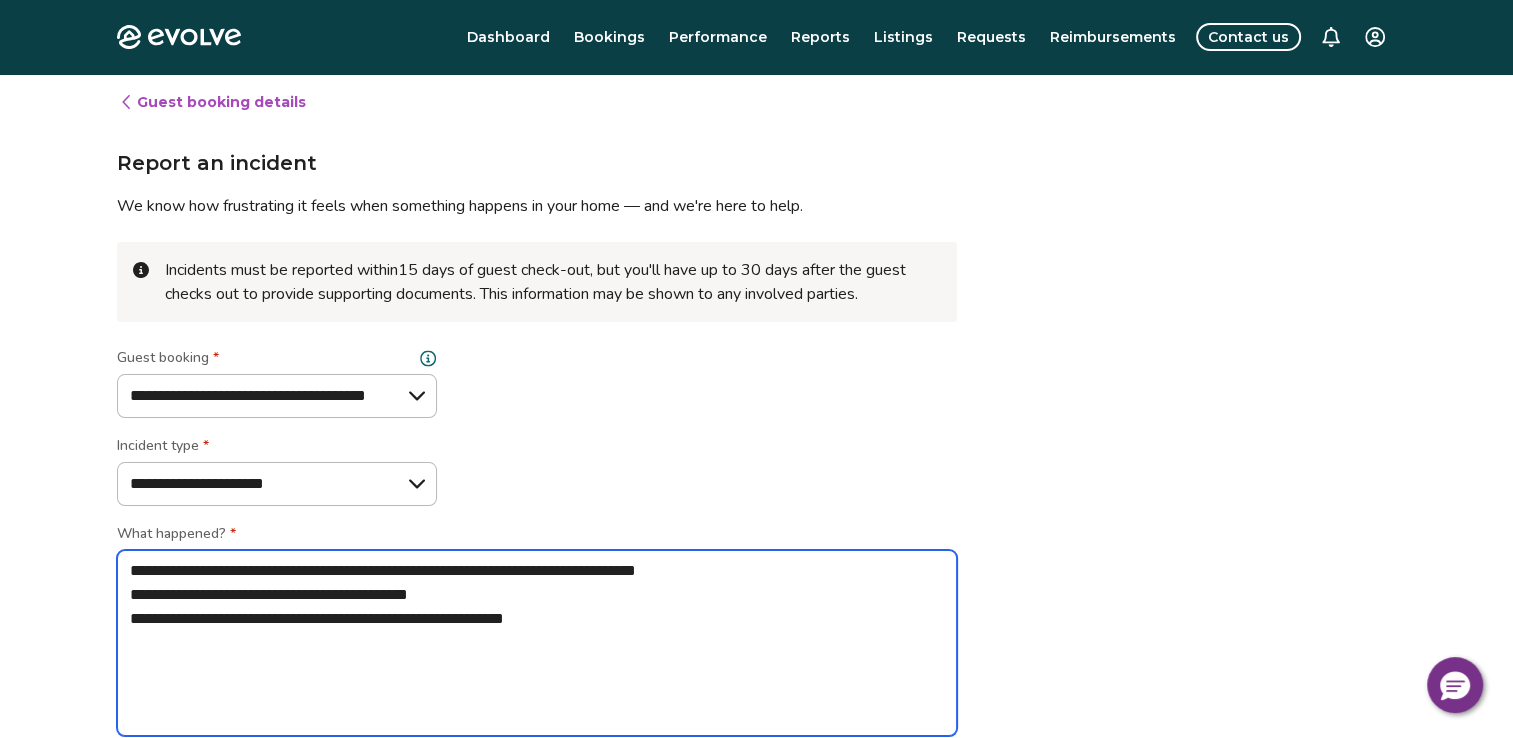click on "**********" at bounding box center [537, 643] 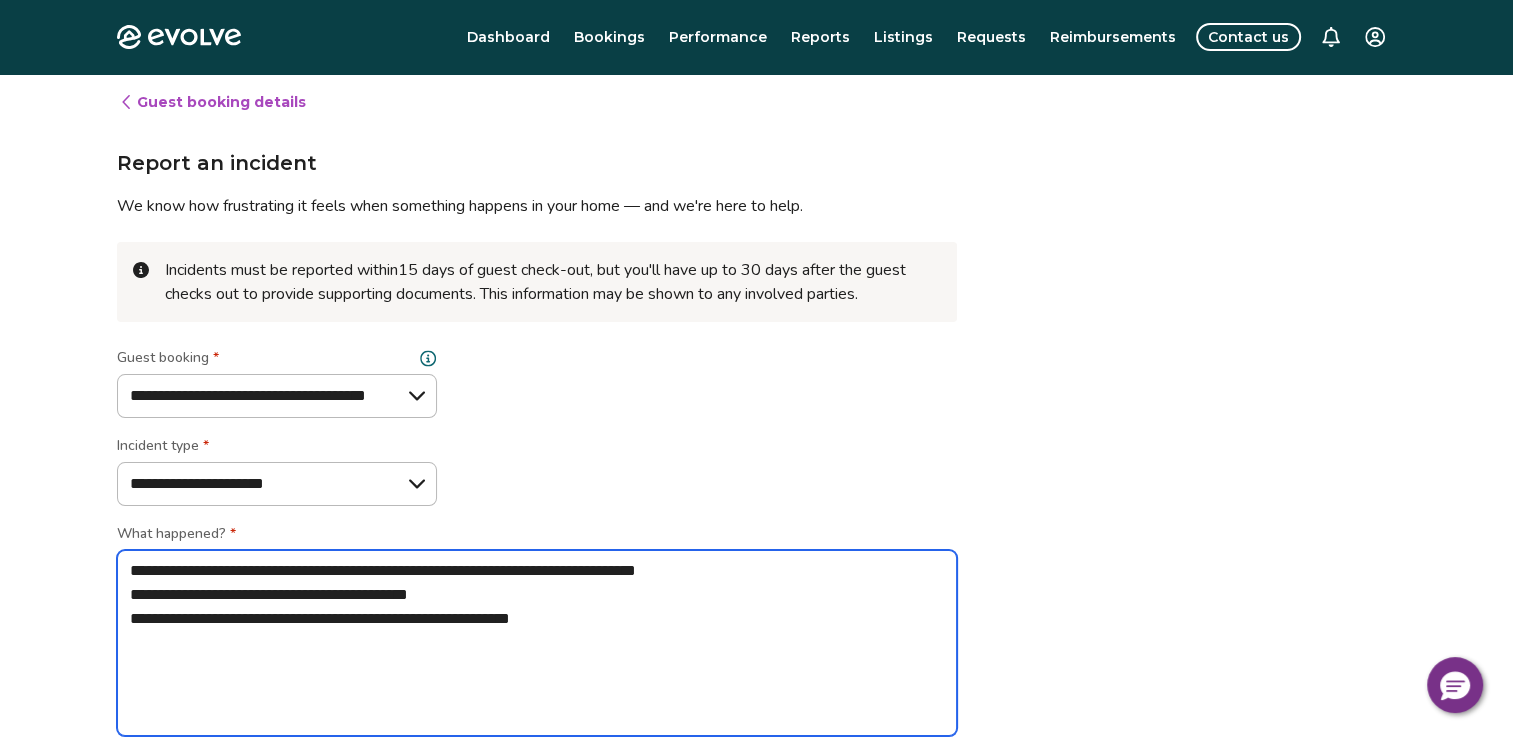 click on "**********" at bounding box center [537, 643] 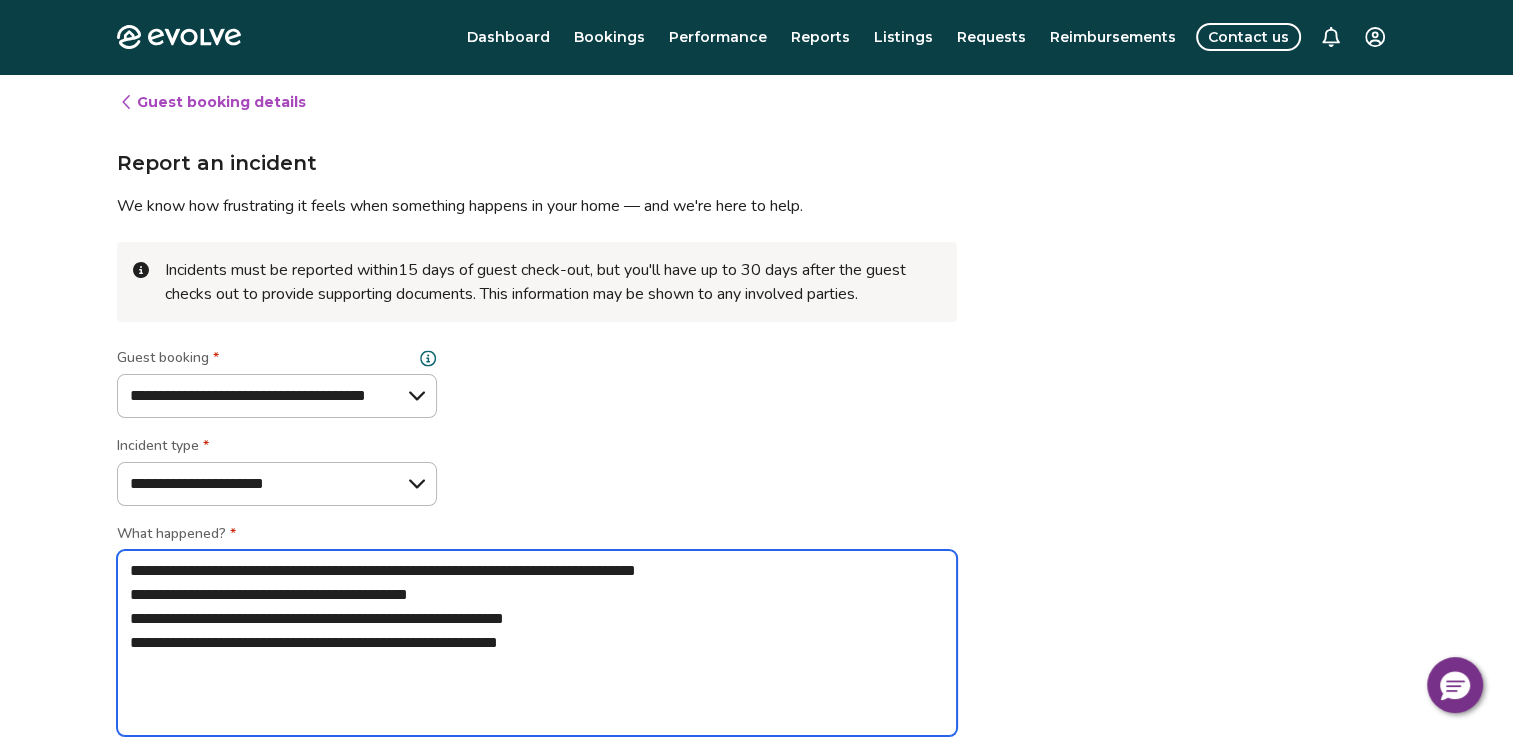 click on "**********" at bounding box center (537, 643) 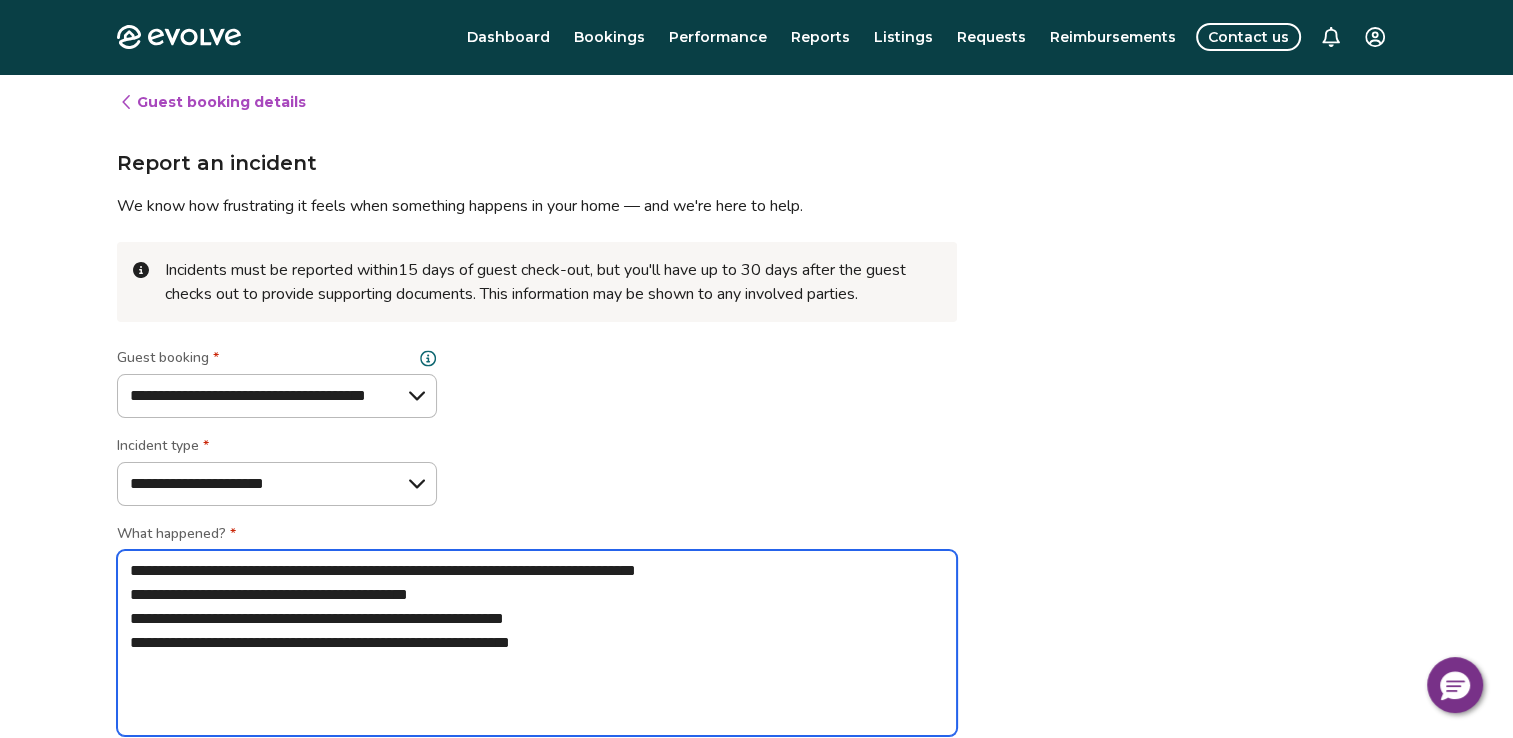 click on "**********" at bounding box center (537, 643) 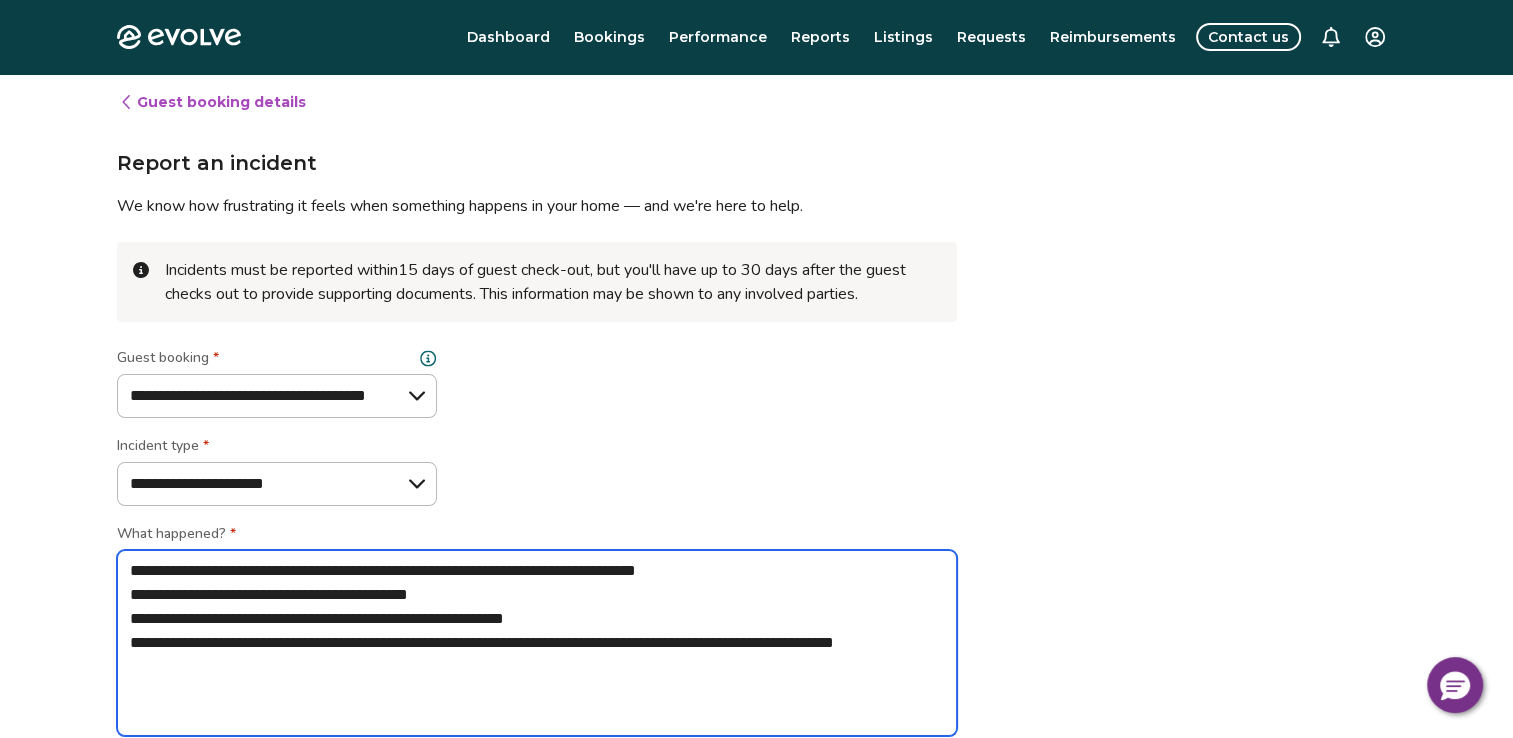click on "**********" at bounding box center [537, 643] 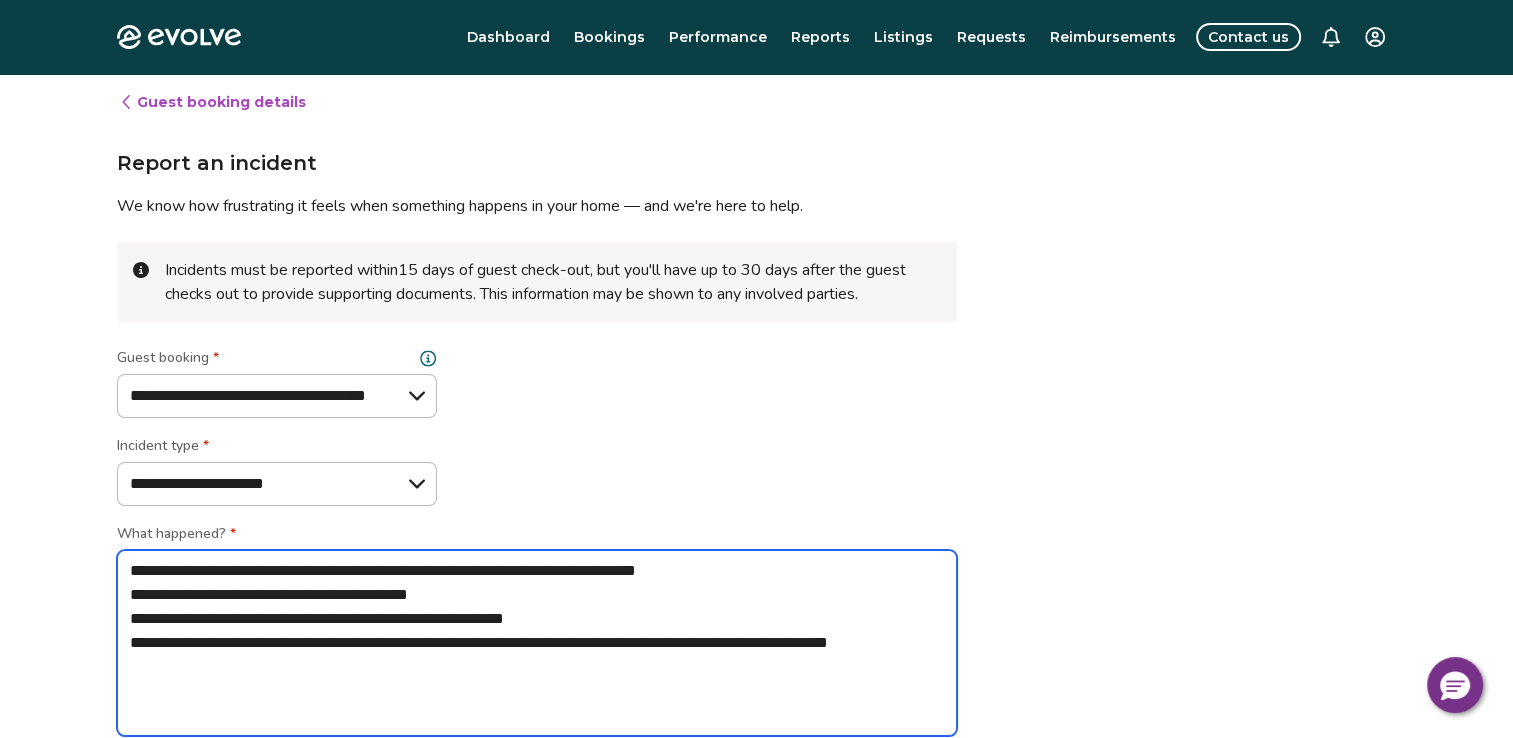 click on "**********" at bounding box center (537, 643) 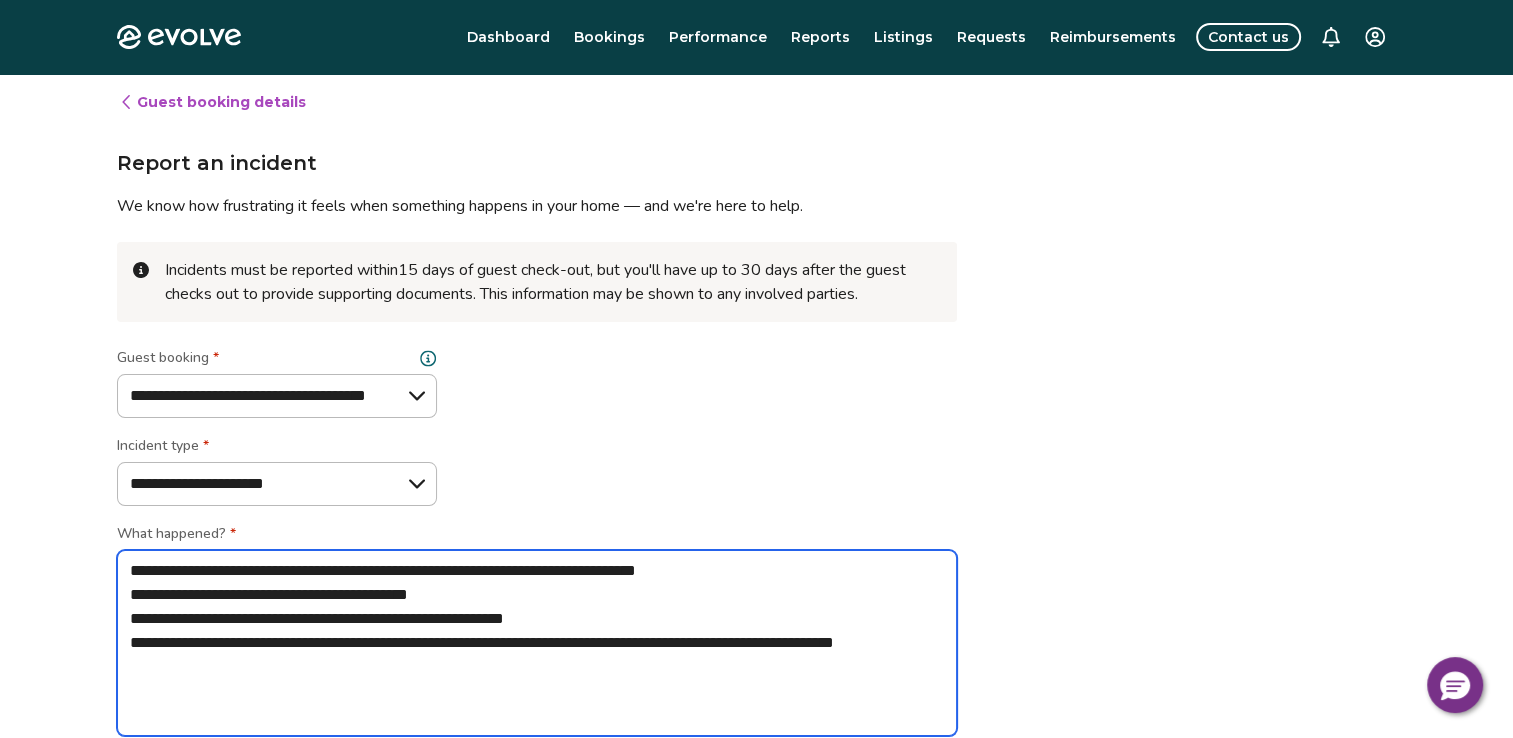 click on "*******" at bounding box center [0, 0] 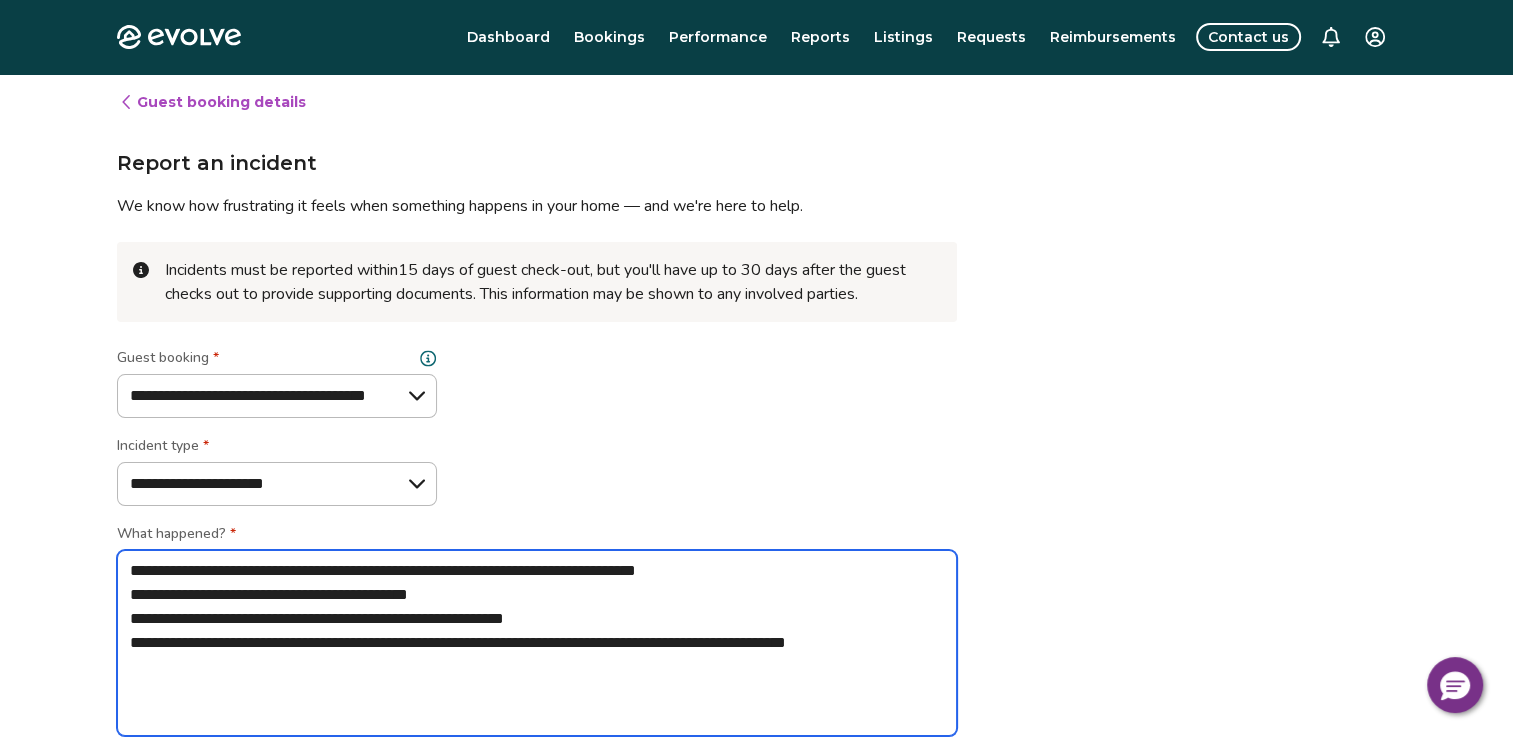 click on "**********" at bounding box center (537, 643) 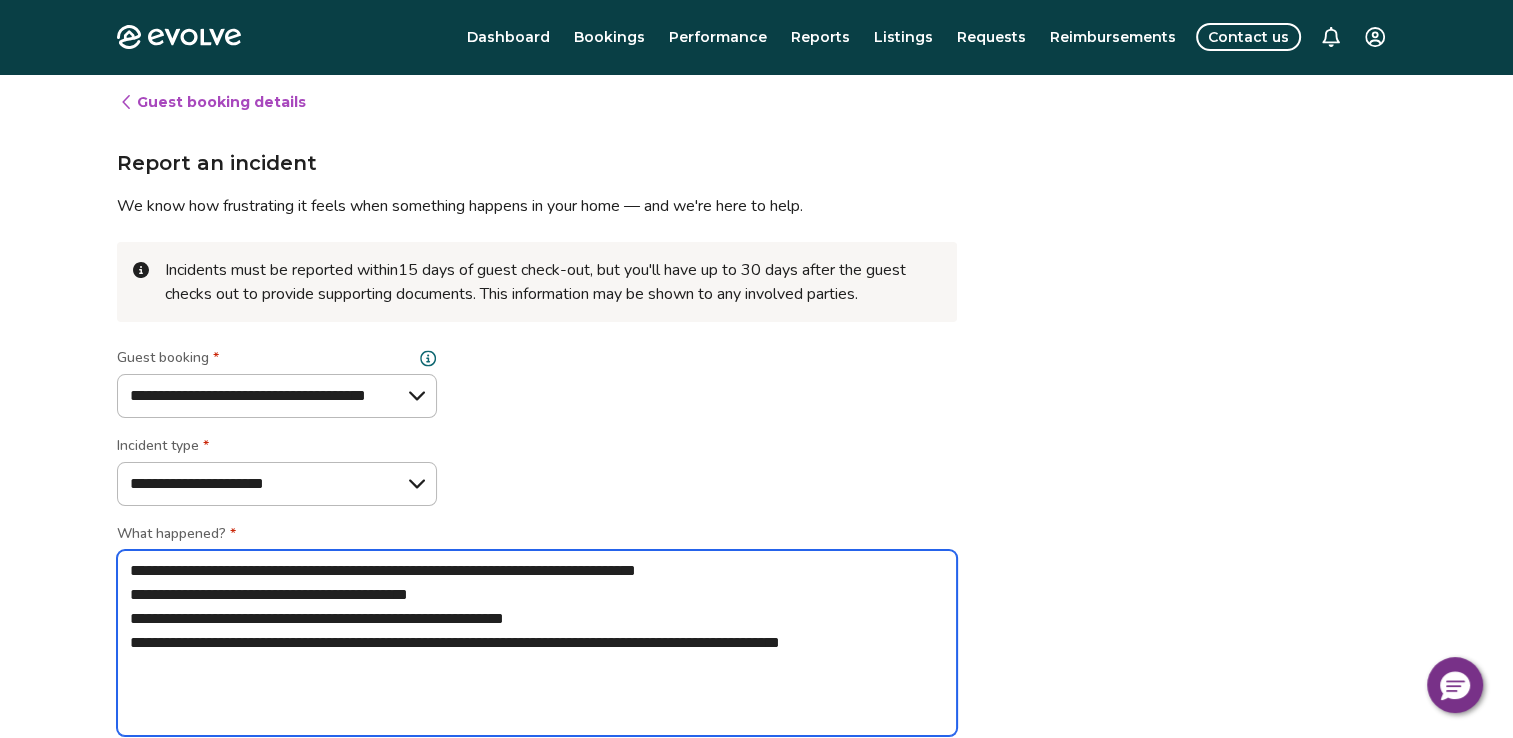 click on "**********" at bounding box center (537, 643) 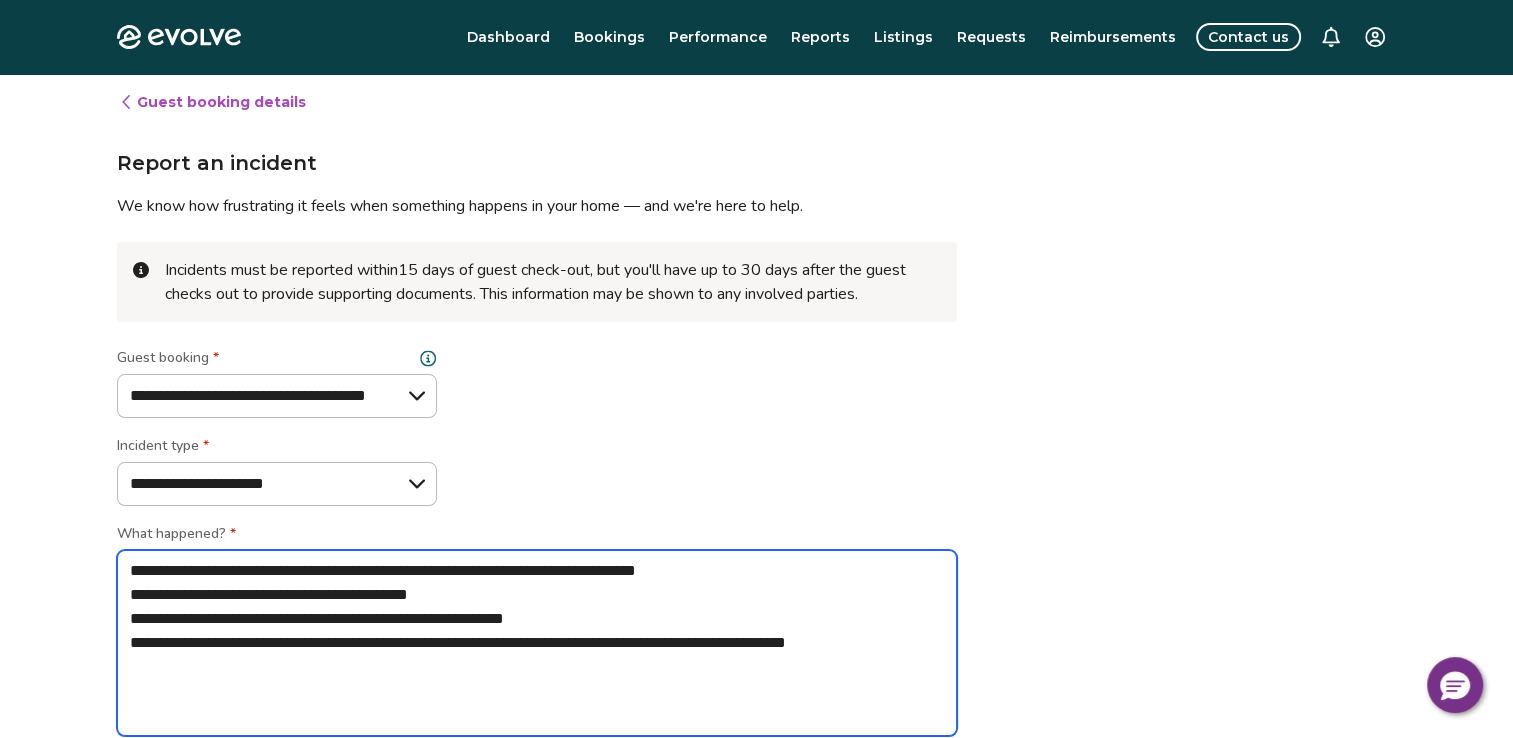 click on "**********" at bounding box center [537, 643] 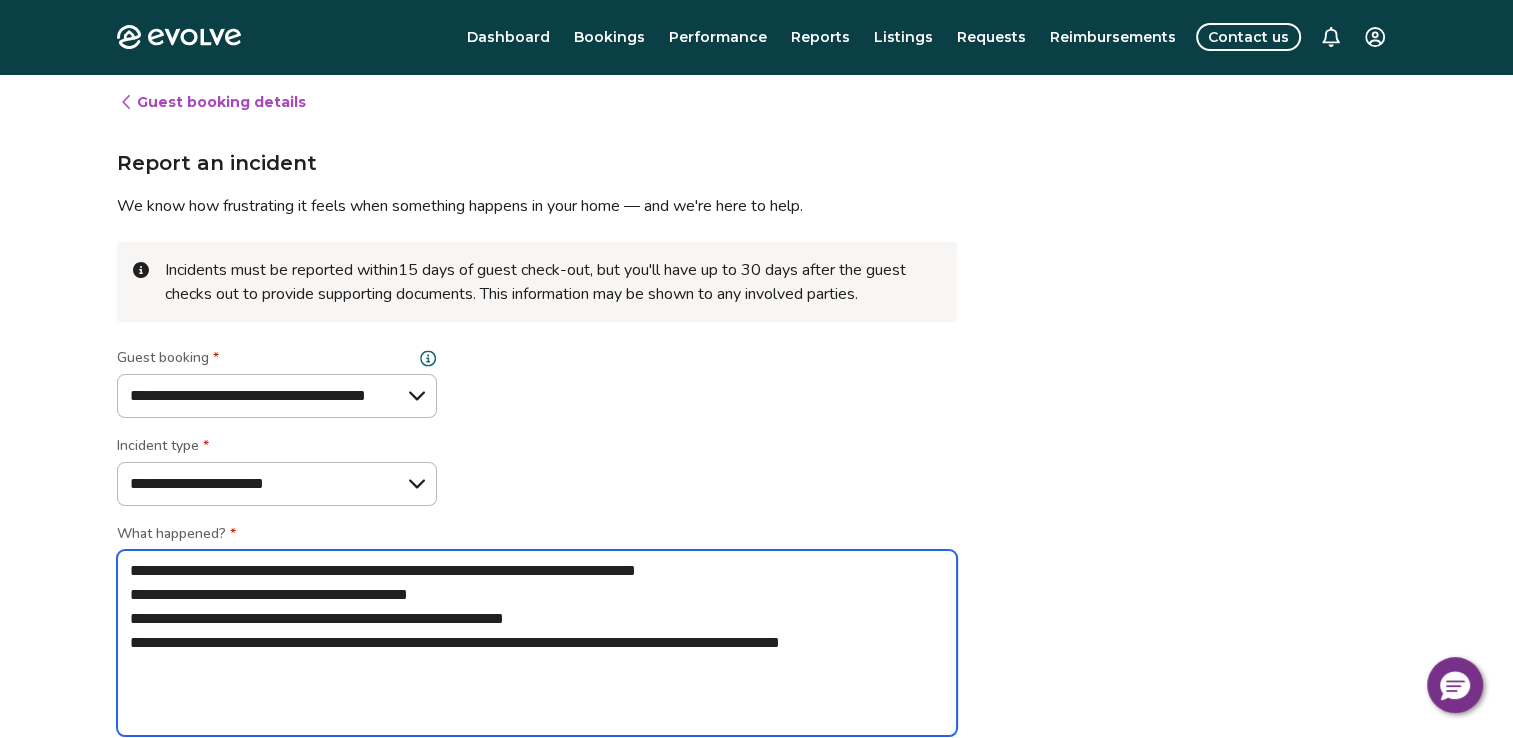 click on "**********" at bounding box center (537, 643) 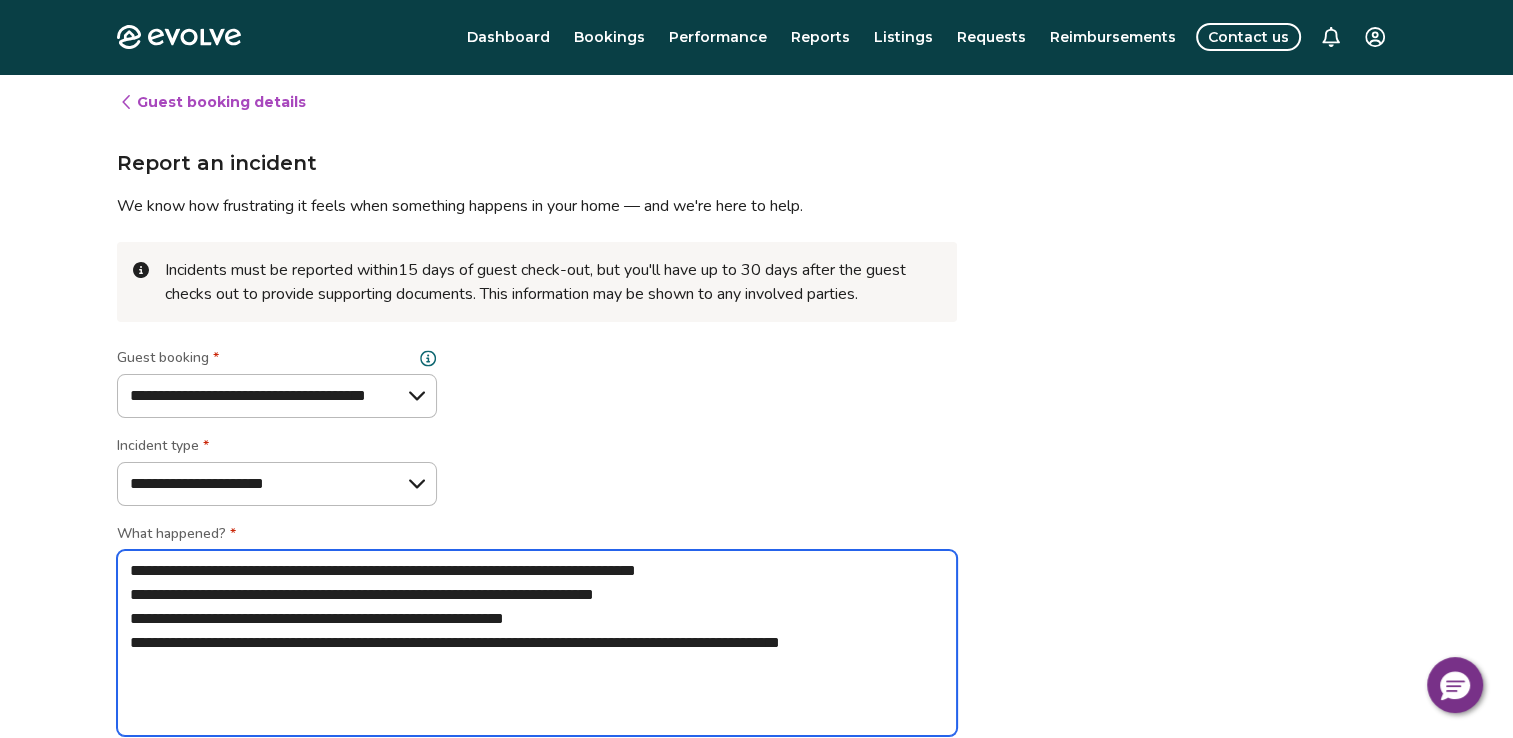 click on "**********" at bounding box center (537, 643) 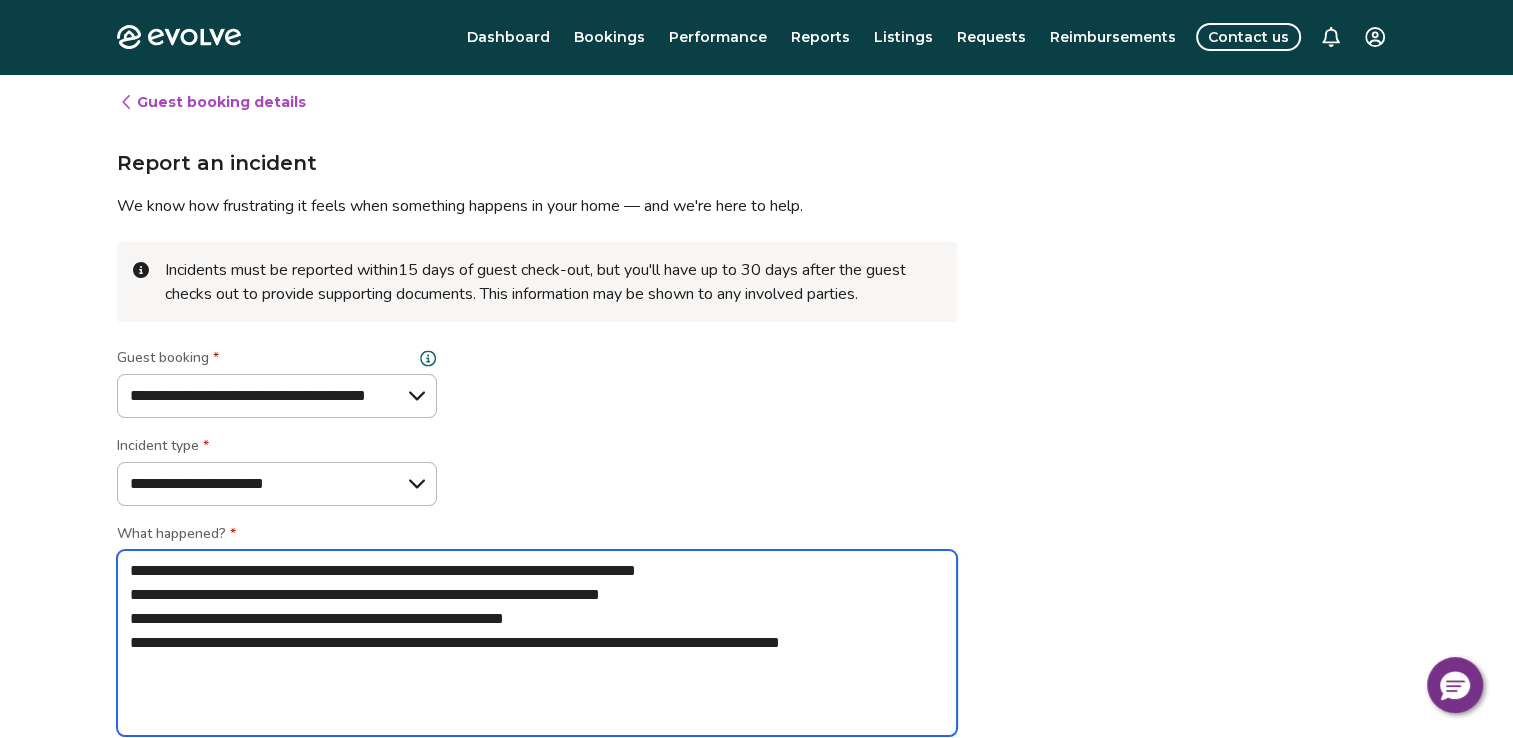 click on "**********" at bounding box center [537, 643] 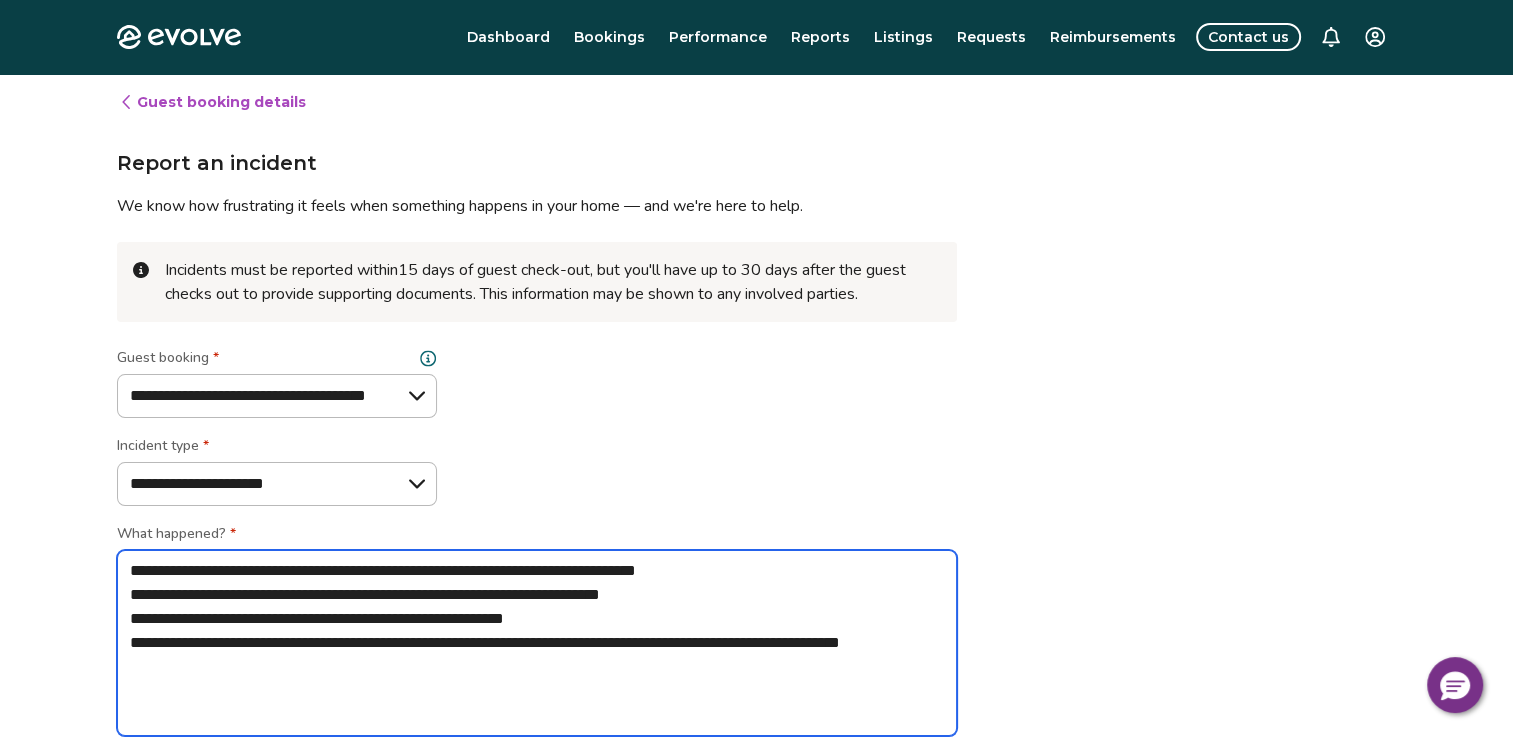 click on "**********" at bounding box center (537, 643) 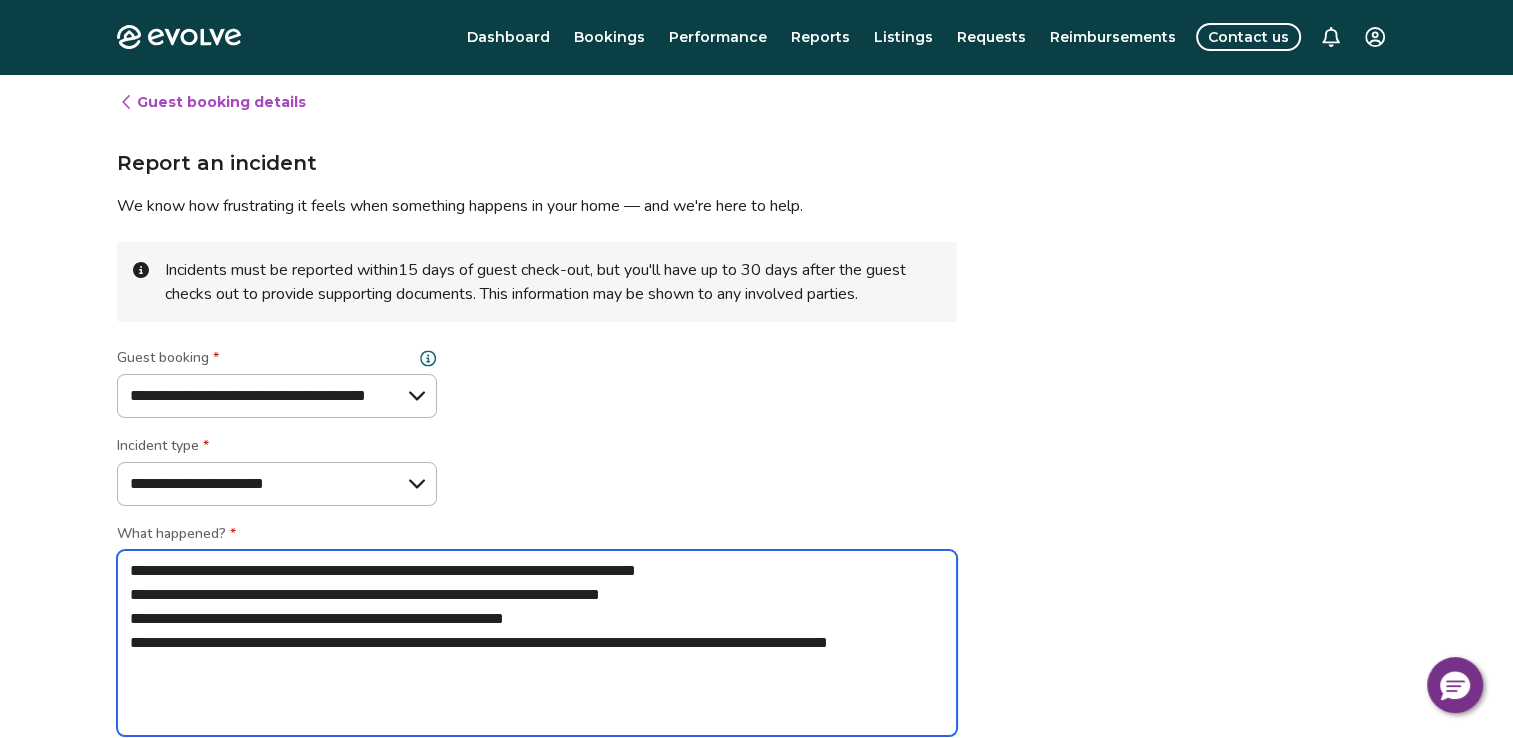 click on "*********" at bounding box center [0, 0] 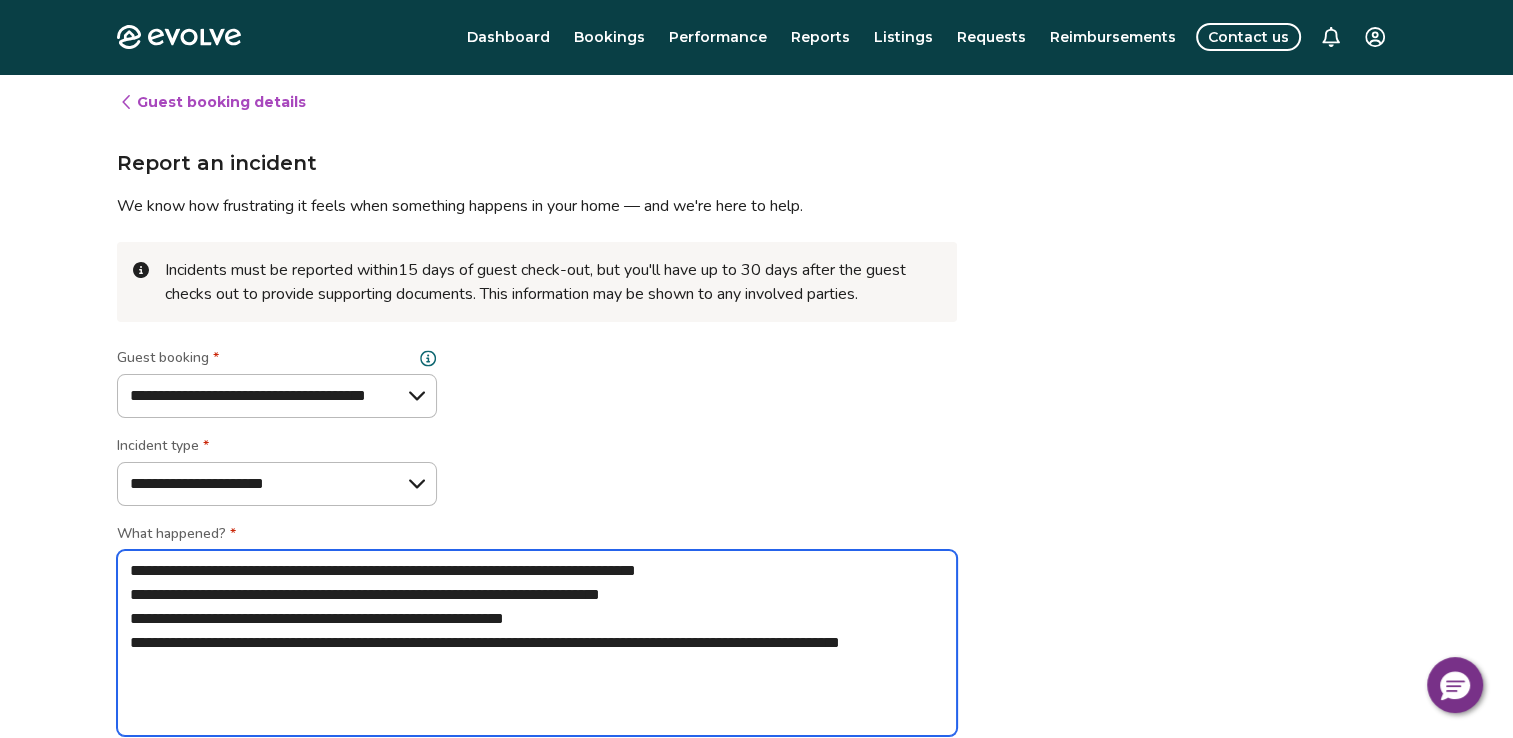 click on "**********" at bounding box center (537, 643) 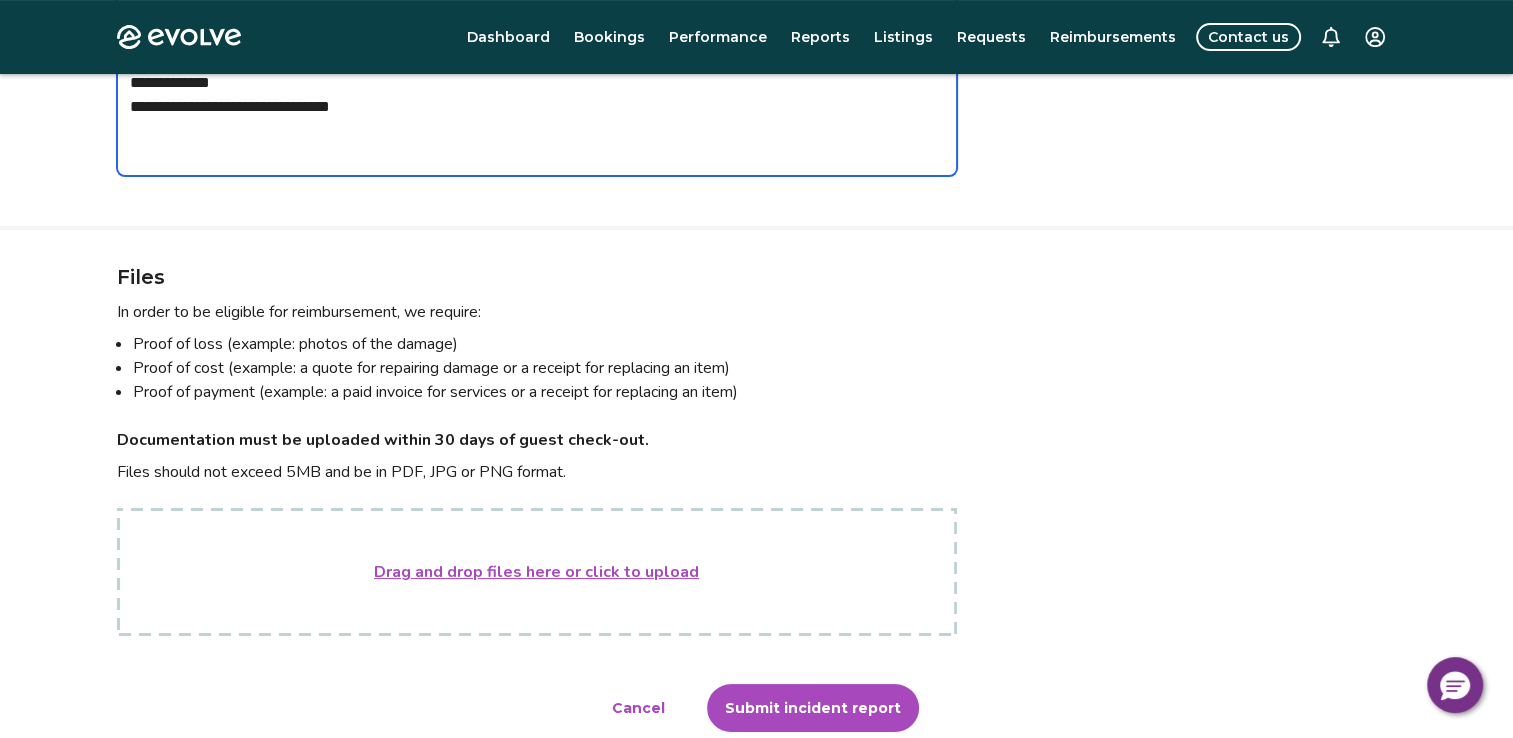 scroll, scrollTop: 600, scrollLeft: 0, axis: vertical 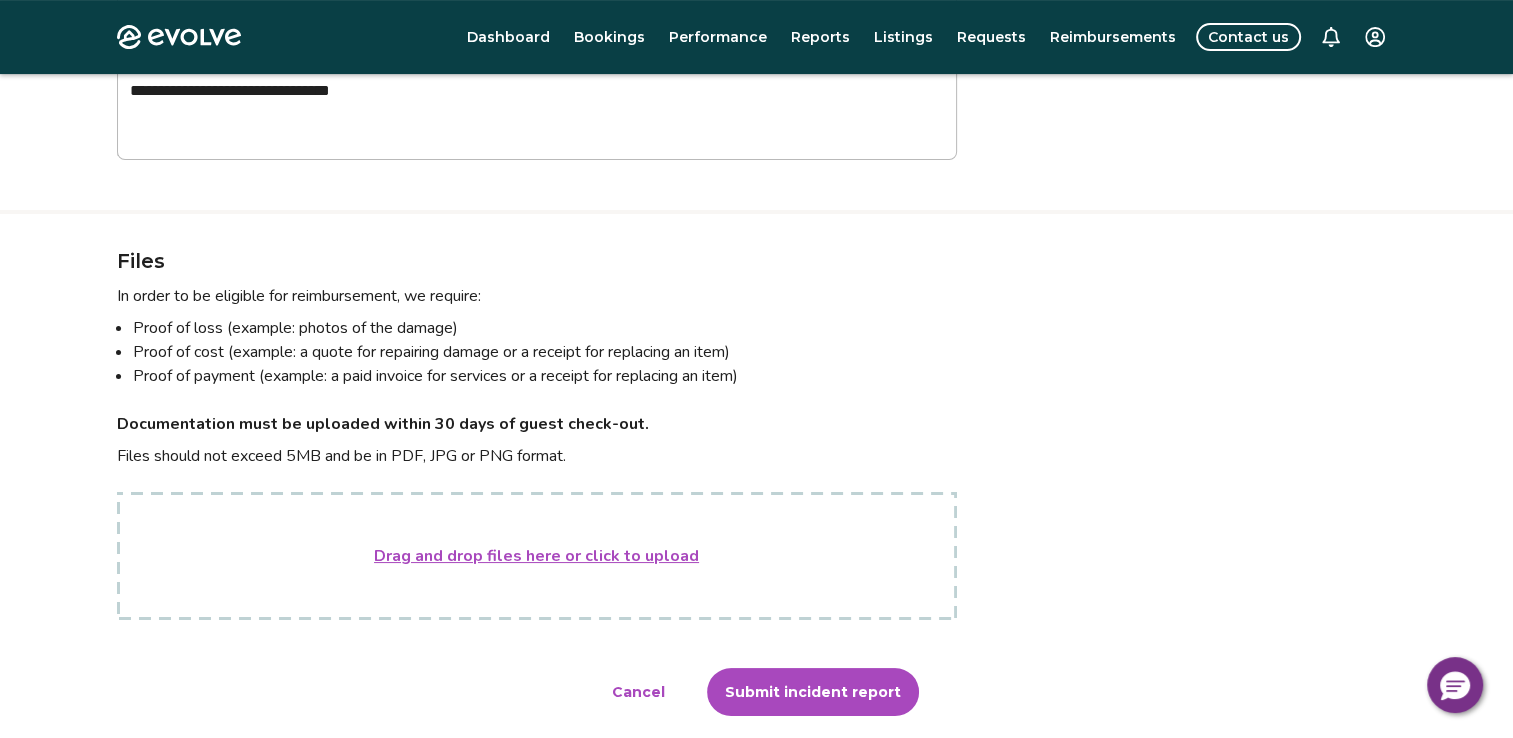 click on "Submit incident report" at bounding box center [813, 692] 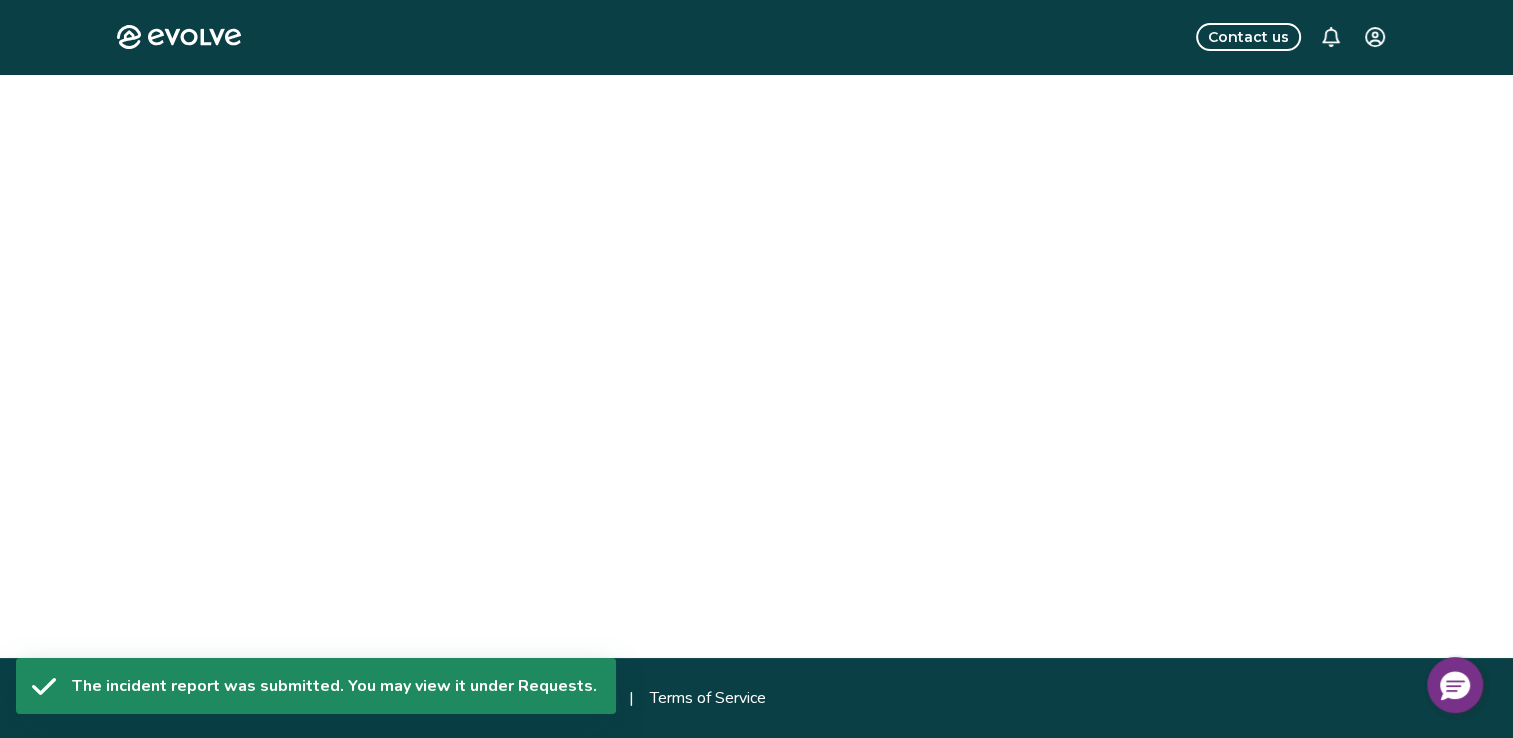 scroll, scrollTop: 0, scrollLeft: 0, axis: both 